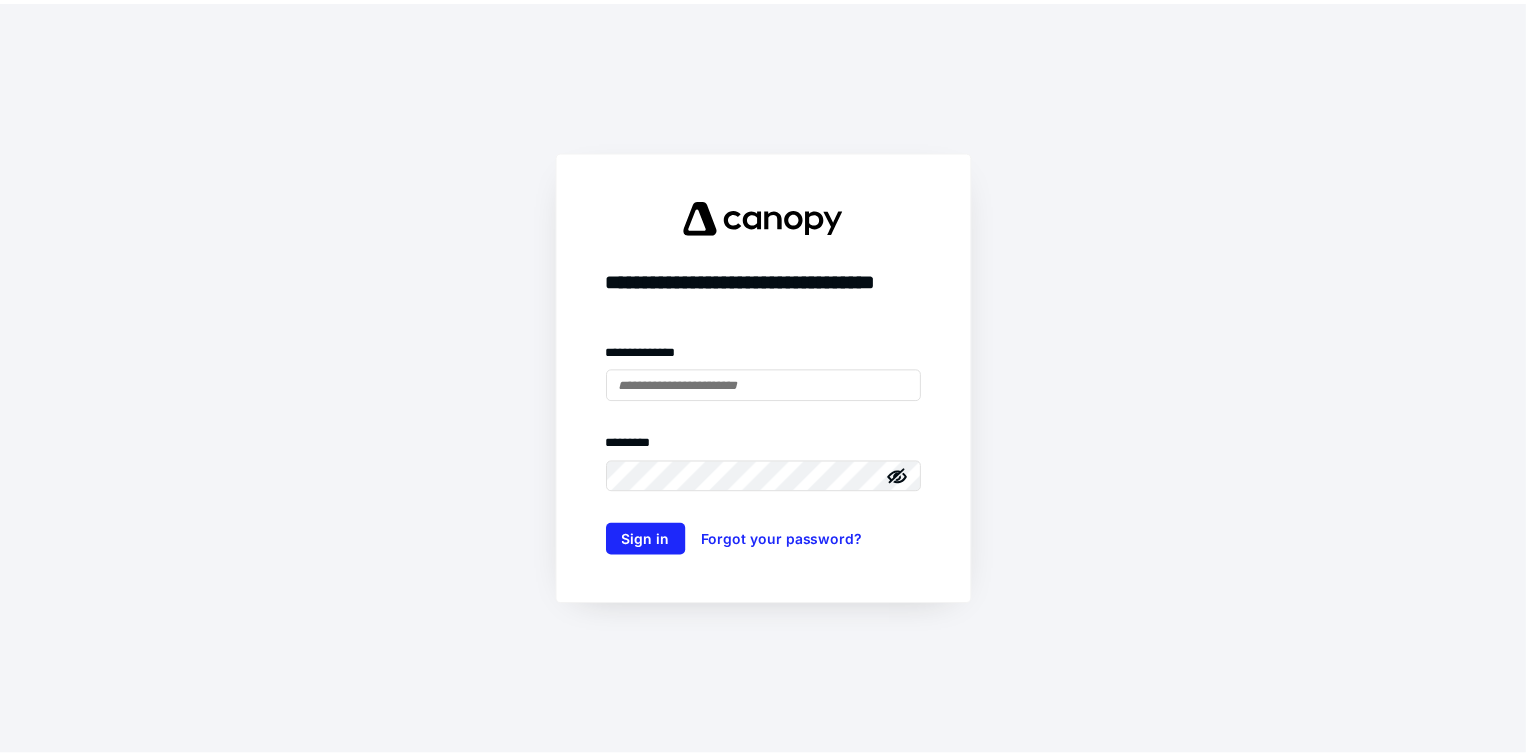 scroll, scrollTop: 0, scrollLeft: 0, axis: both 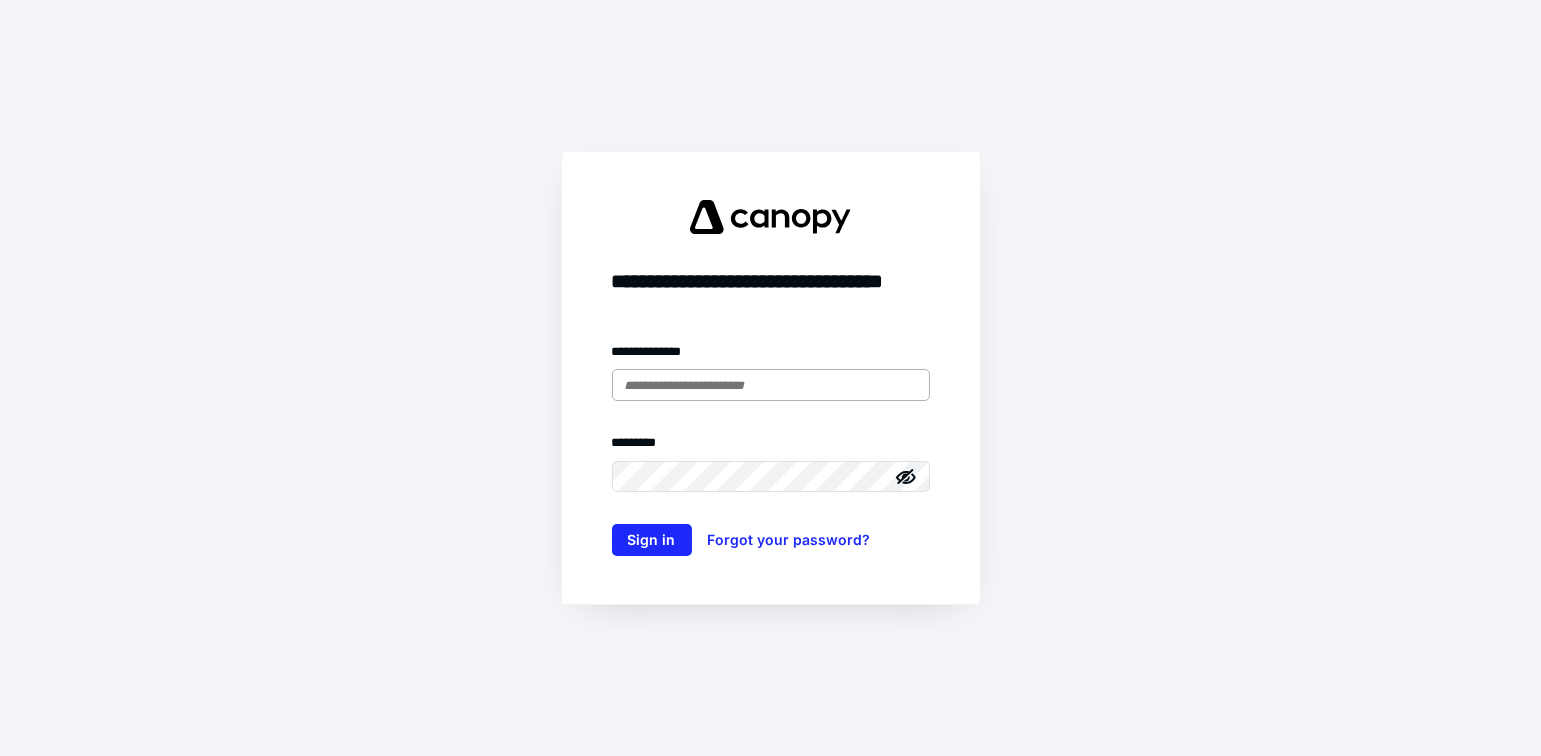 click at bounding box center [771, 385] 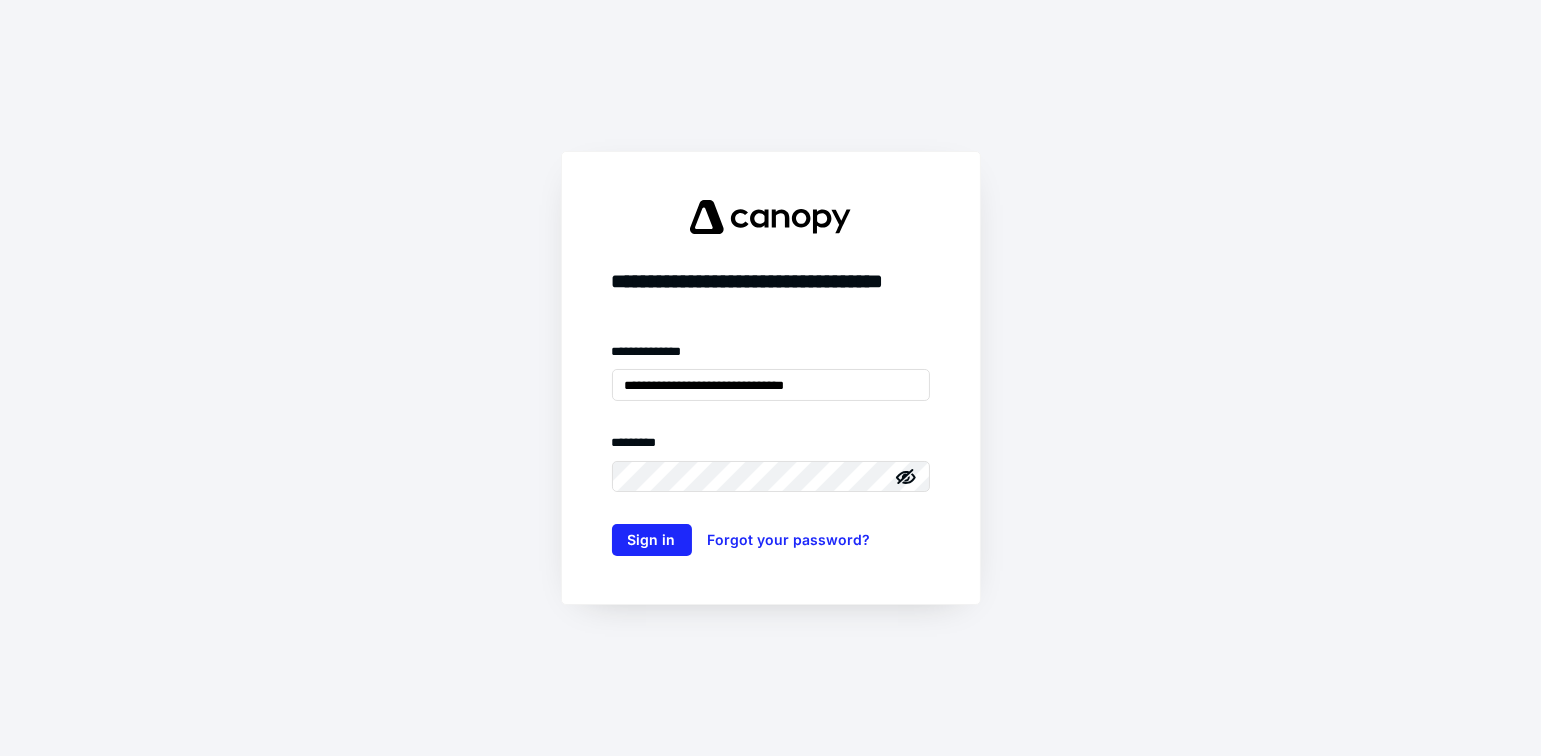 type on "**********" 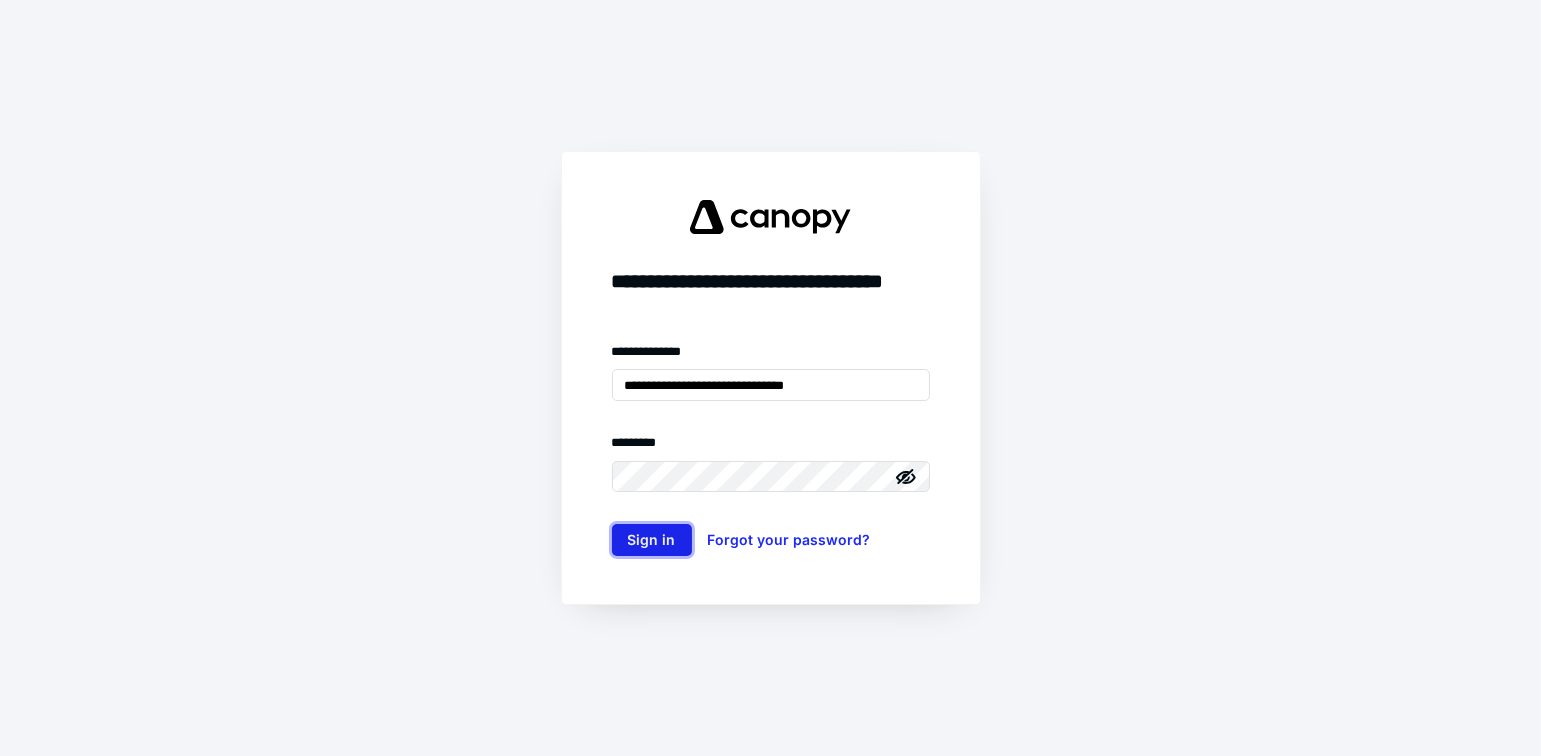 click on "Sign in" at bounding box center [652, 540] 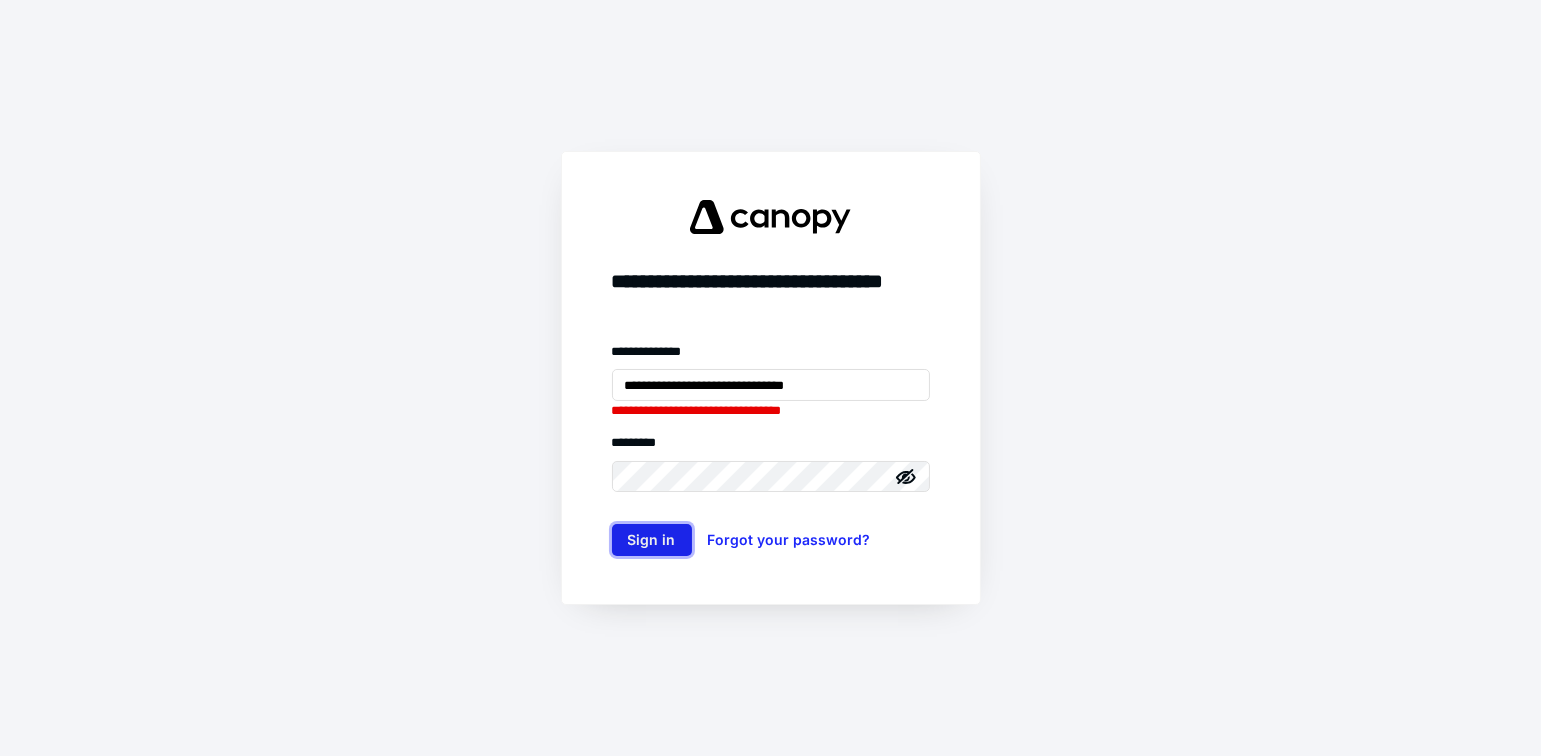 click on "Sign in" at bounding box center [652, 540] 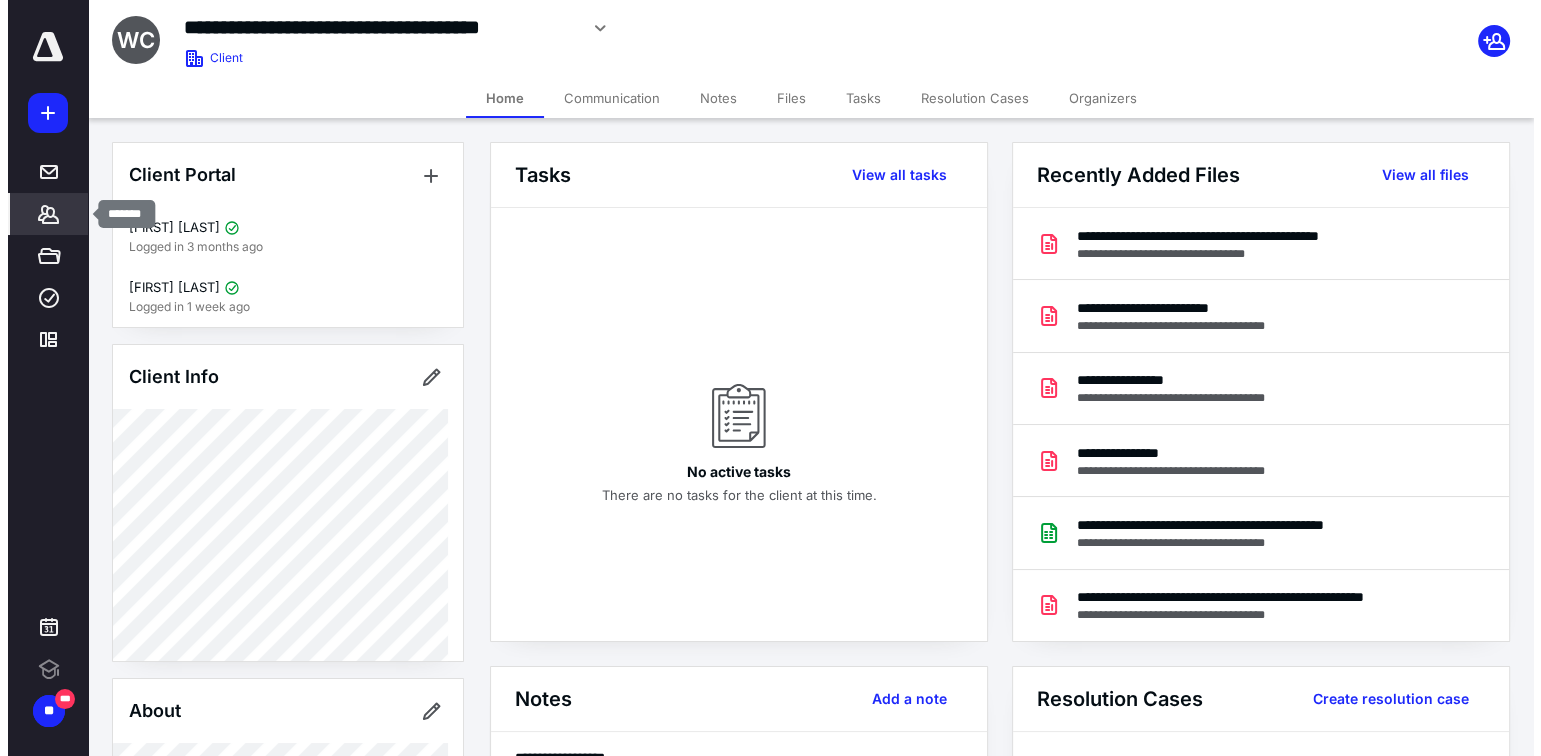 scroll, scrollTop: 0, scrollLeft: 0, axis: both 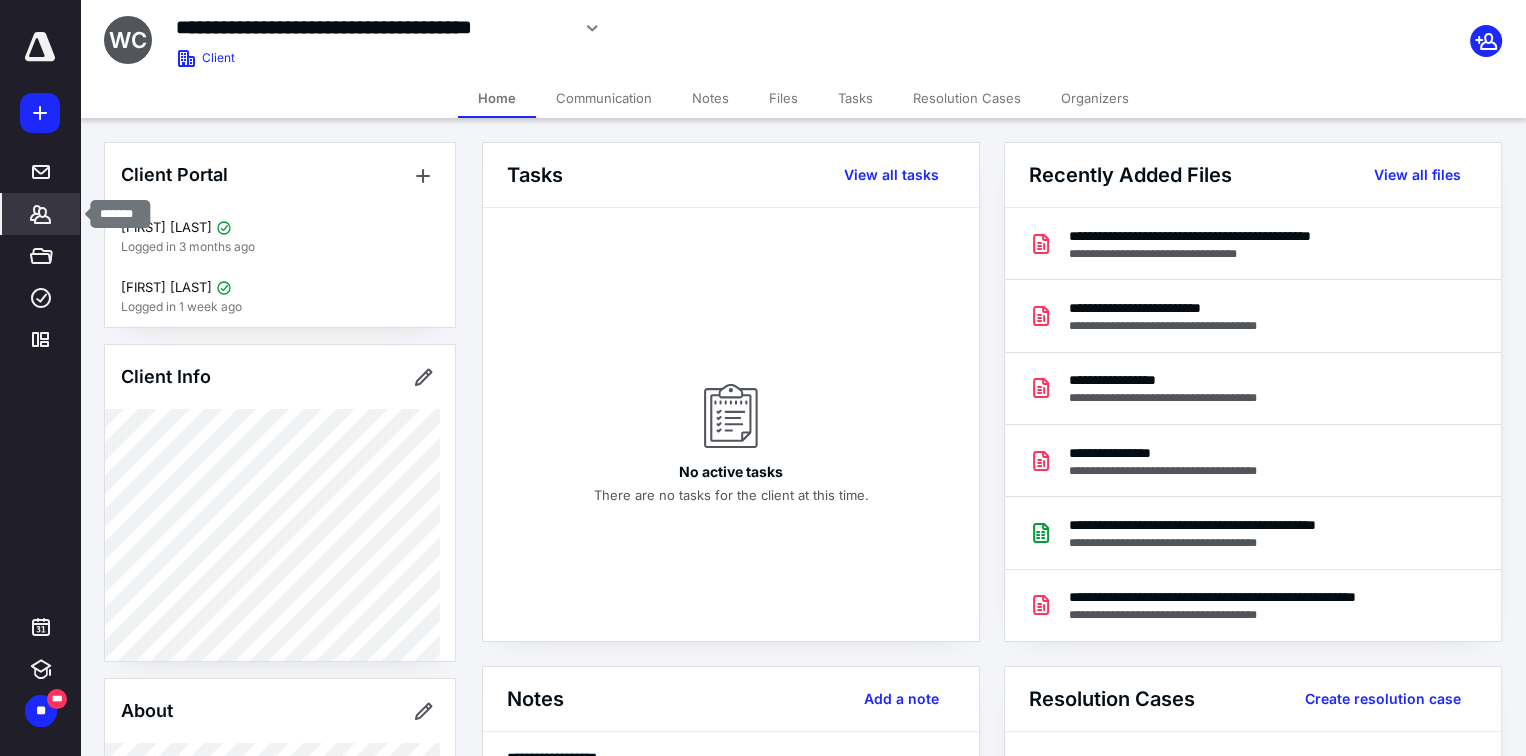 click 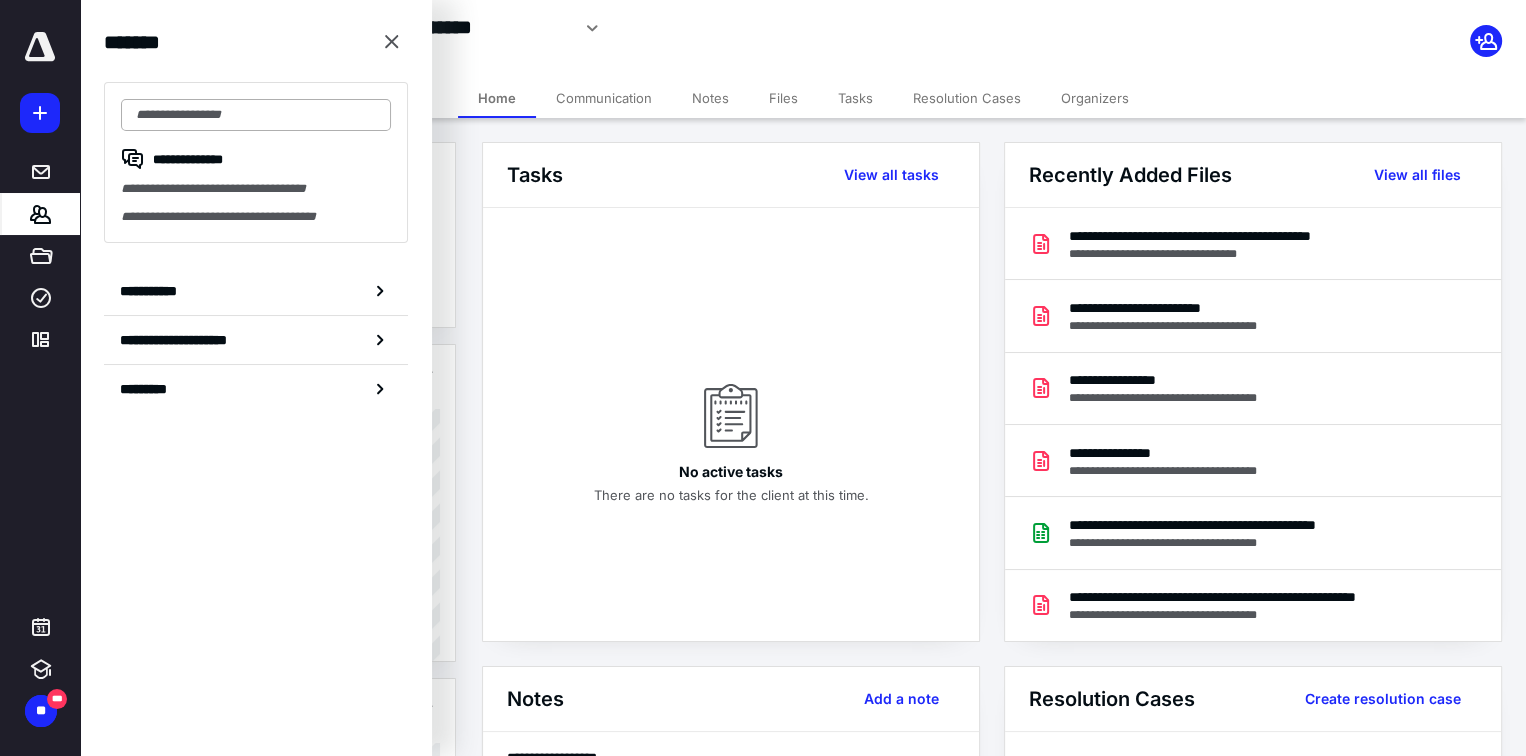 click at bounding box center (256, 115) 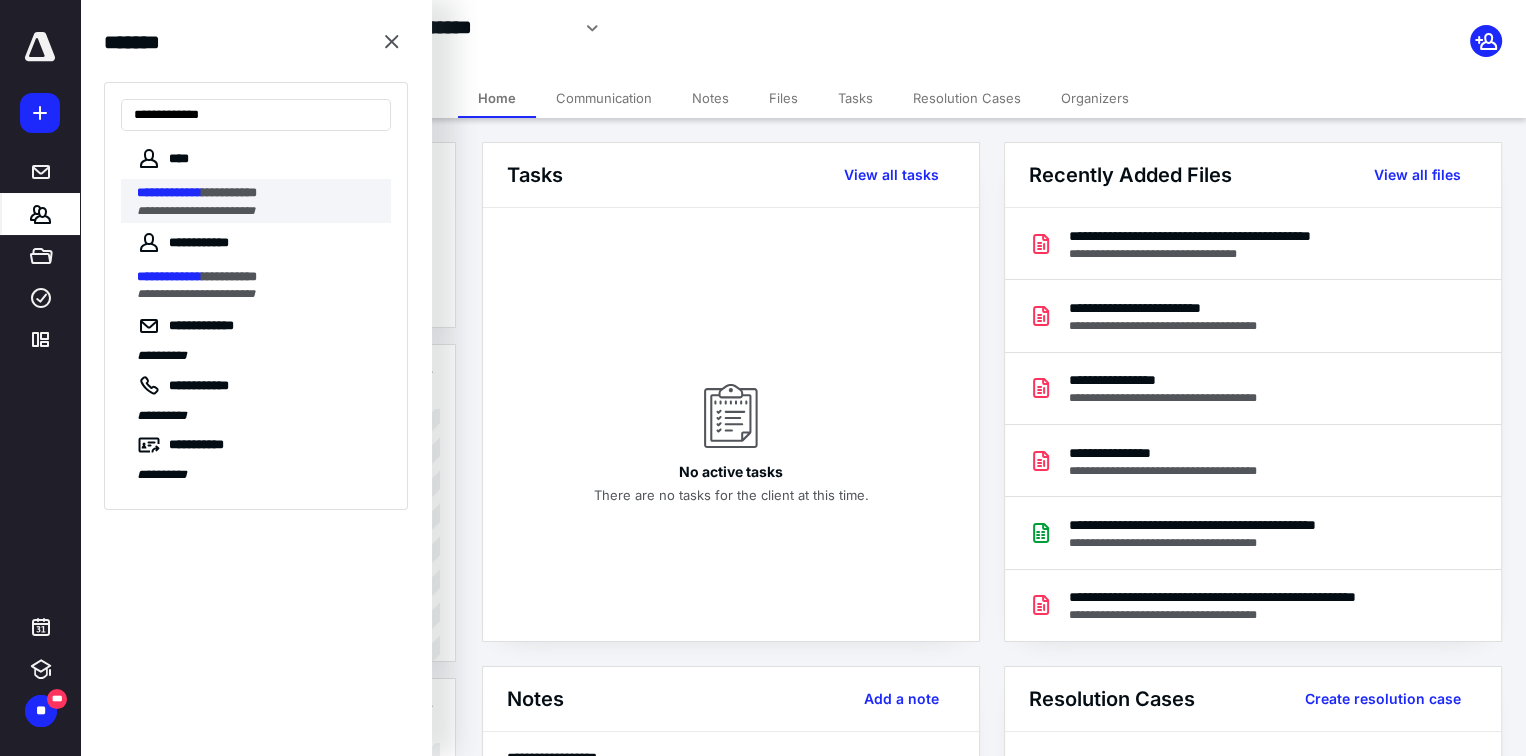 type on "**********" 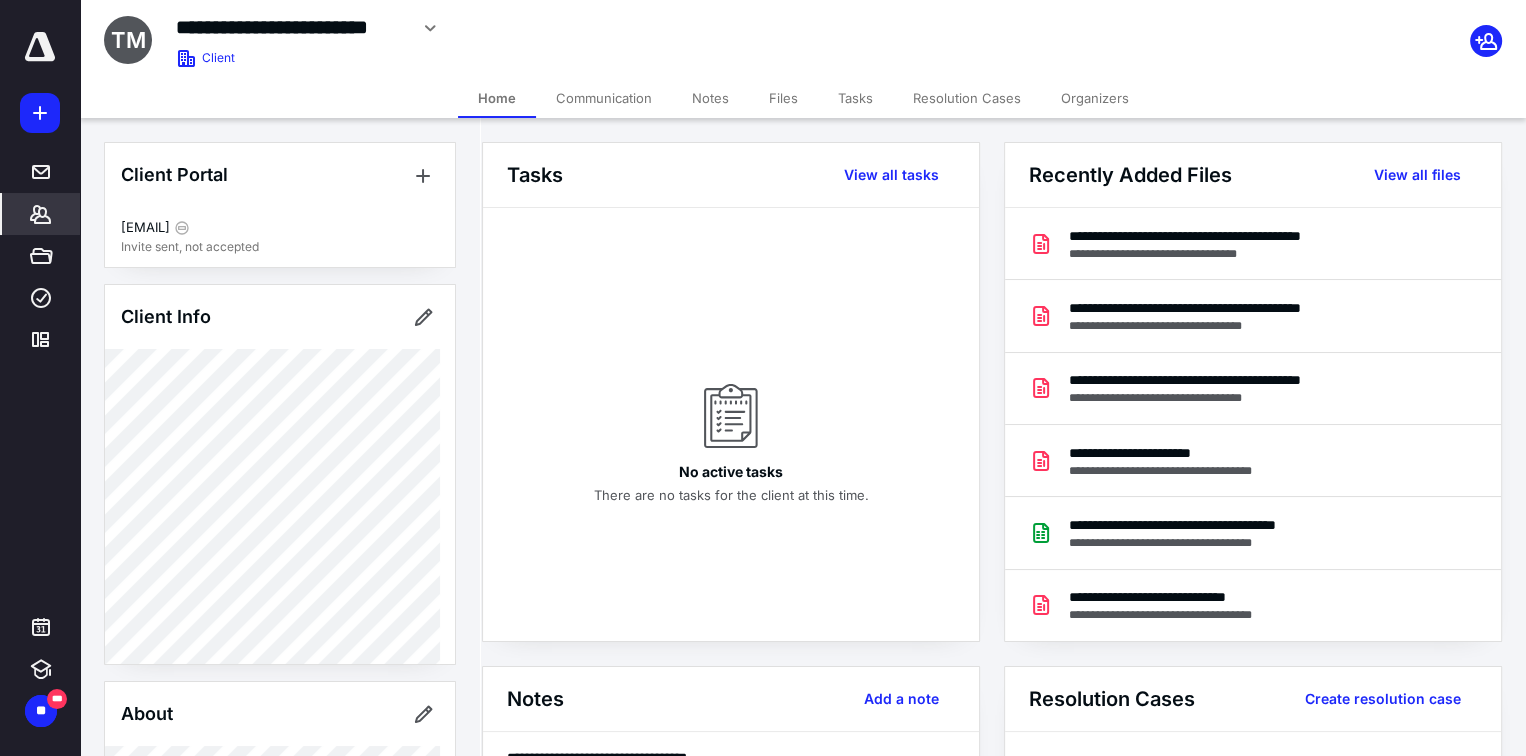click on "Files" at bounding box center (783, 98) 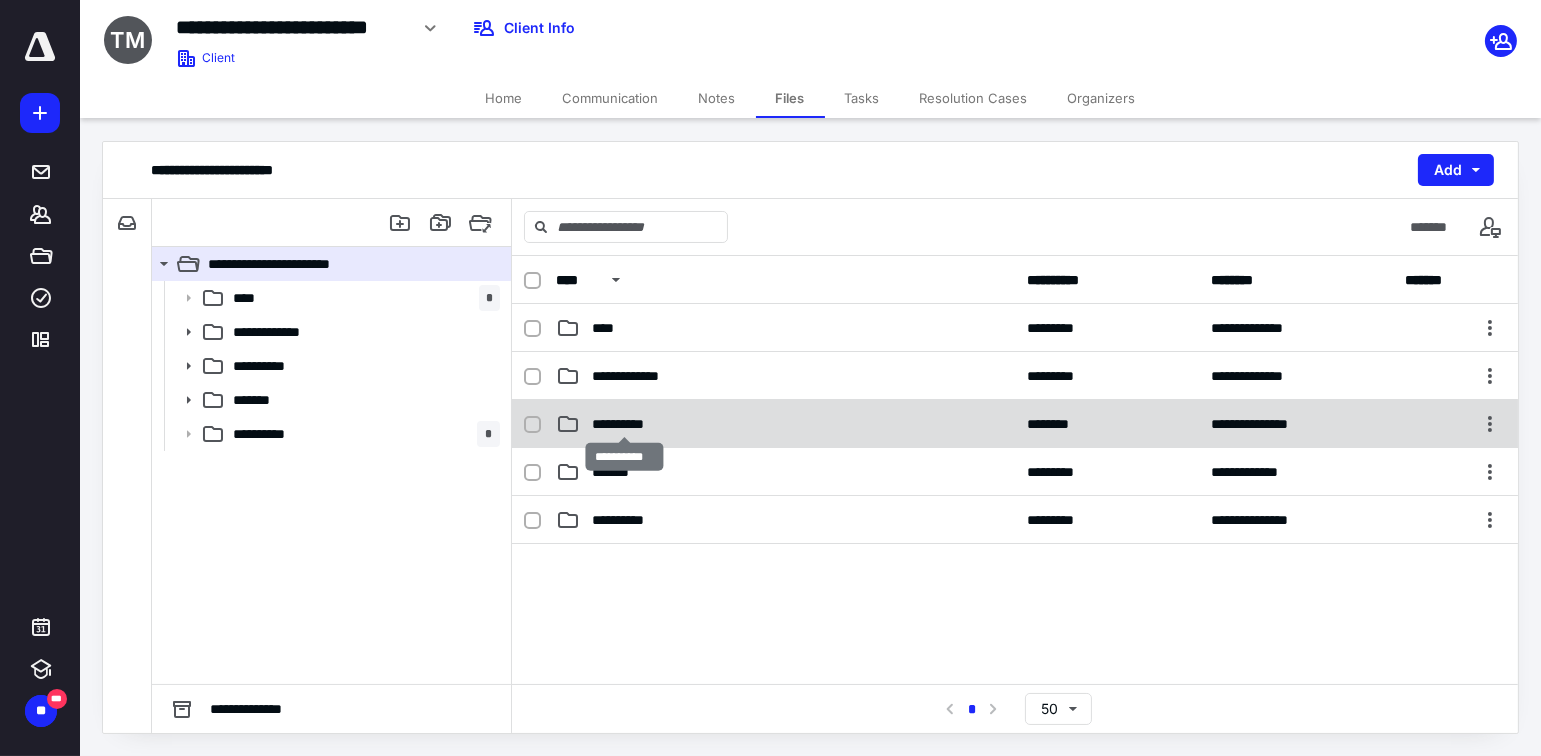 click on "**********" at bounding box center [625, 424] 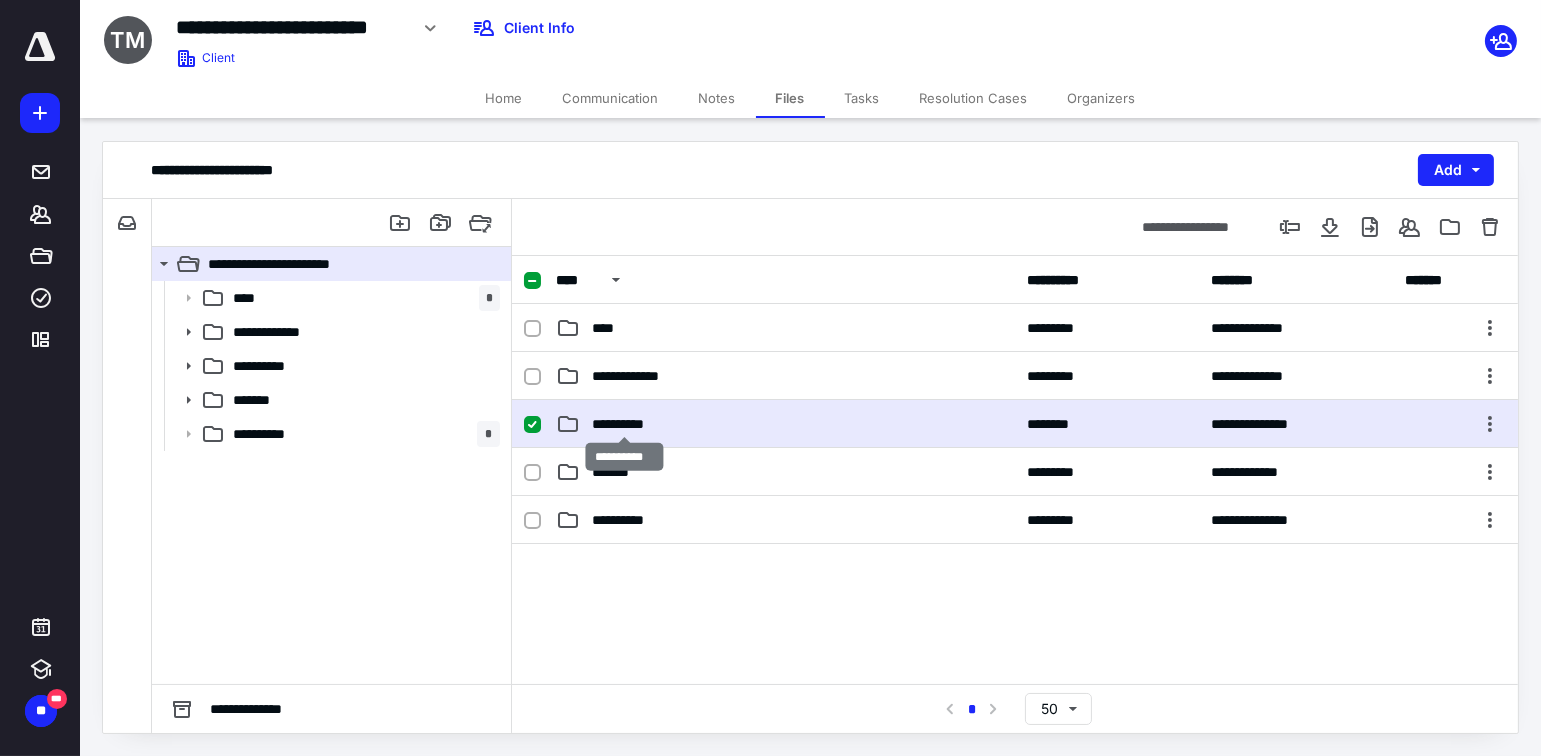 click on "**********" at bounding box center (625, 424) 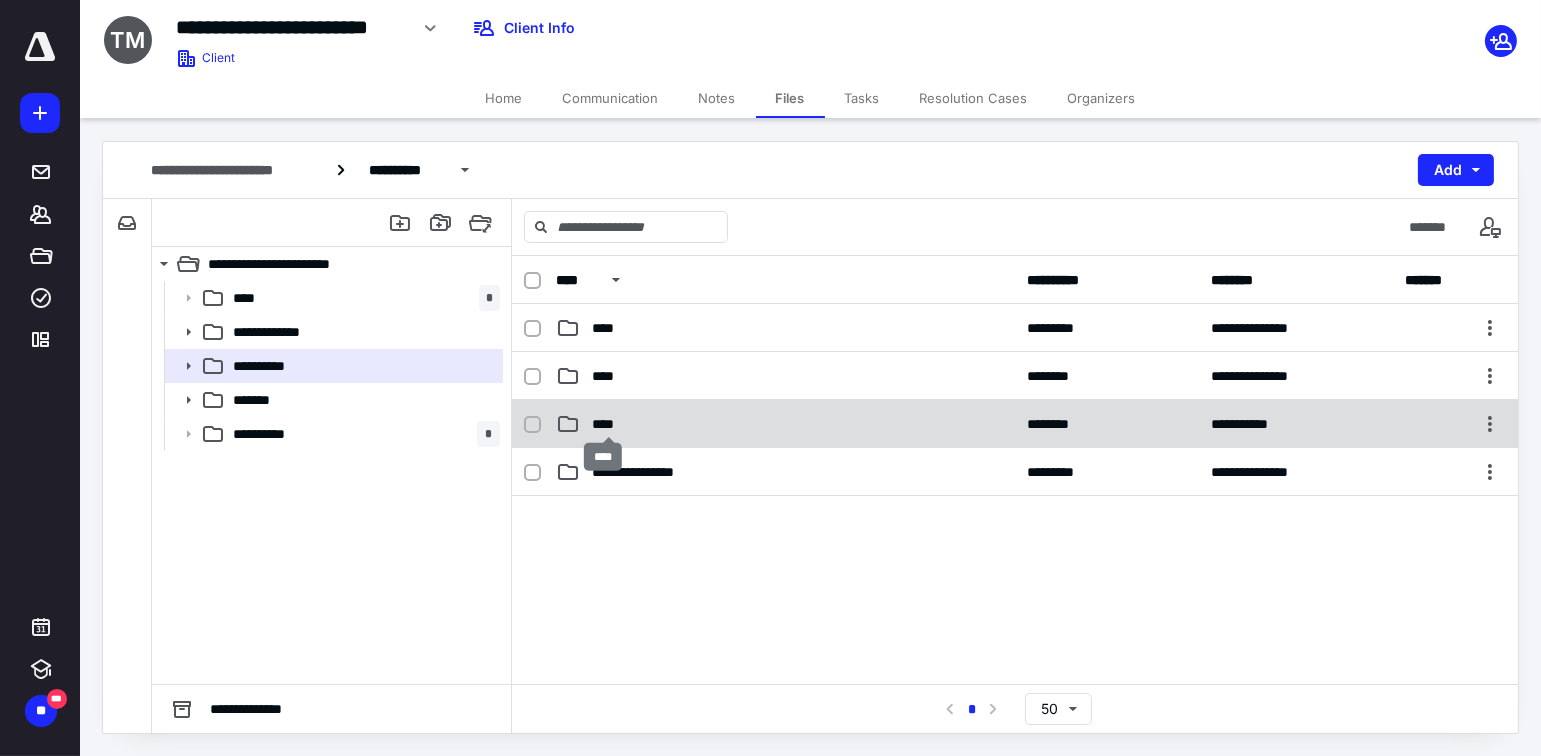 click on "****" at bounding box center (609, 424) 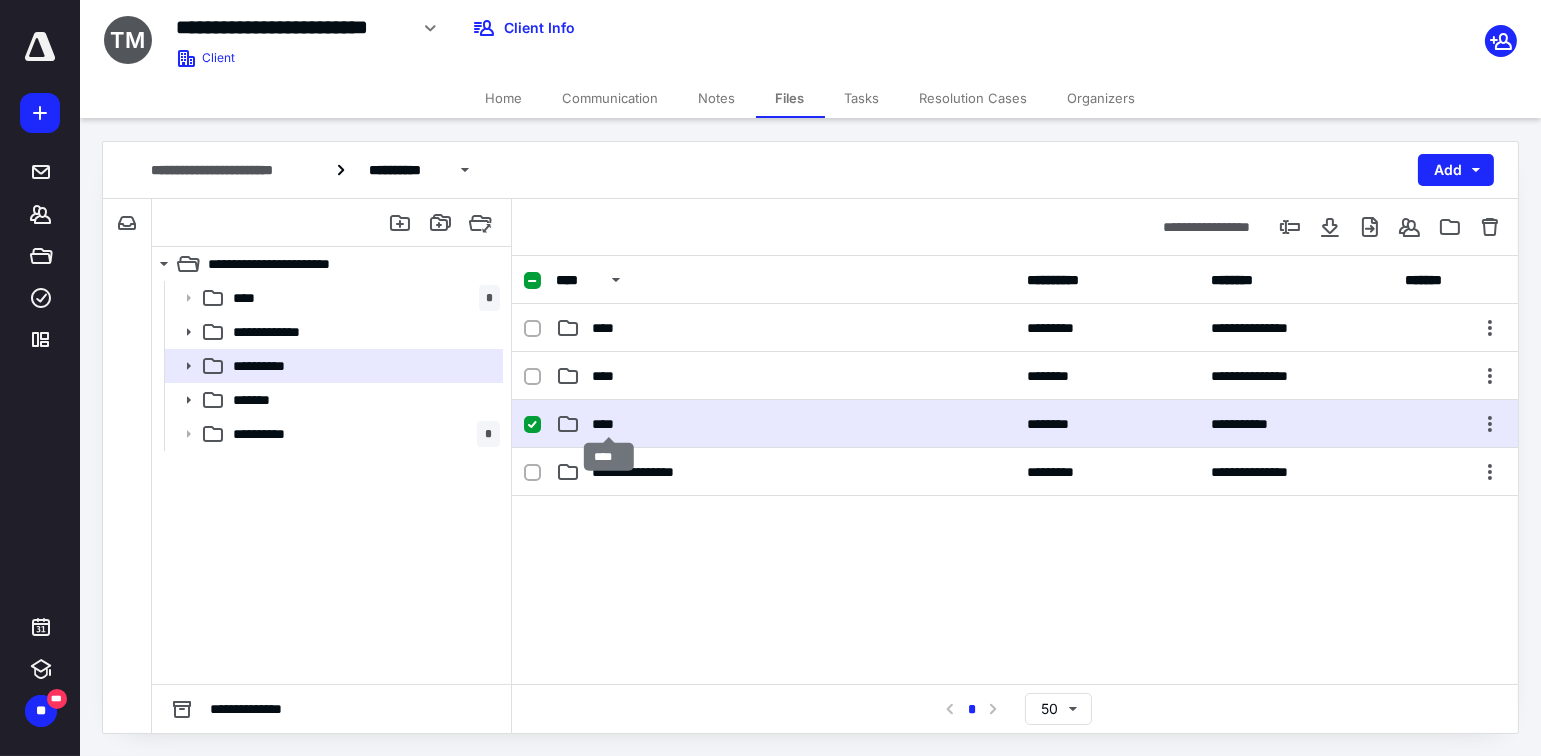 click on "****" at bounding box center [609, 424] 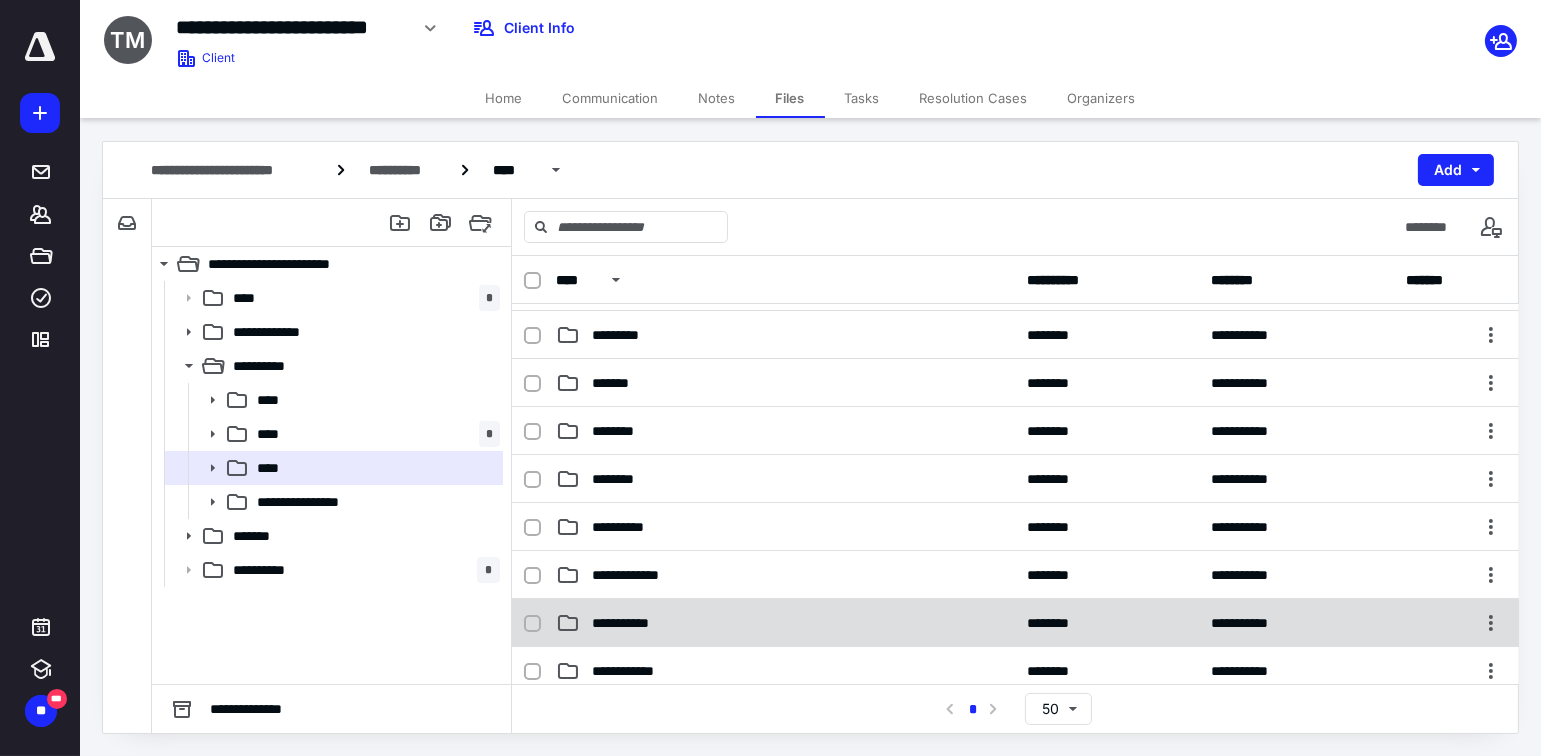 scroll, scrollTop: 0, scrollLeft: 0, axis: both 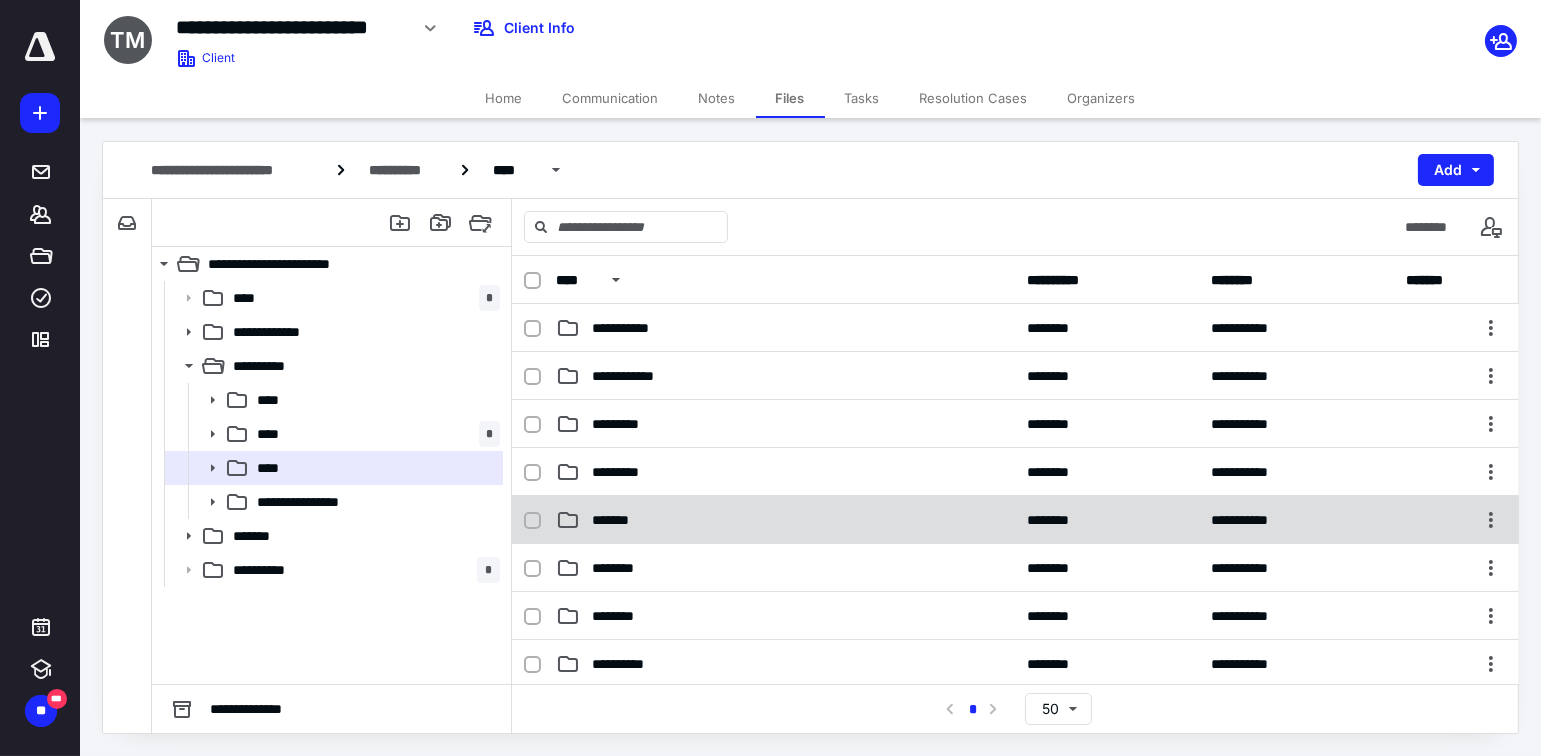 click on "*******" at bounding box center (785, 520) 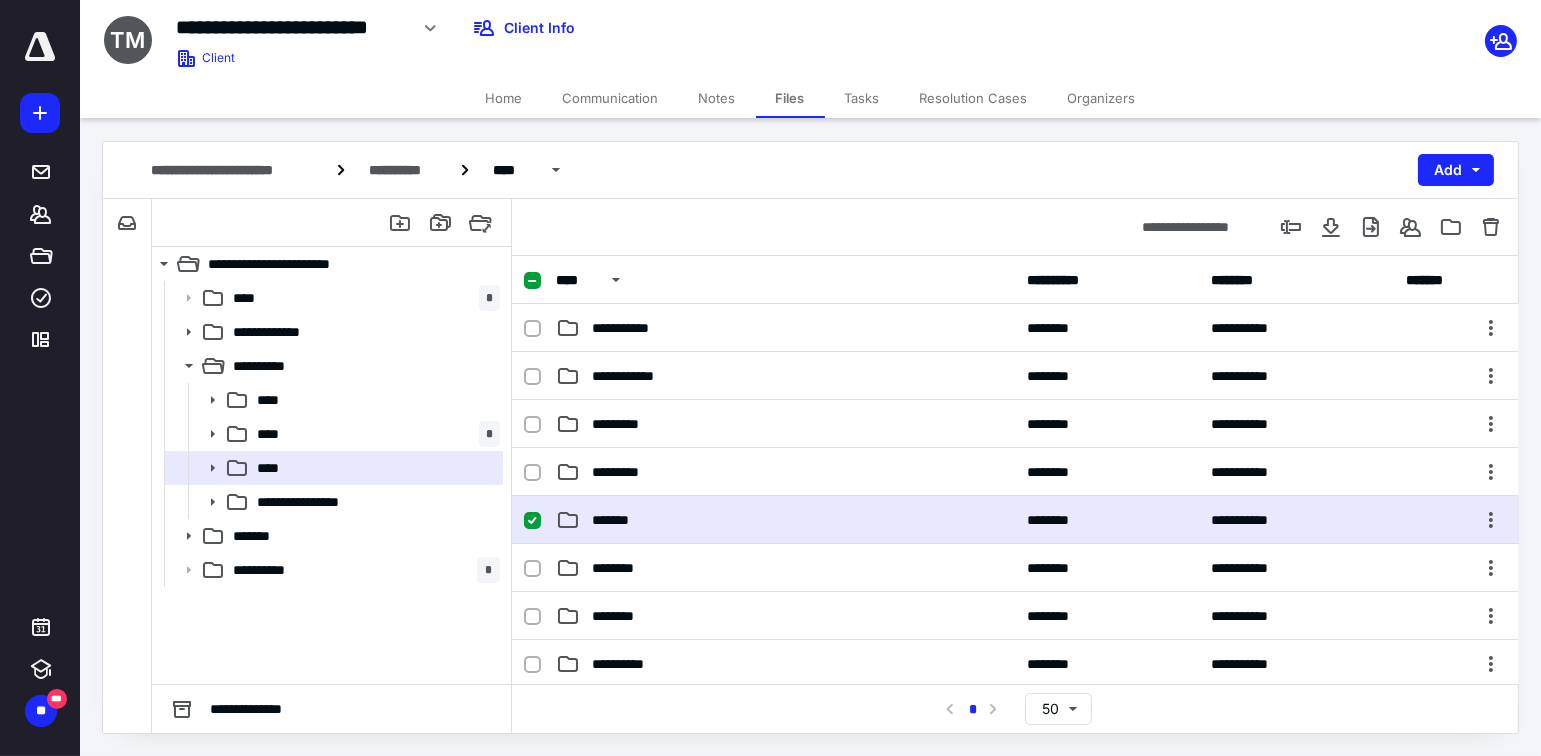 click on "*******" at bounding box center (785, 520) 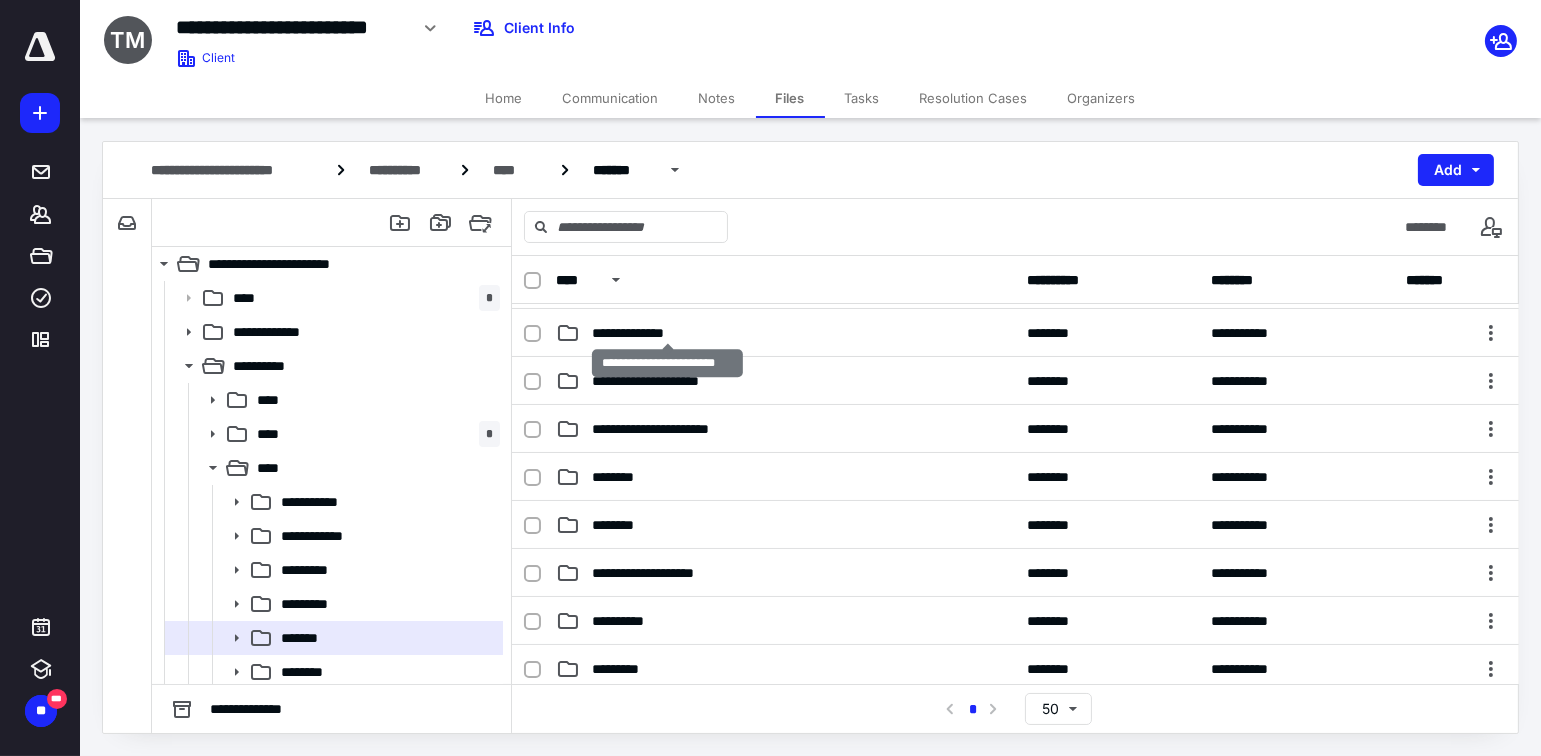 scroll, scrollTop: 500, scrollLeft: 0, axis: vertical 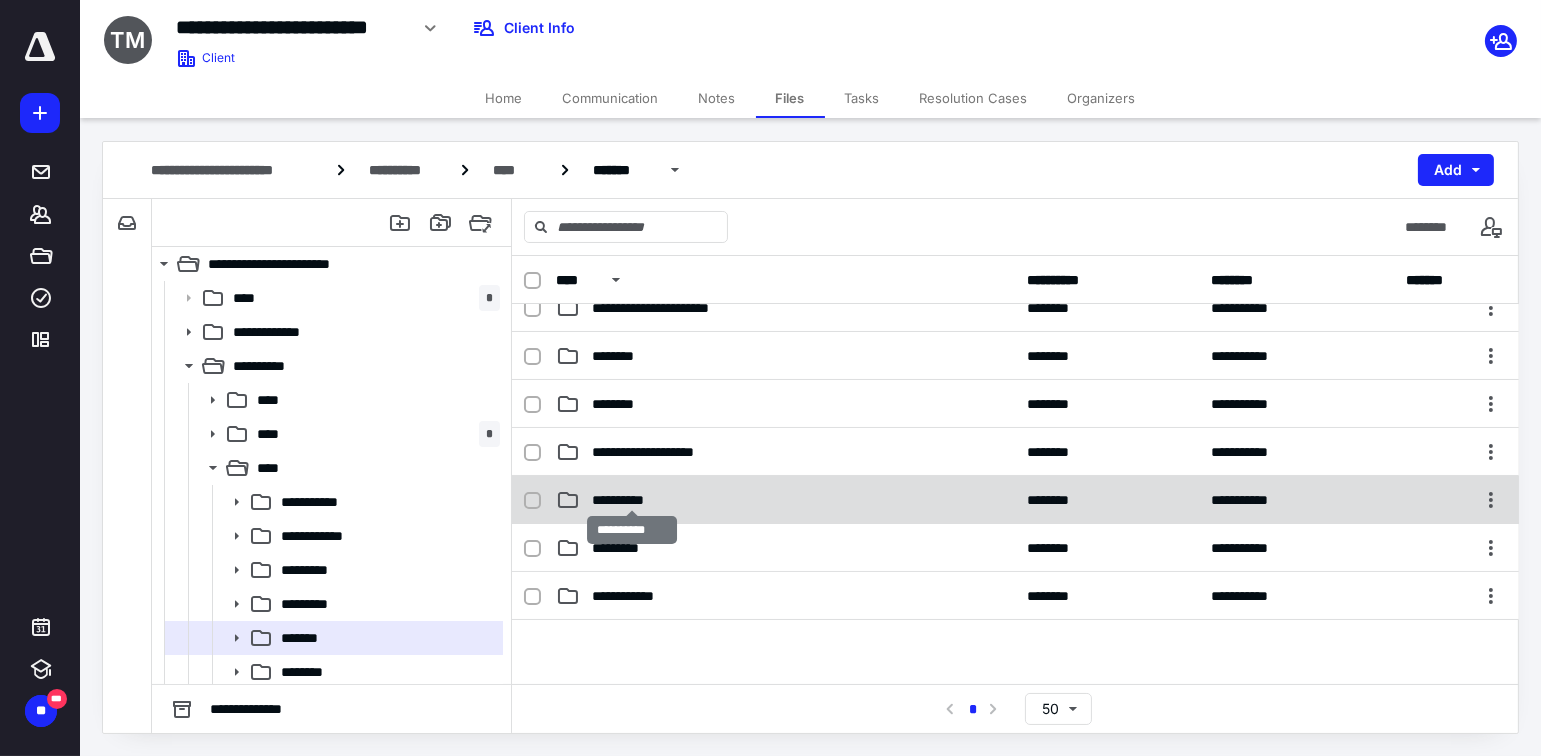 click on "**********" at bounding box center (632, 500) 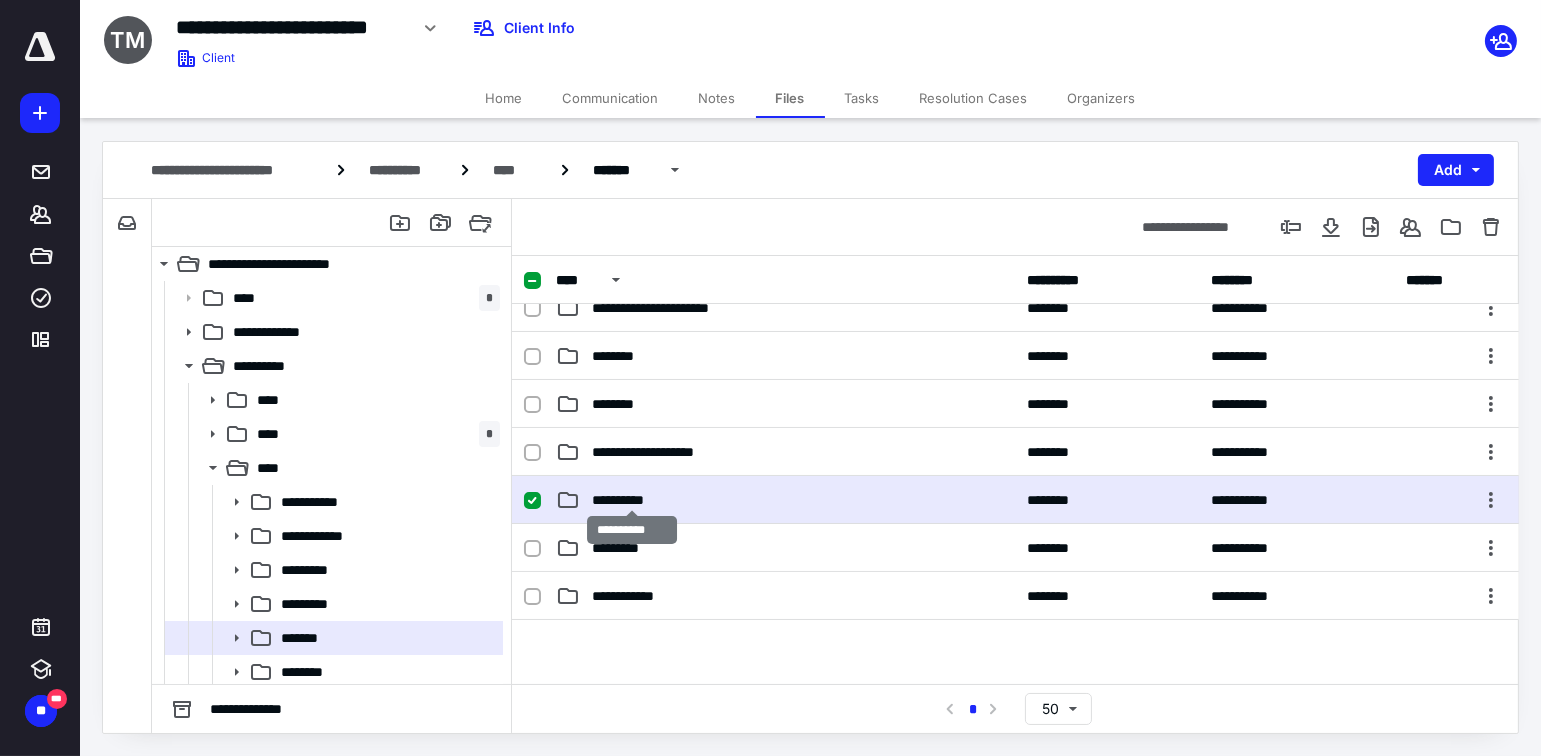 click on "**********" at bounding box center (632, 500) 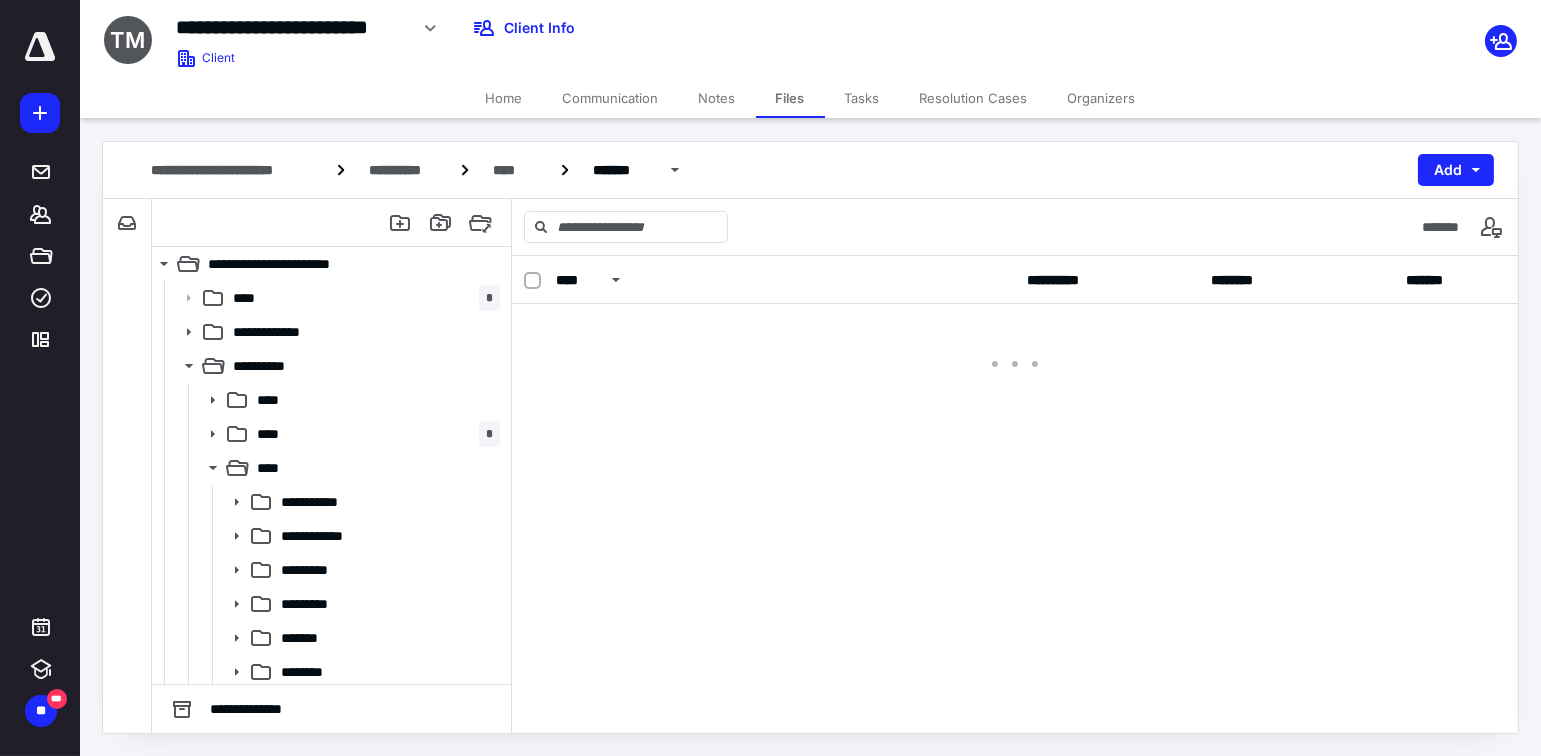 scroll, scrollTop: 0, scrollLeft: 0, axis: both 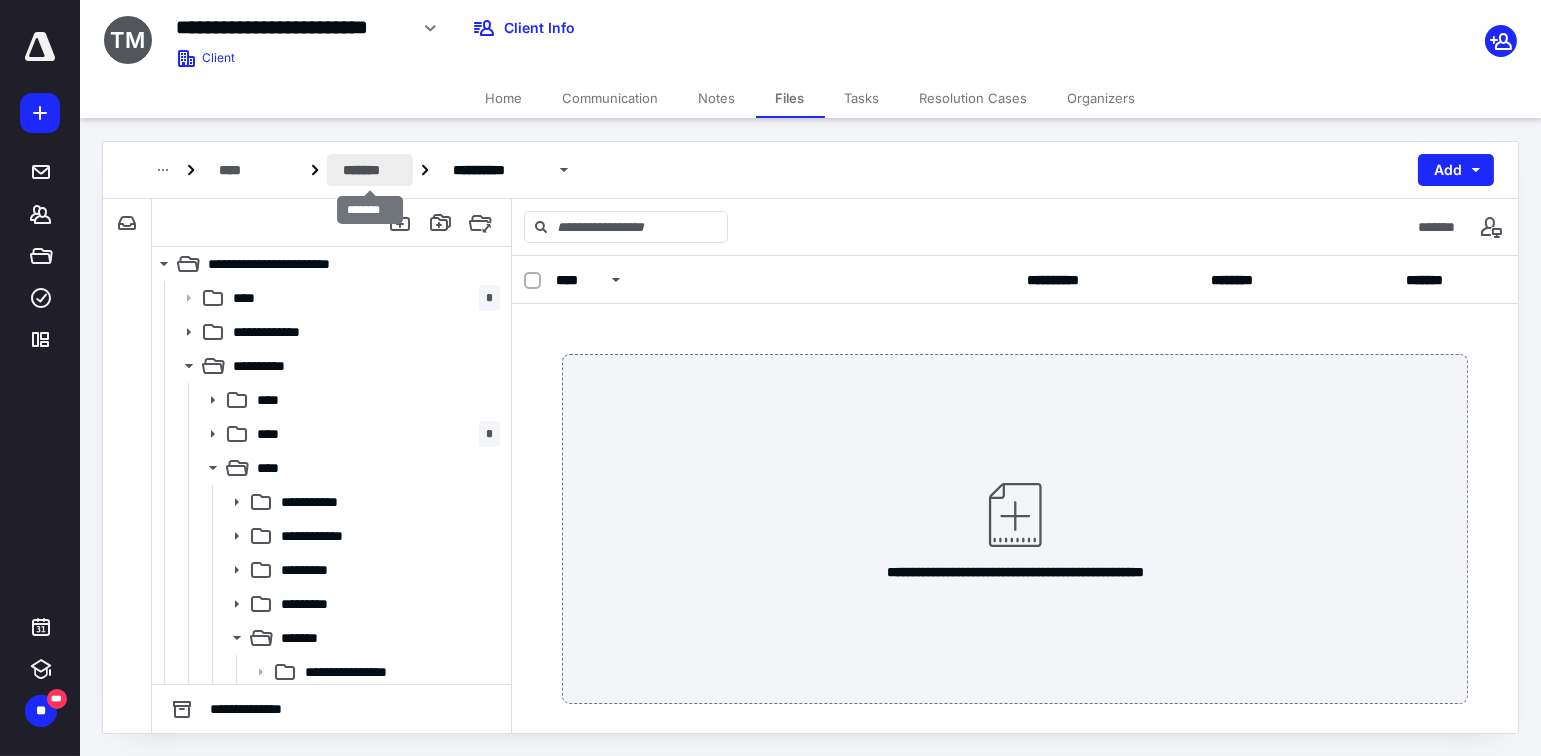 click on "*******" at bounding box center (370, 170) 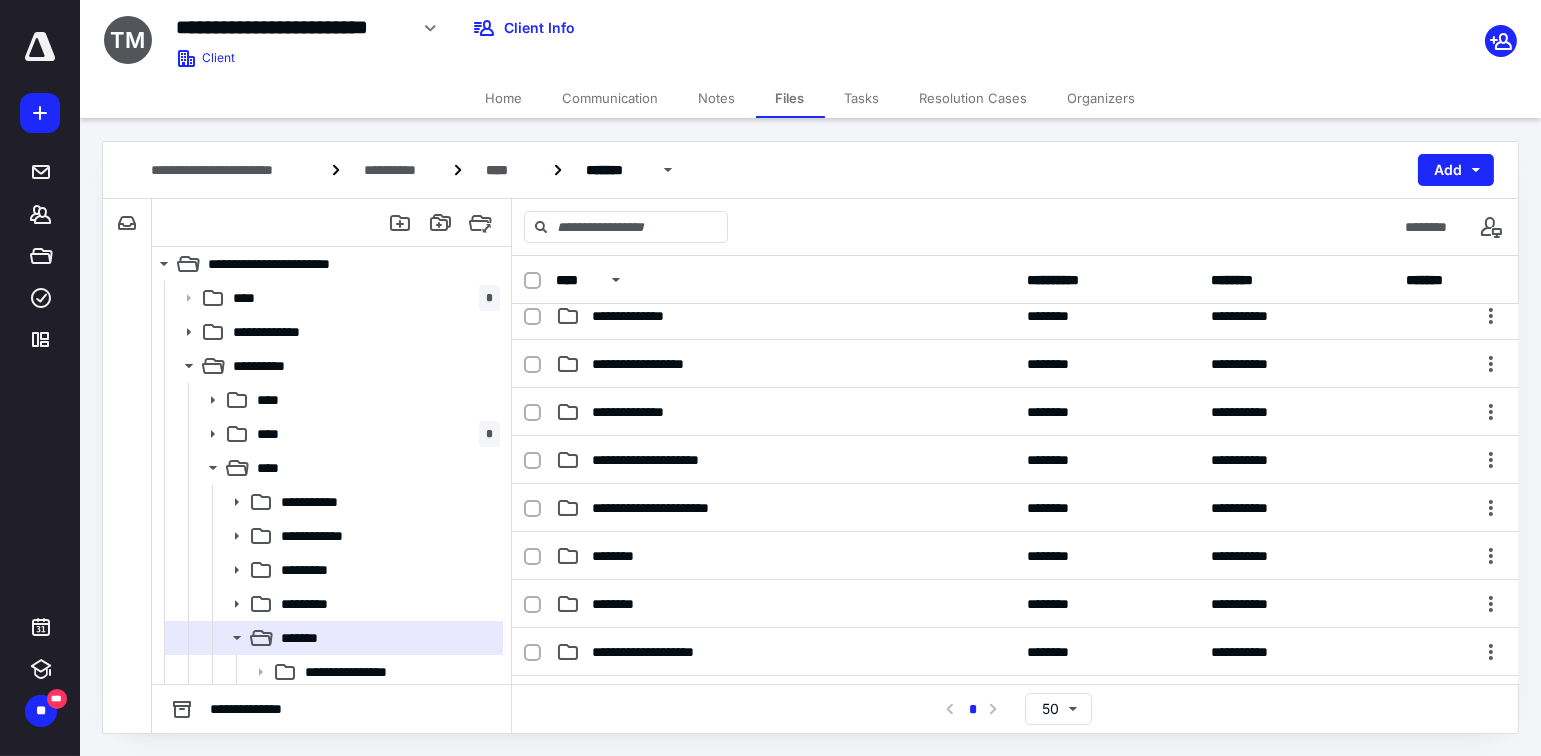 scroll, scrollTop: 0, scrollLeft: 0, axis: both 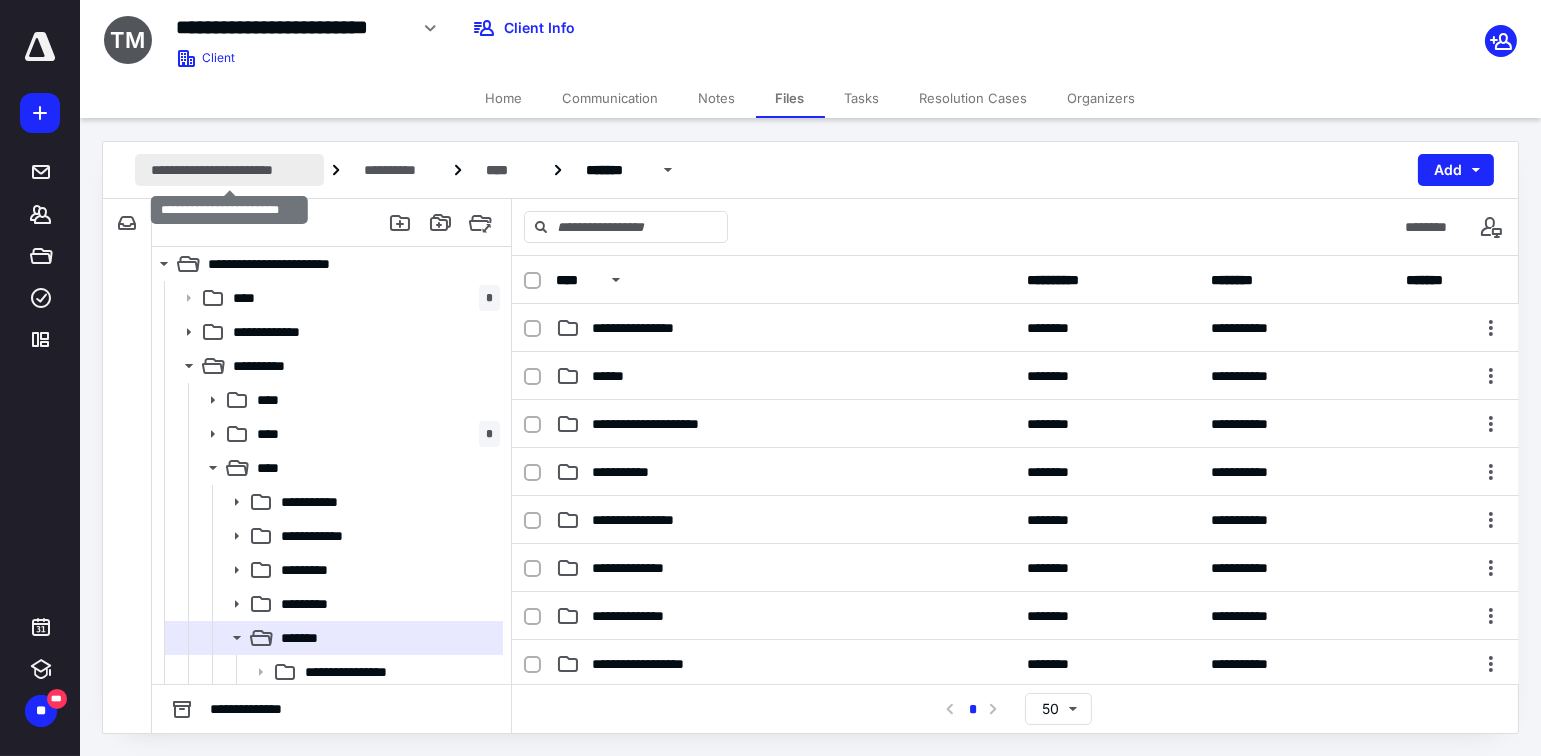 click on "**********" at bounding box center (229, 170) 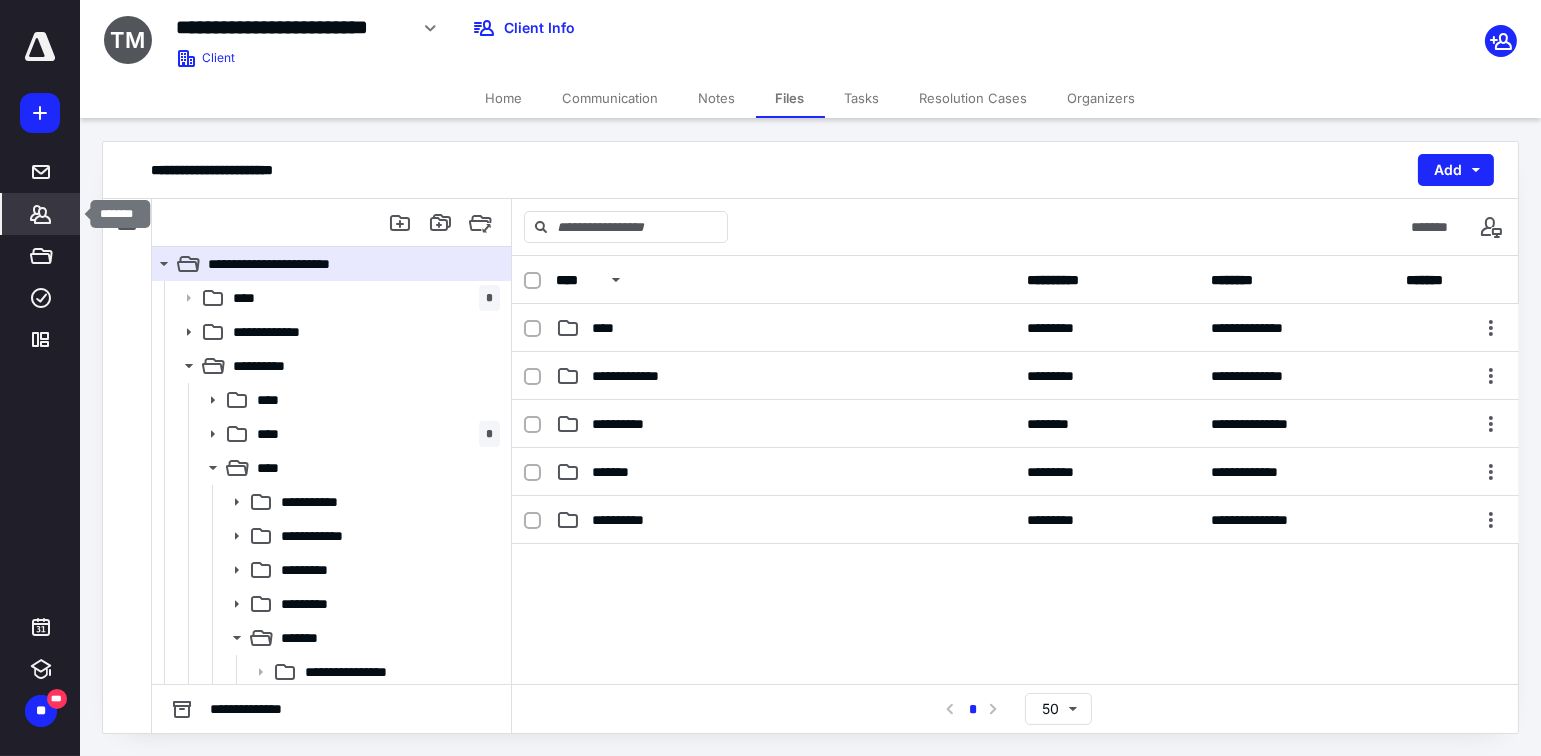click 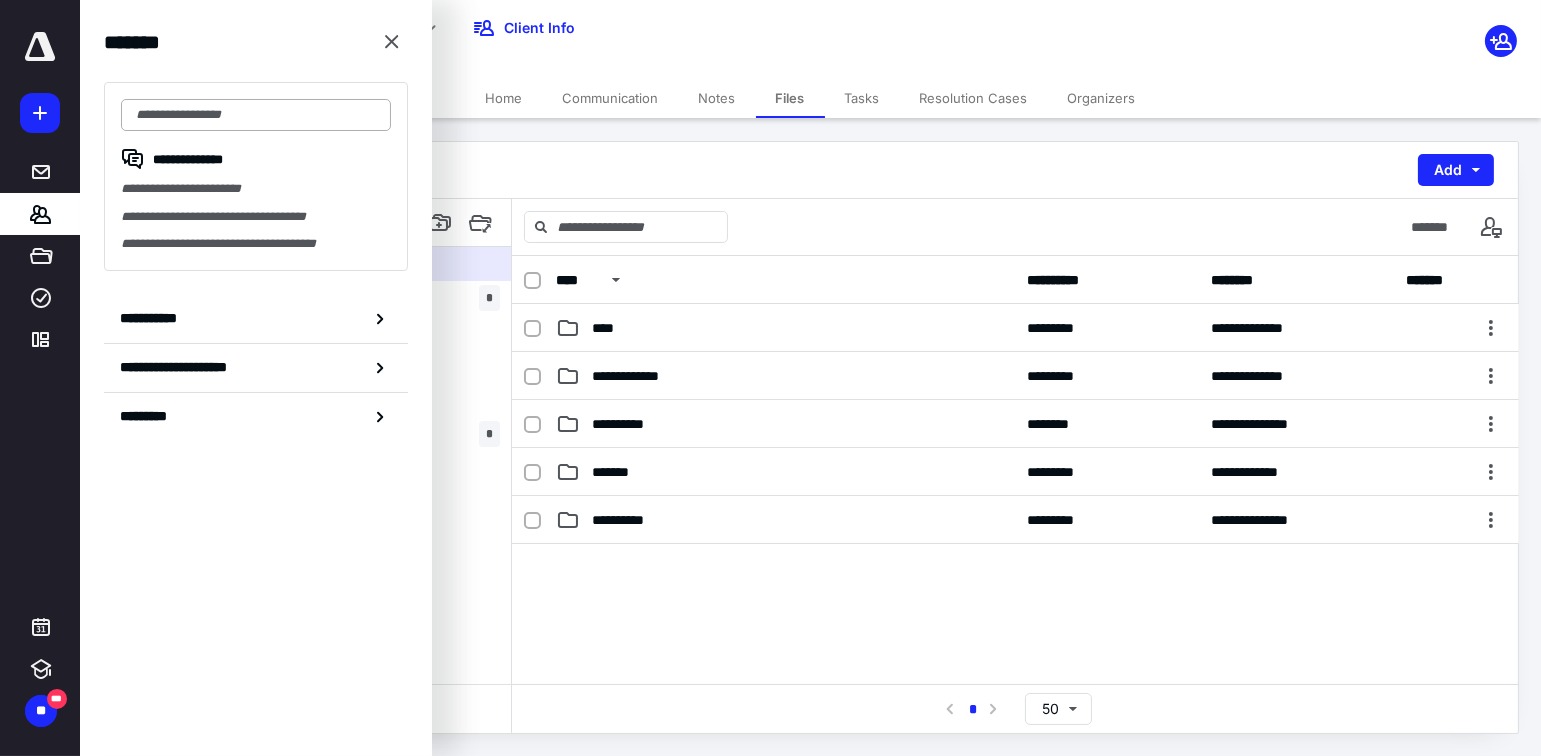 drag, startPoint x: 154, startPoint y: 107, endPoint x: 158, endPoint y: 88, distance: 19.416489 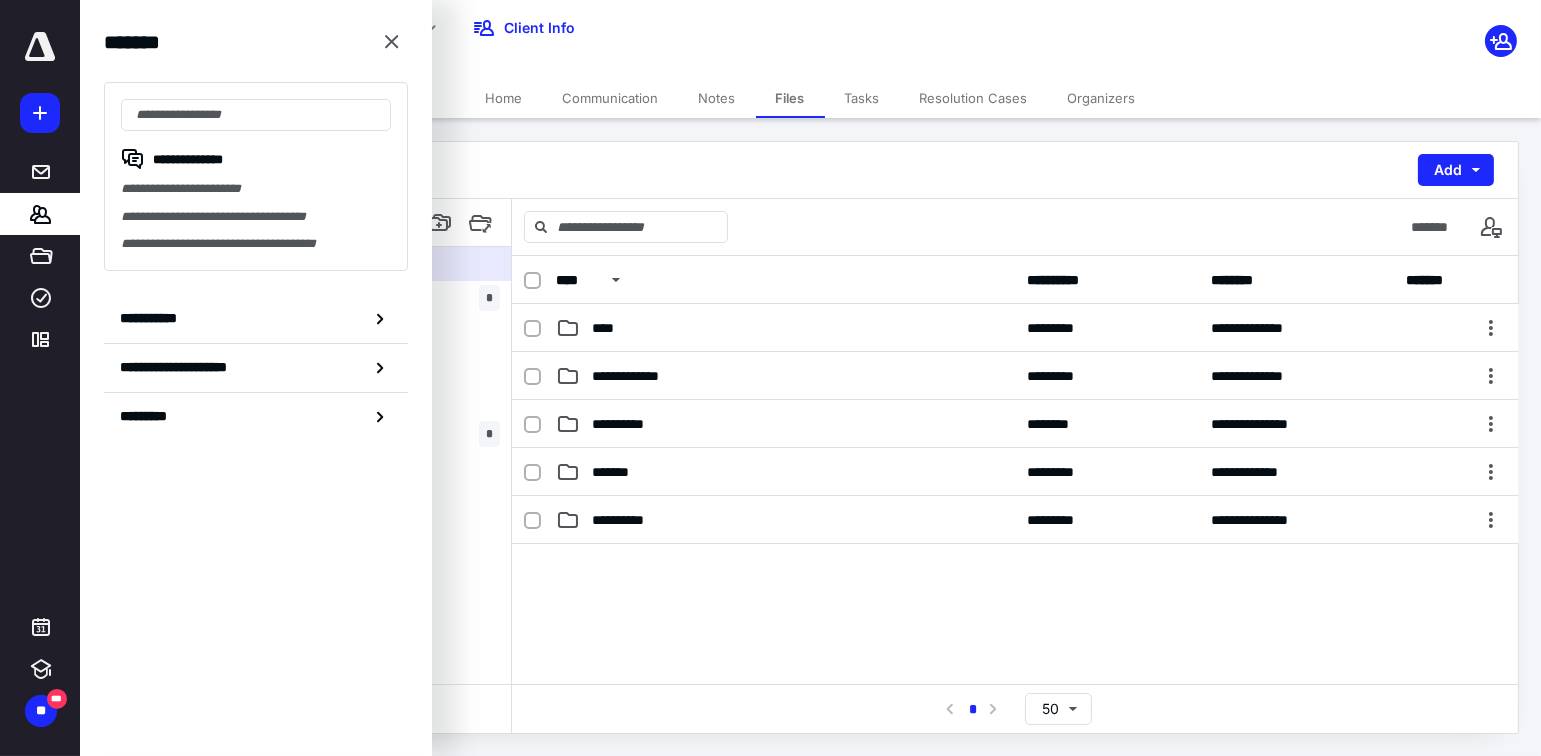 click at bounding box center (256, 115) 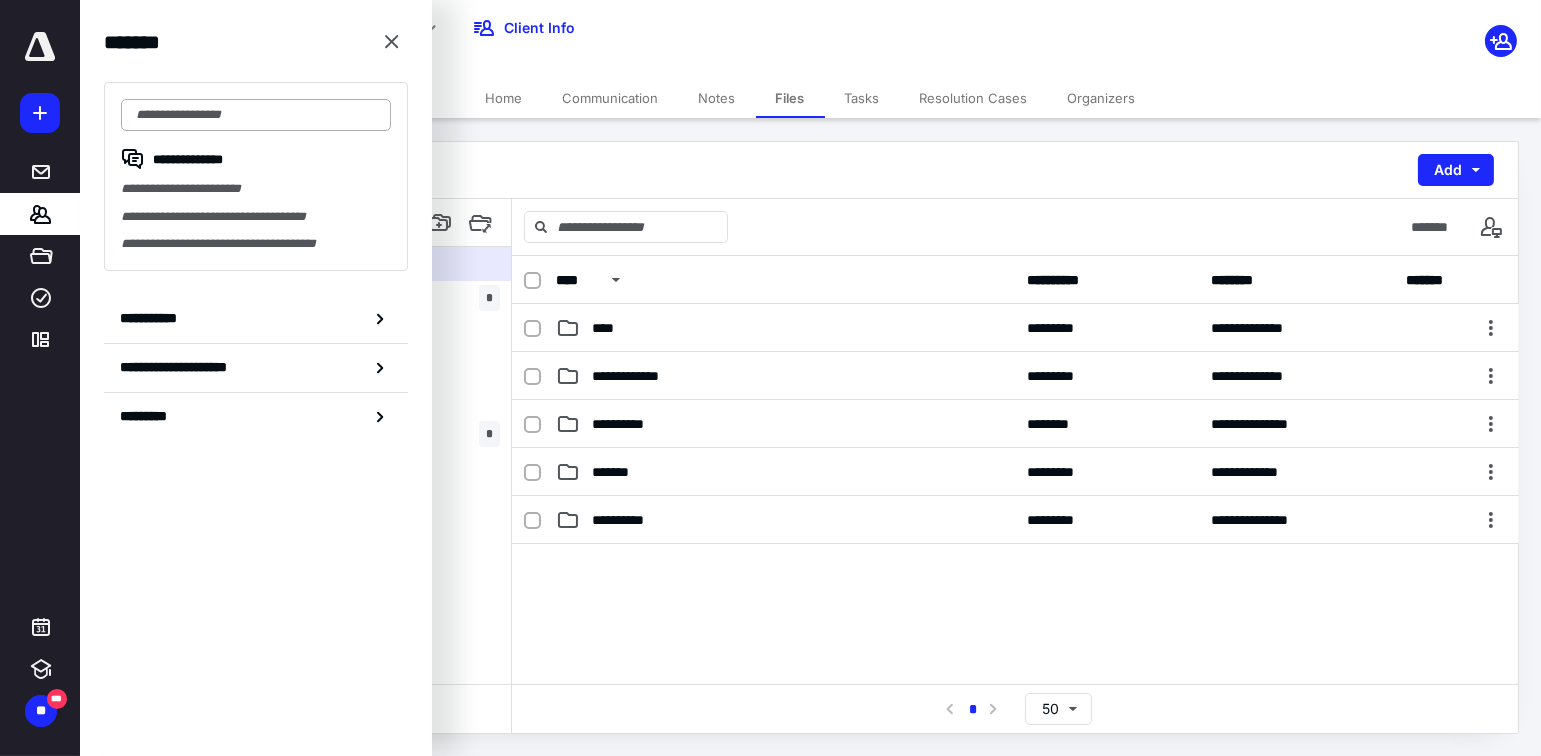 click at bounding box center (256, 115) 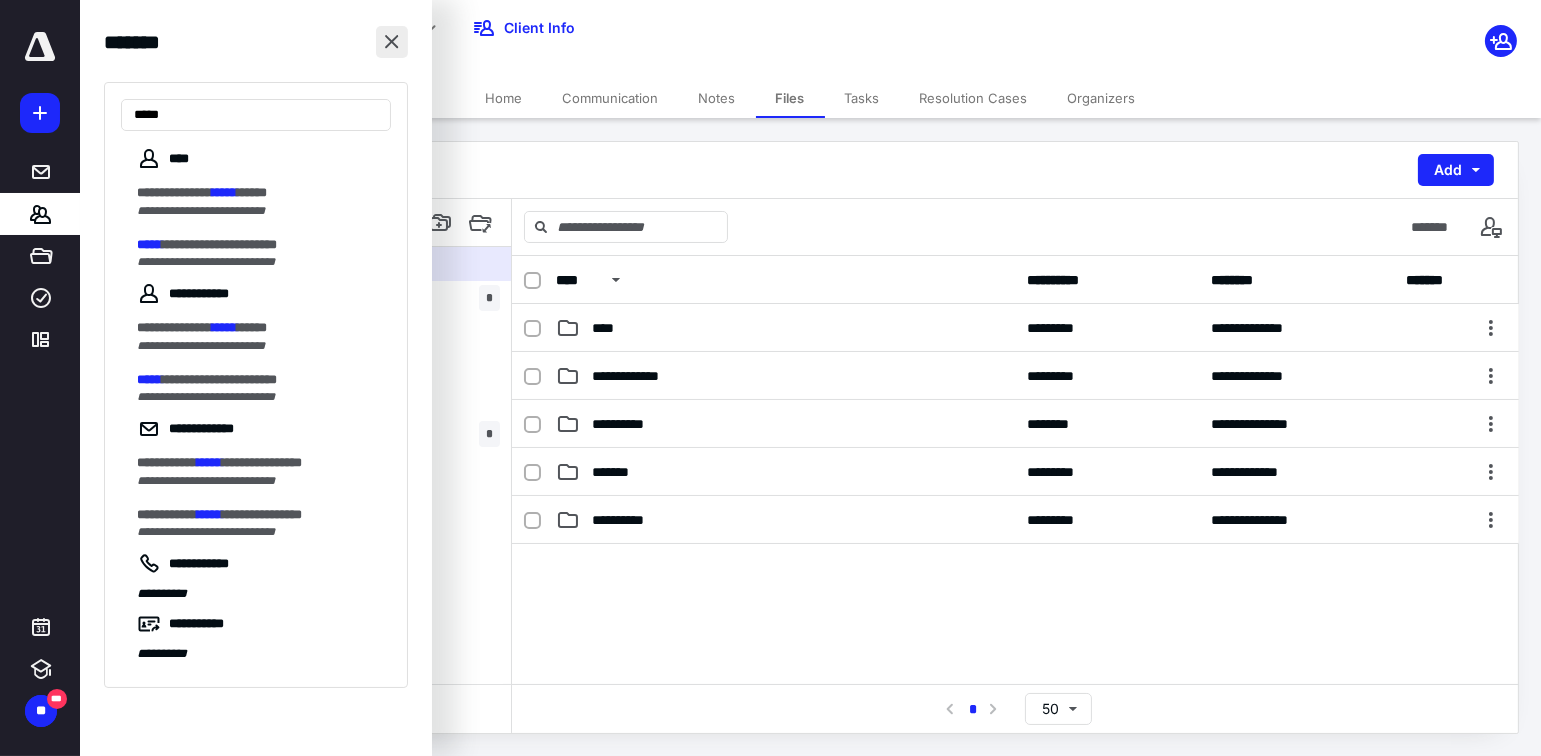 type on "*****" 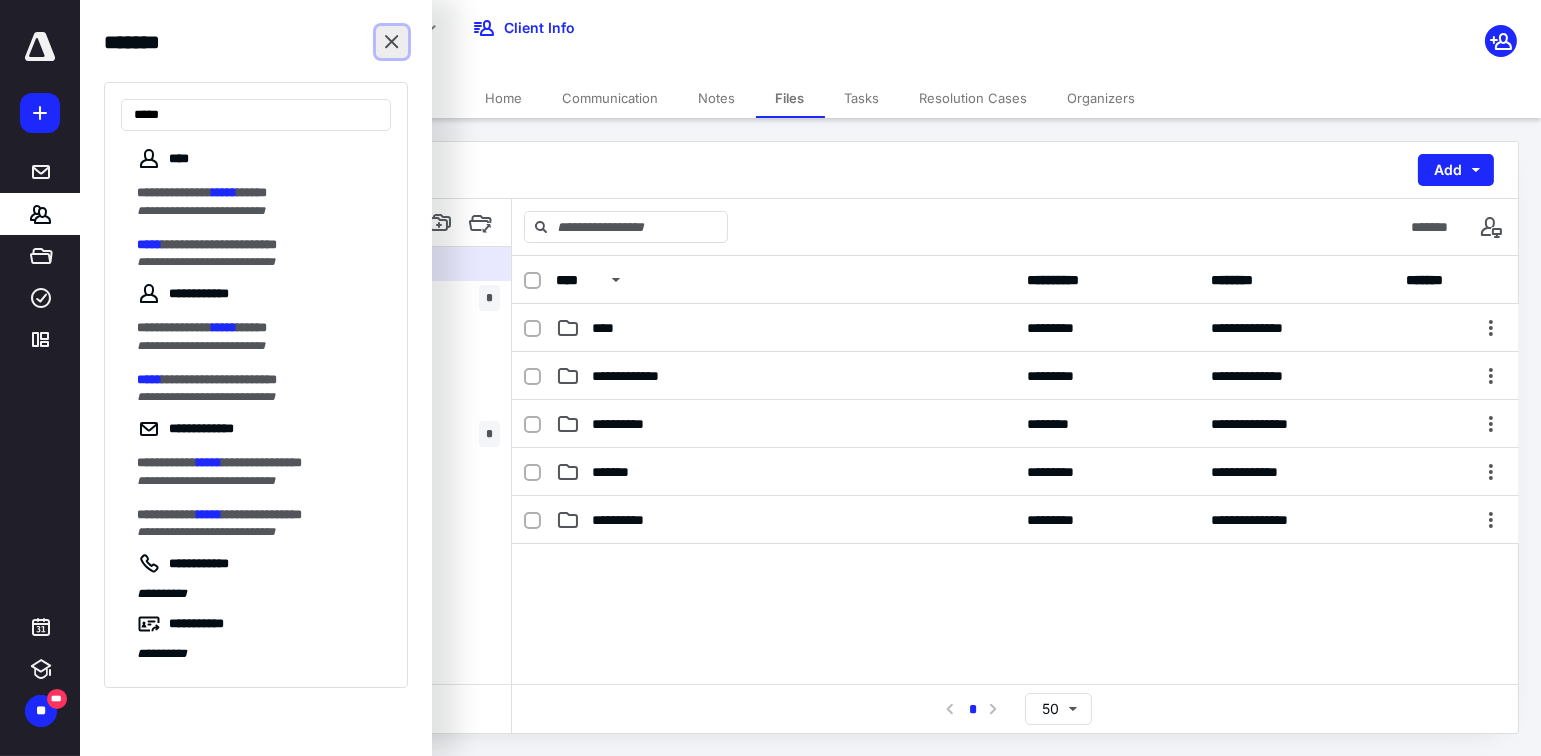 click at bounding box center (392, 42) 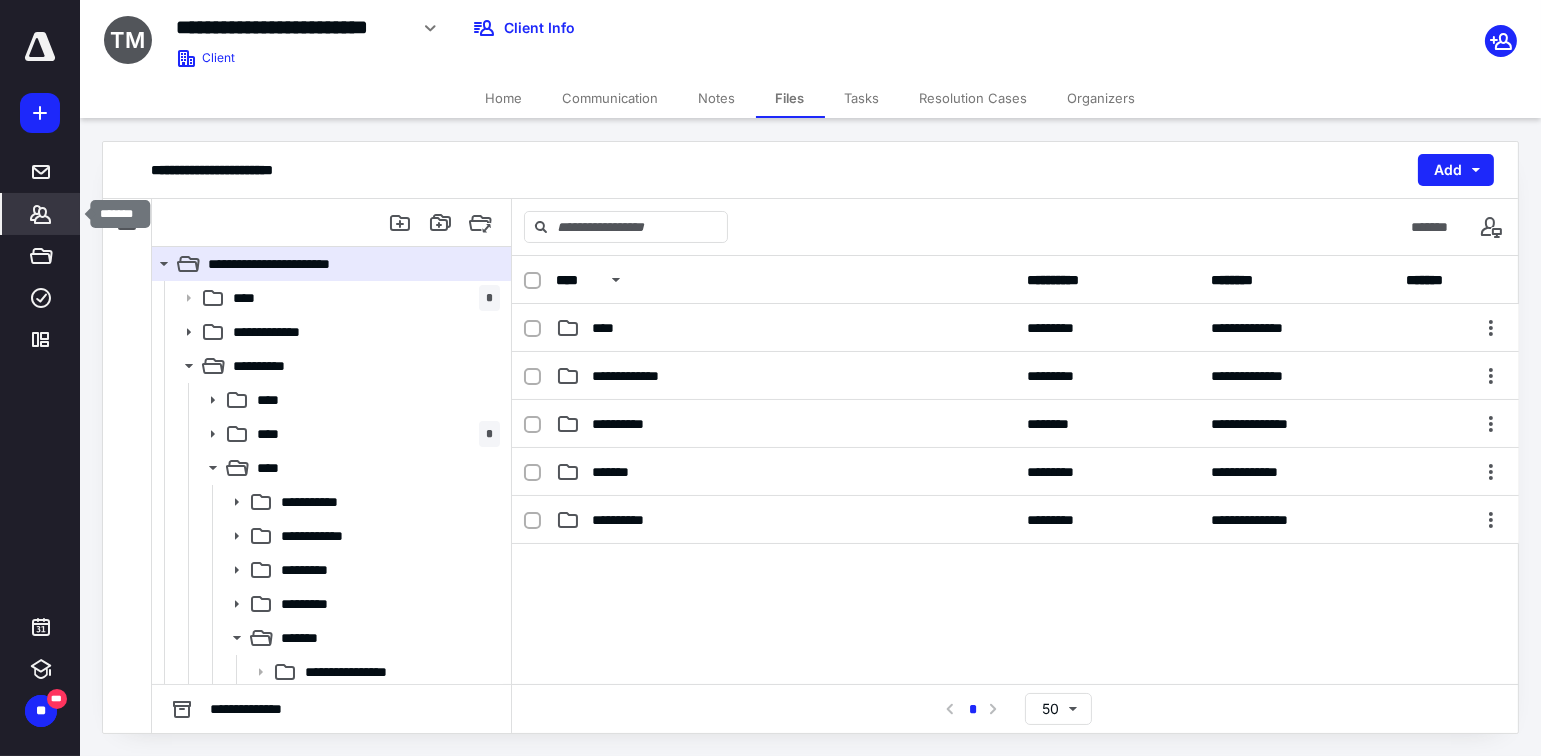 click 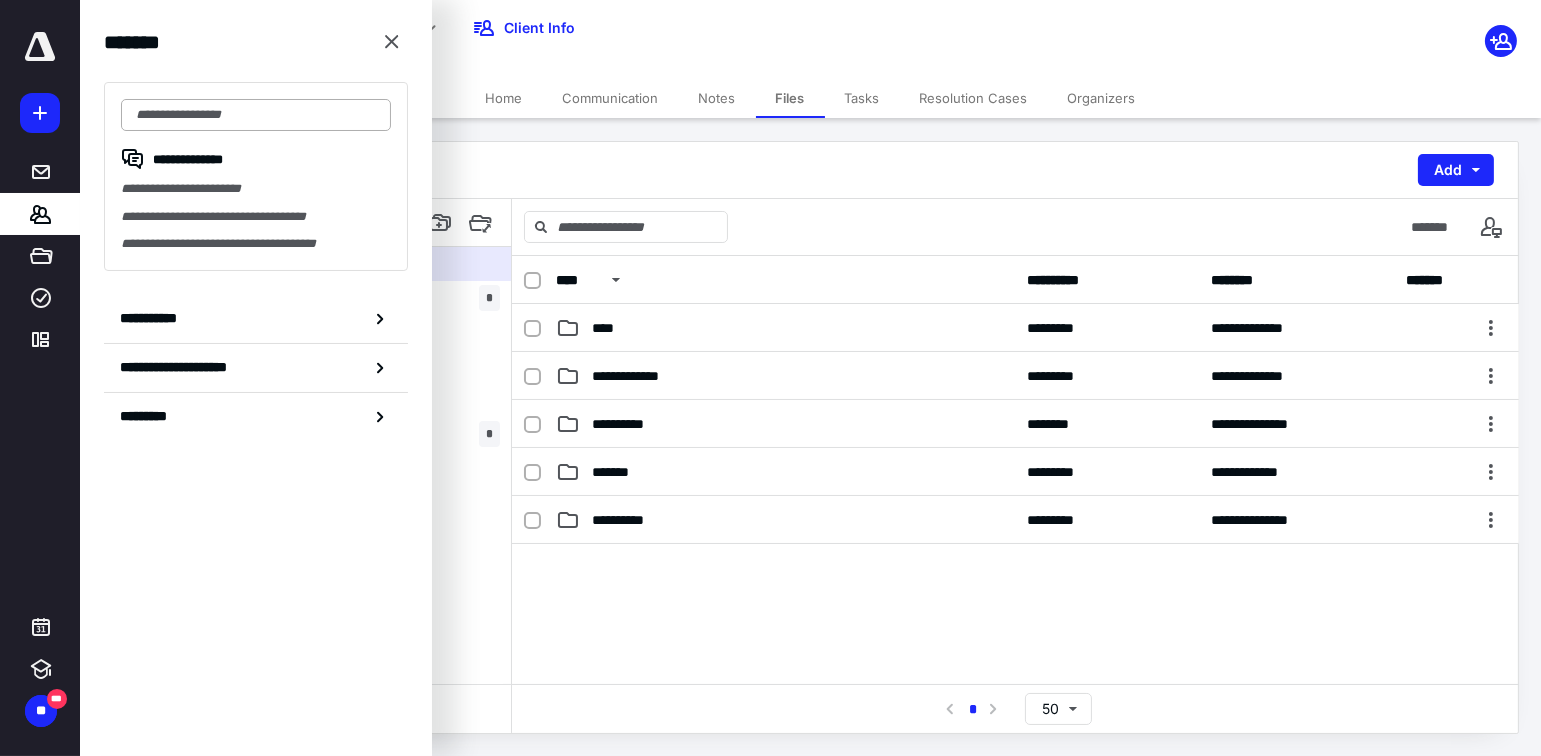 click at bounding box center (256, 115) 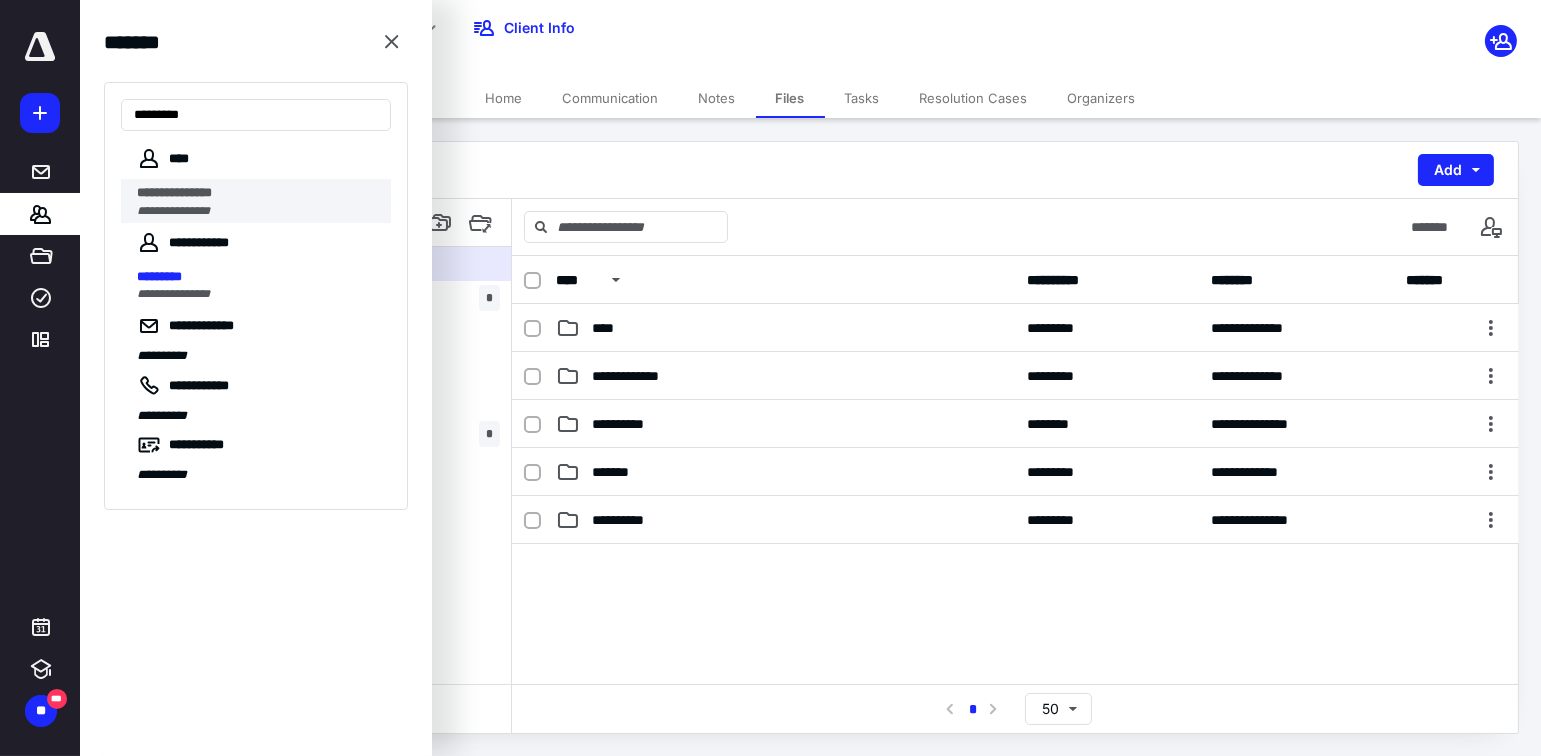 type on "*********" 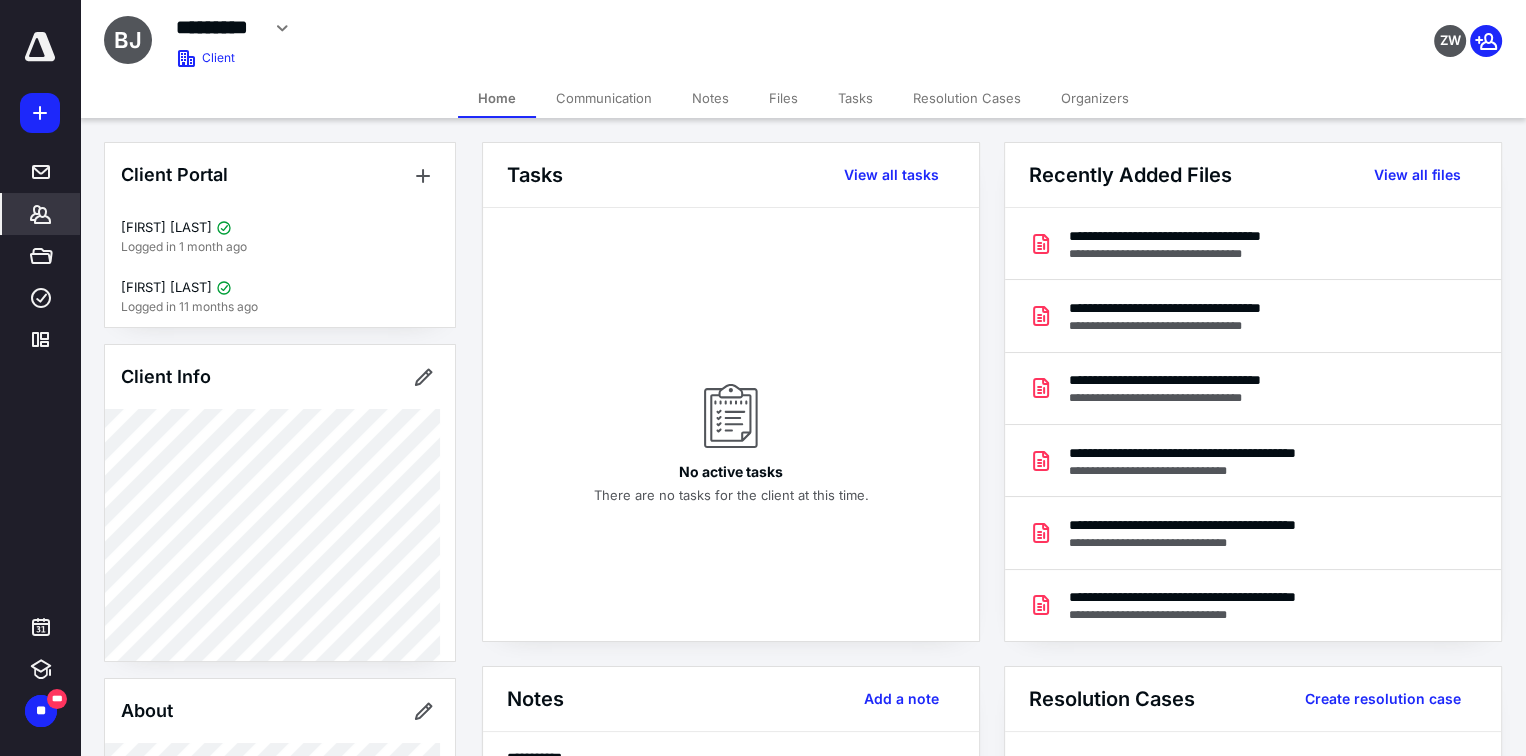 click on "Files" at bounding box center (783, 98) 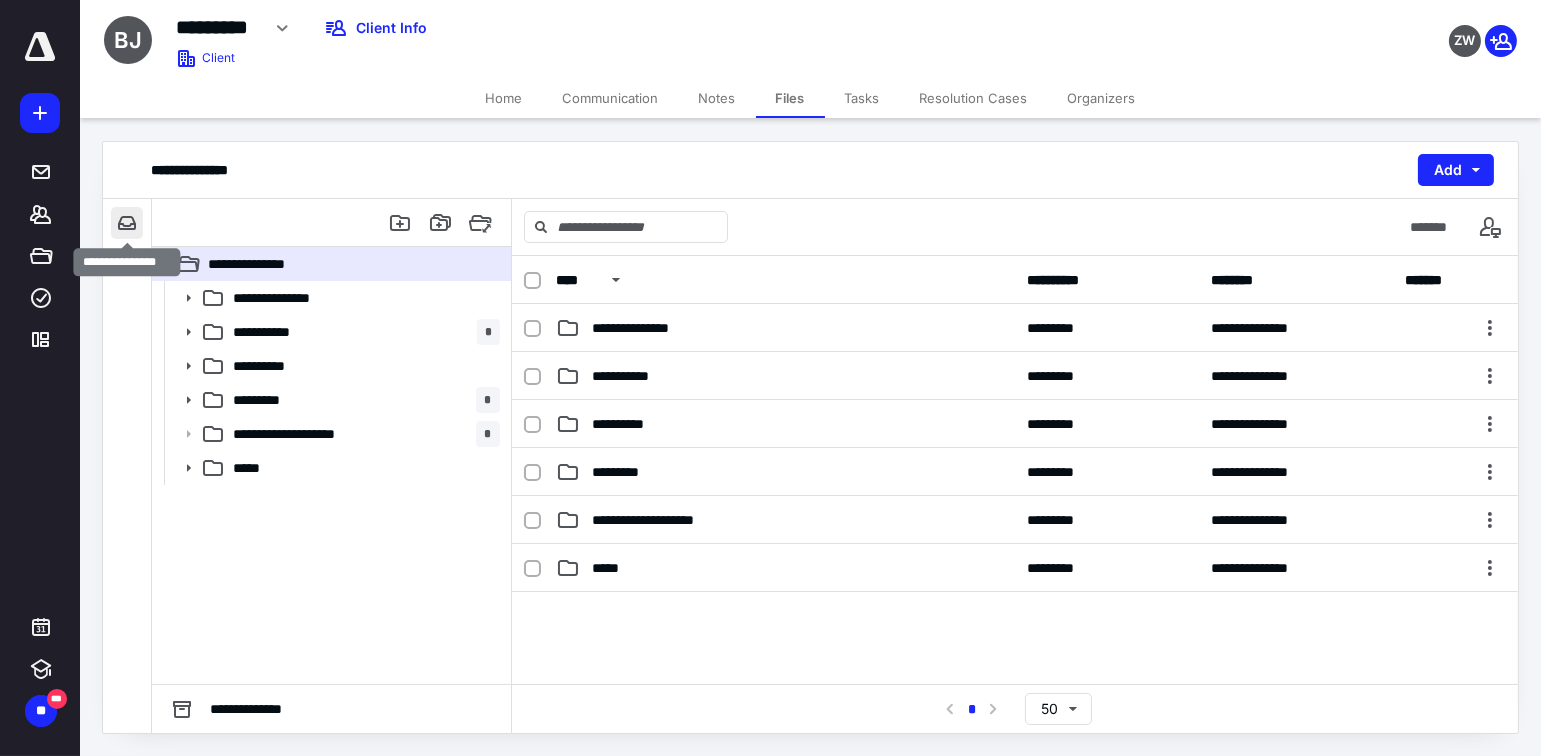 click at bounding box center [127, 223] 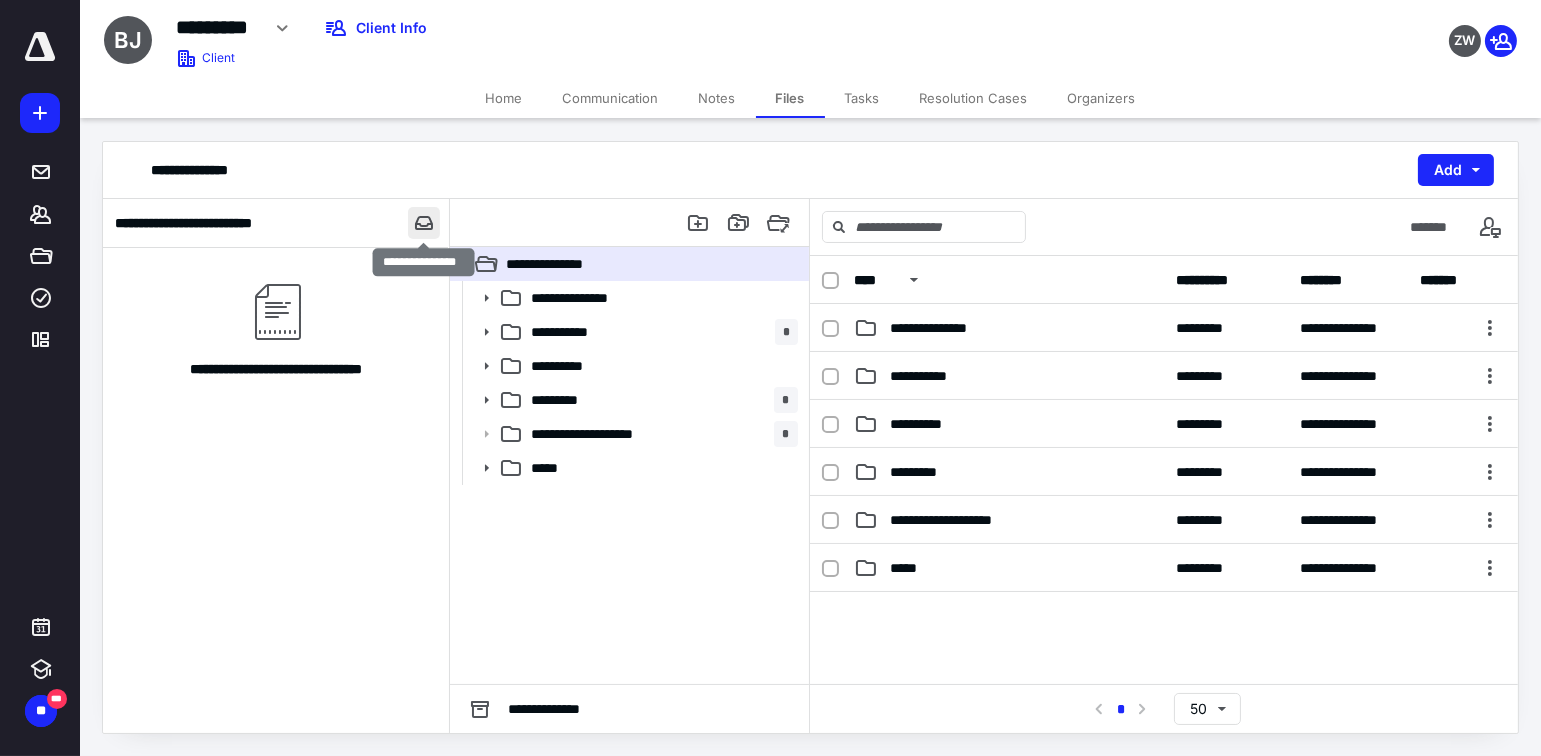 click at bounding box center [424, 223] 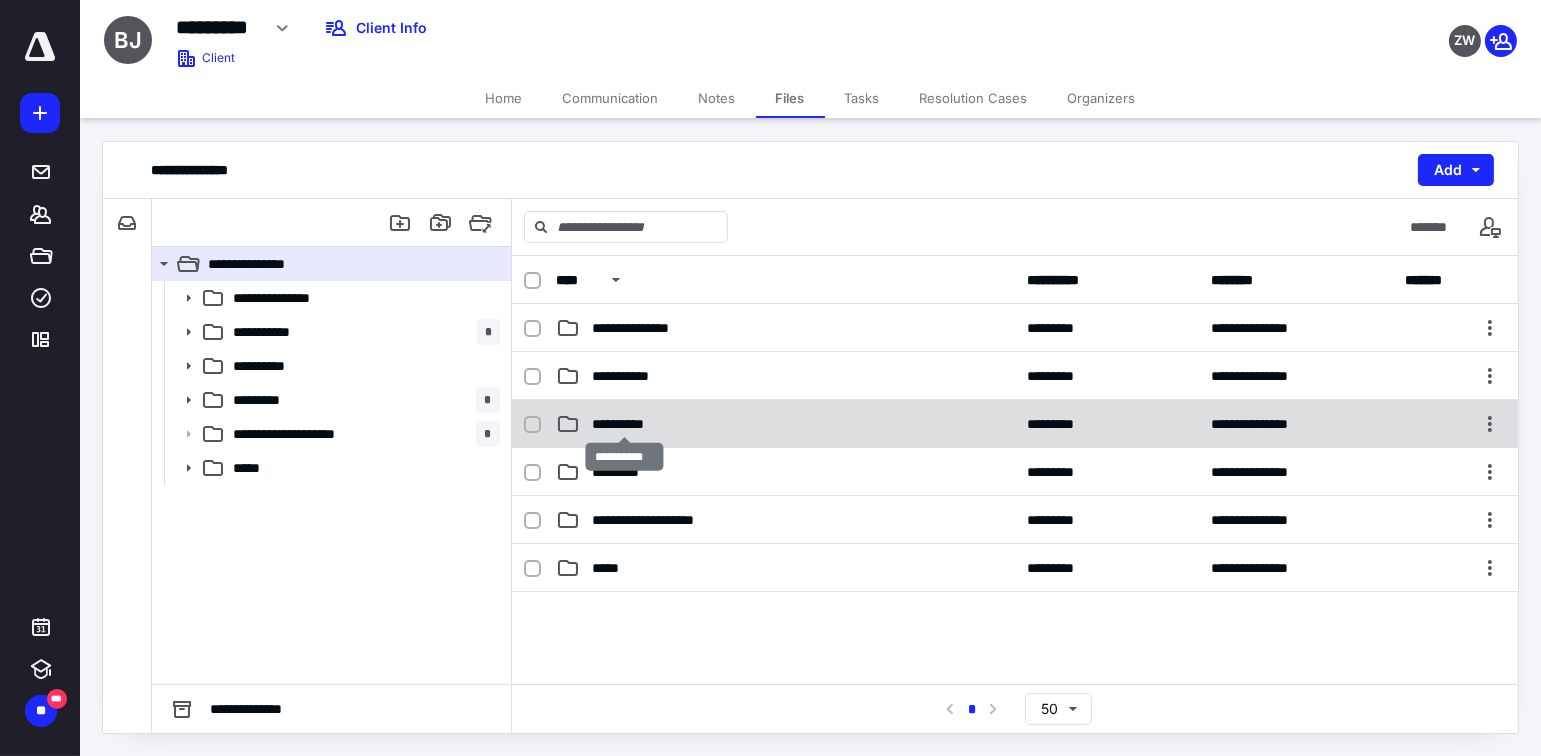 click on "**********" at bounding box center (625, 424) 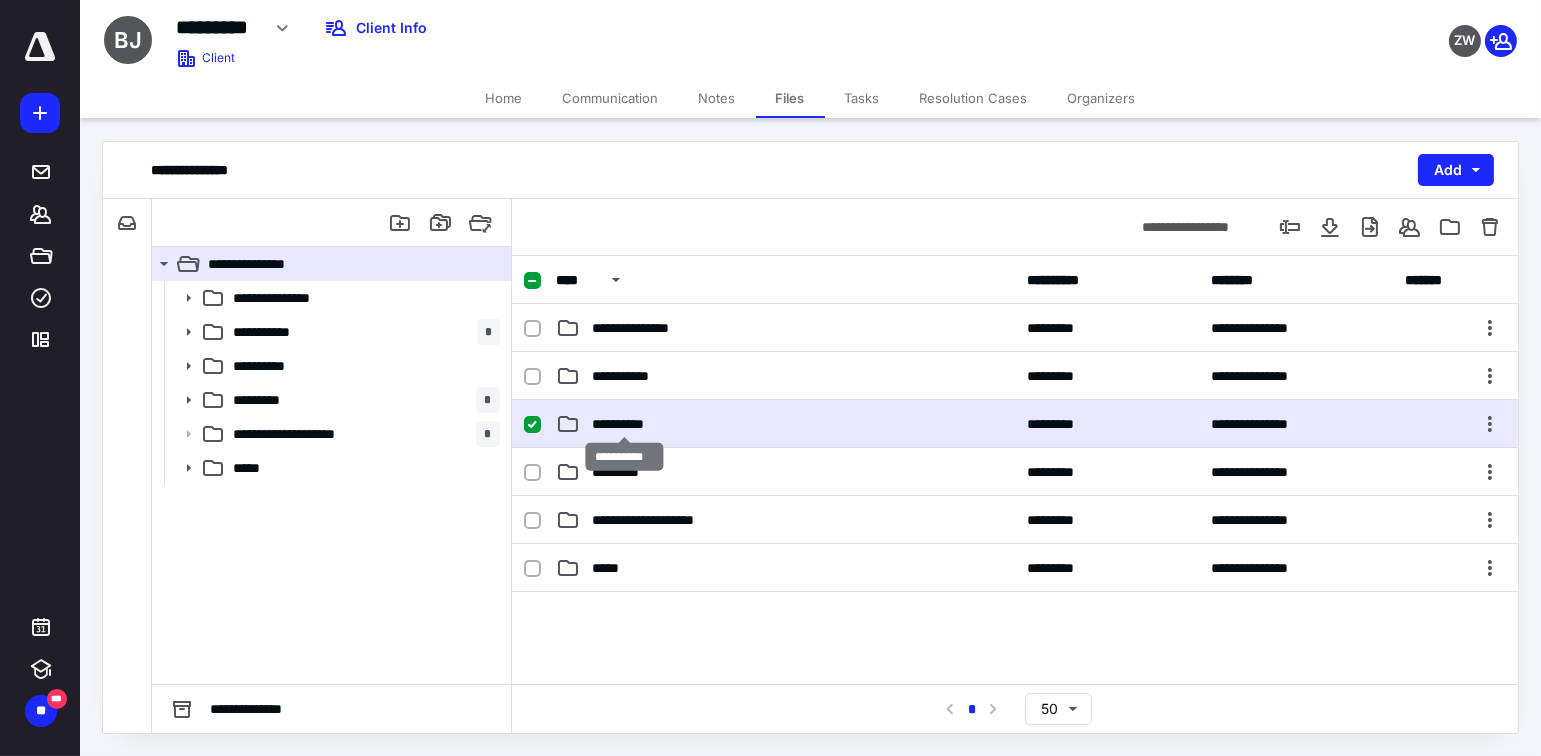 click on "**********" at bounding box center [625, 424] 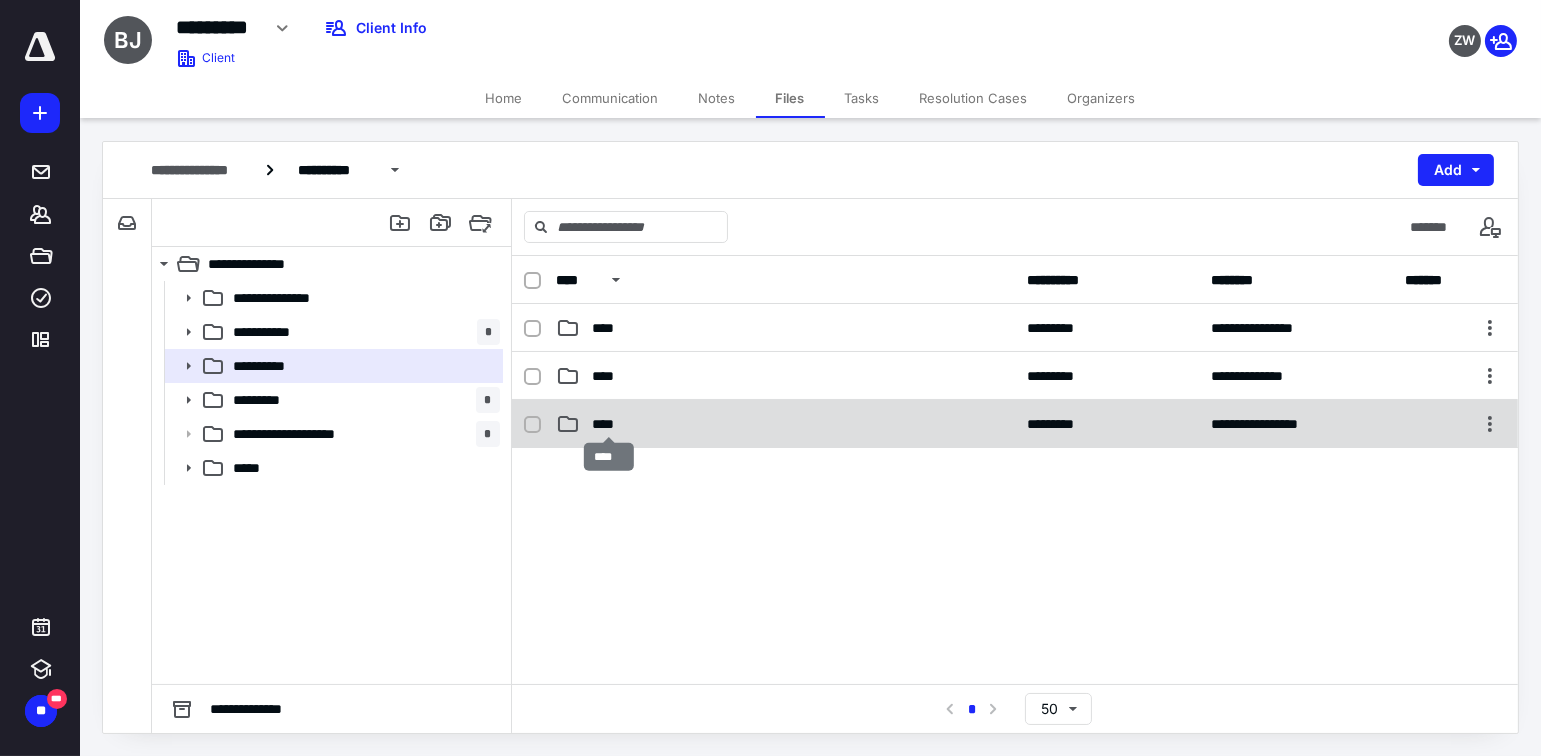 click on "****" at bounding box center (609, 424) 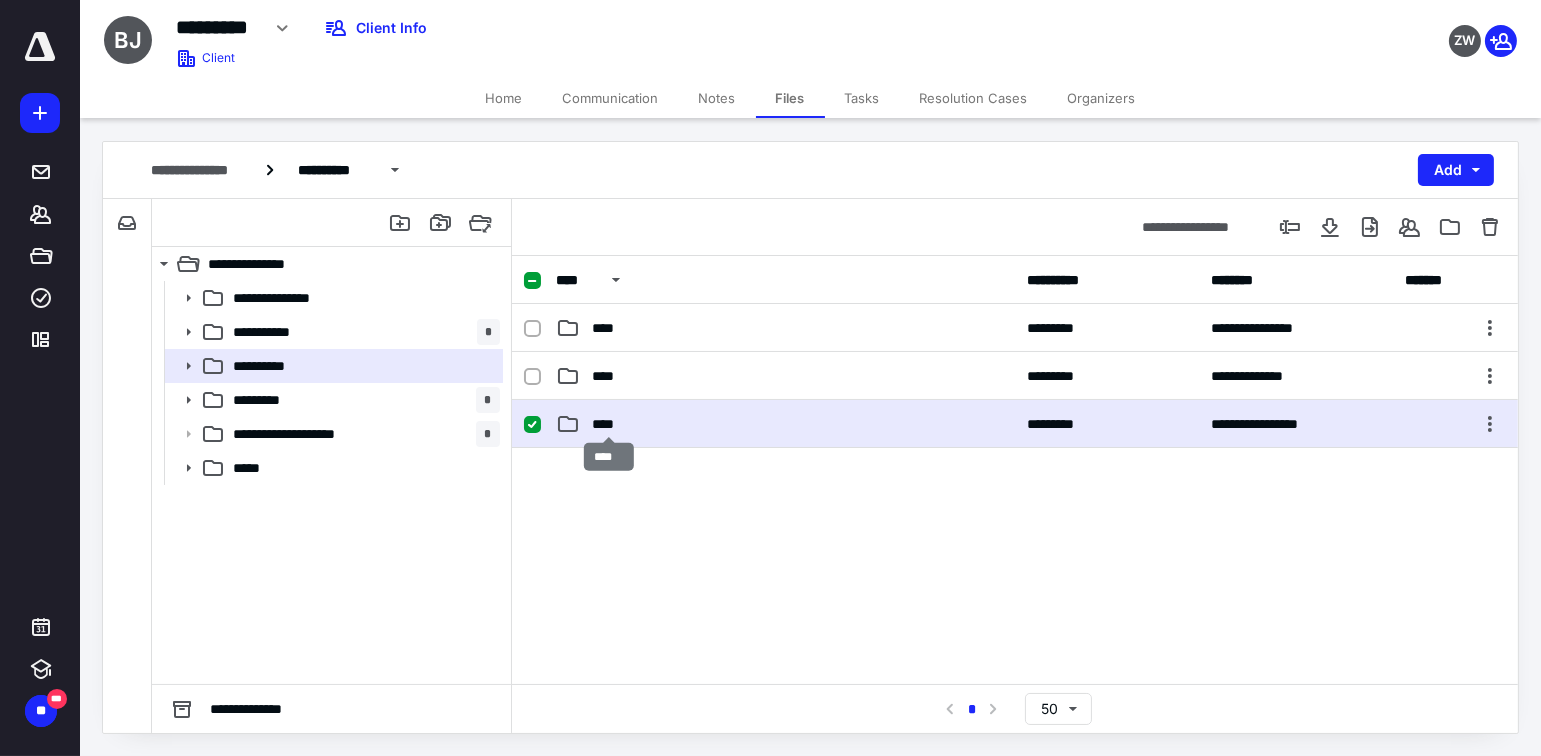 click on "****" at bounding box center [609, 424] 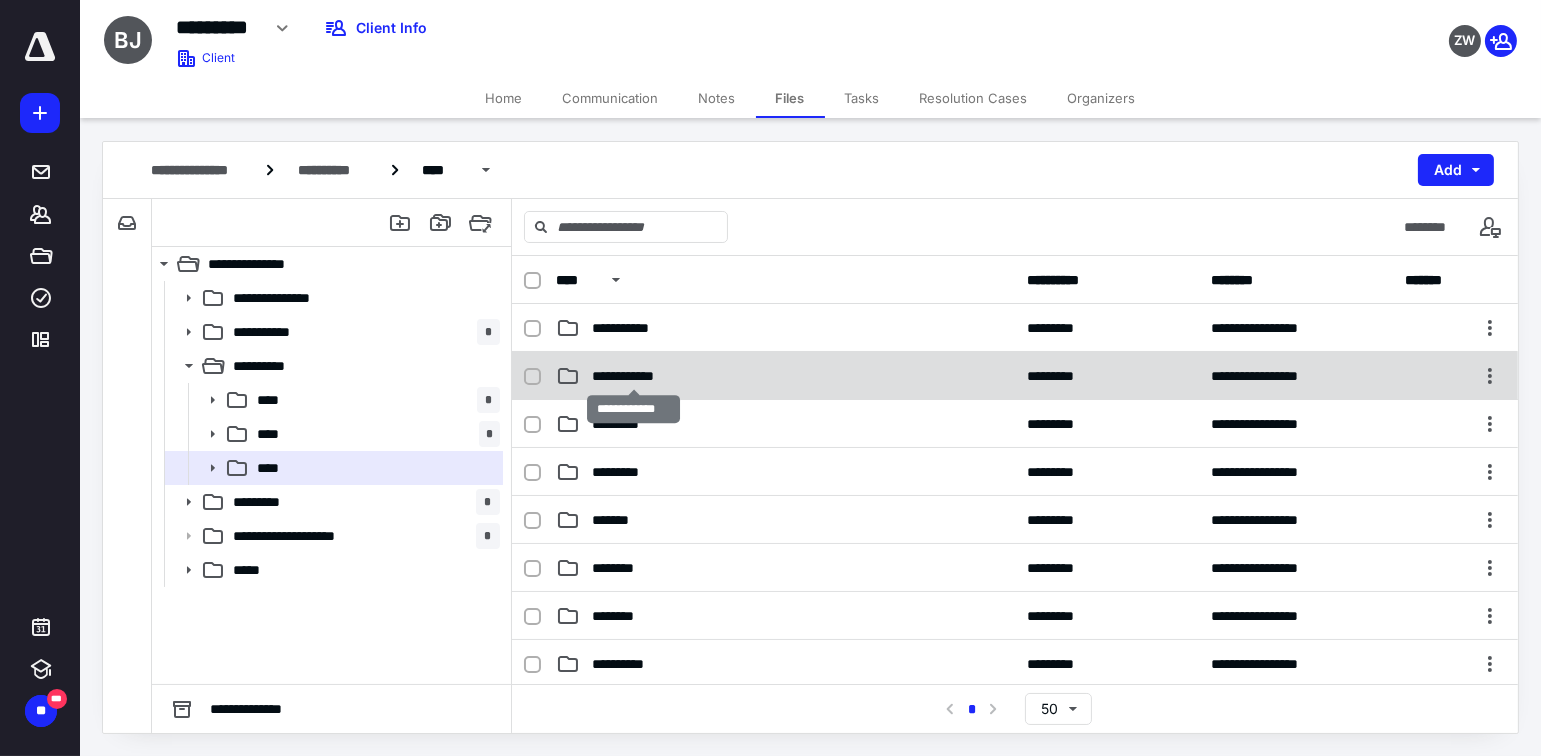 click on "**********" at bounding box center (634, 376) 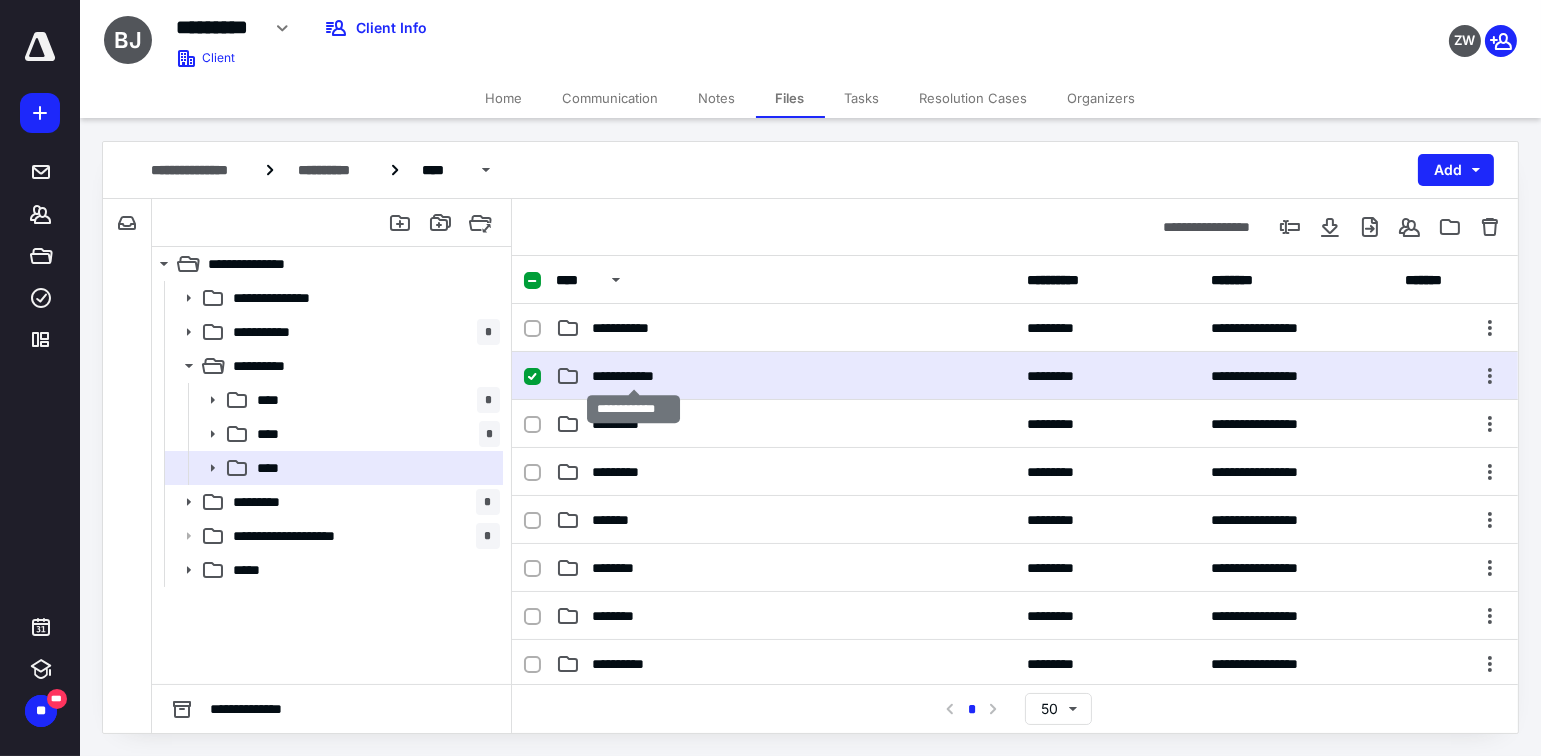 click on "**********" at bounding box center [634, 376] 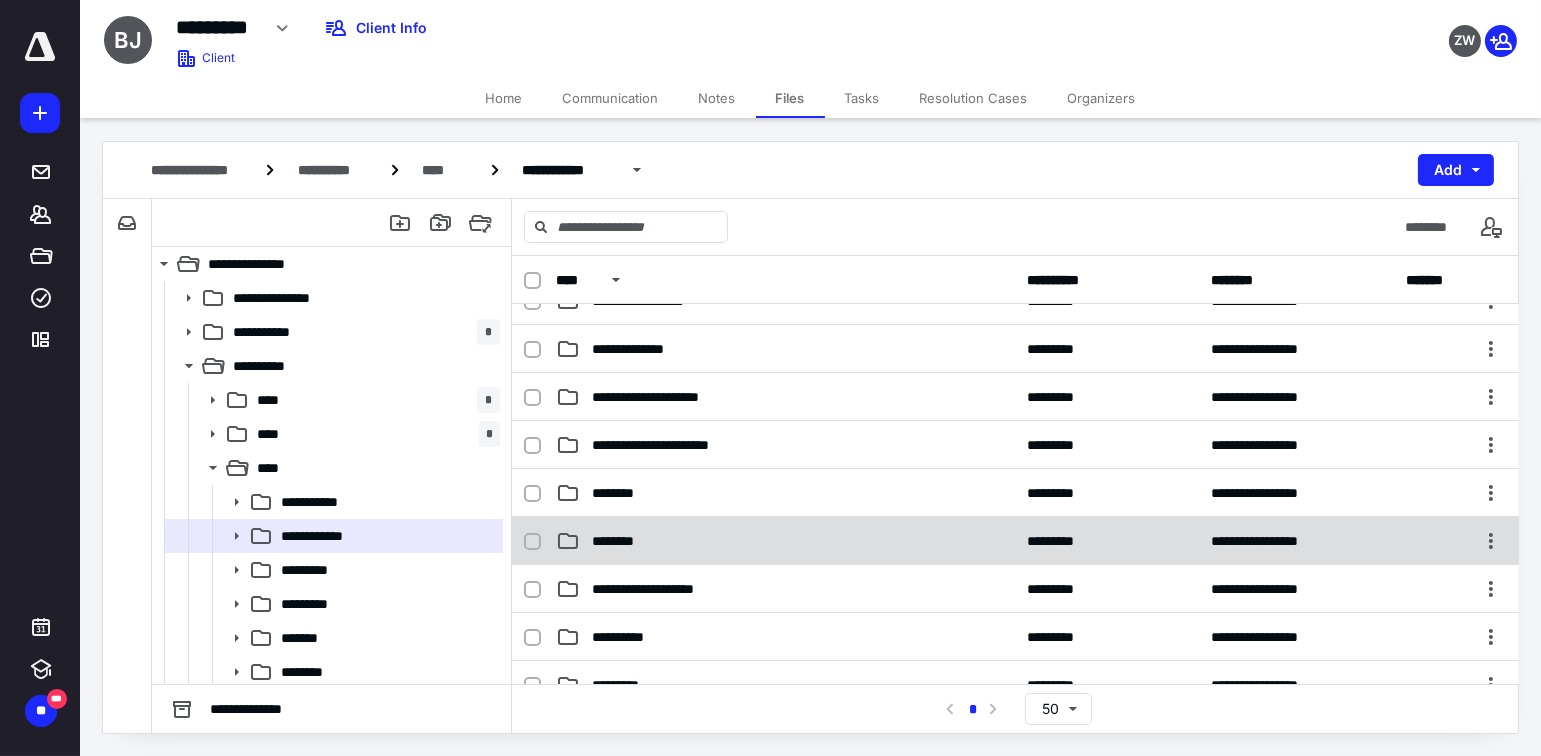 scroll, scrollTop: 400, scrollLeft: 0, axis: vertical 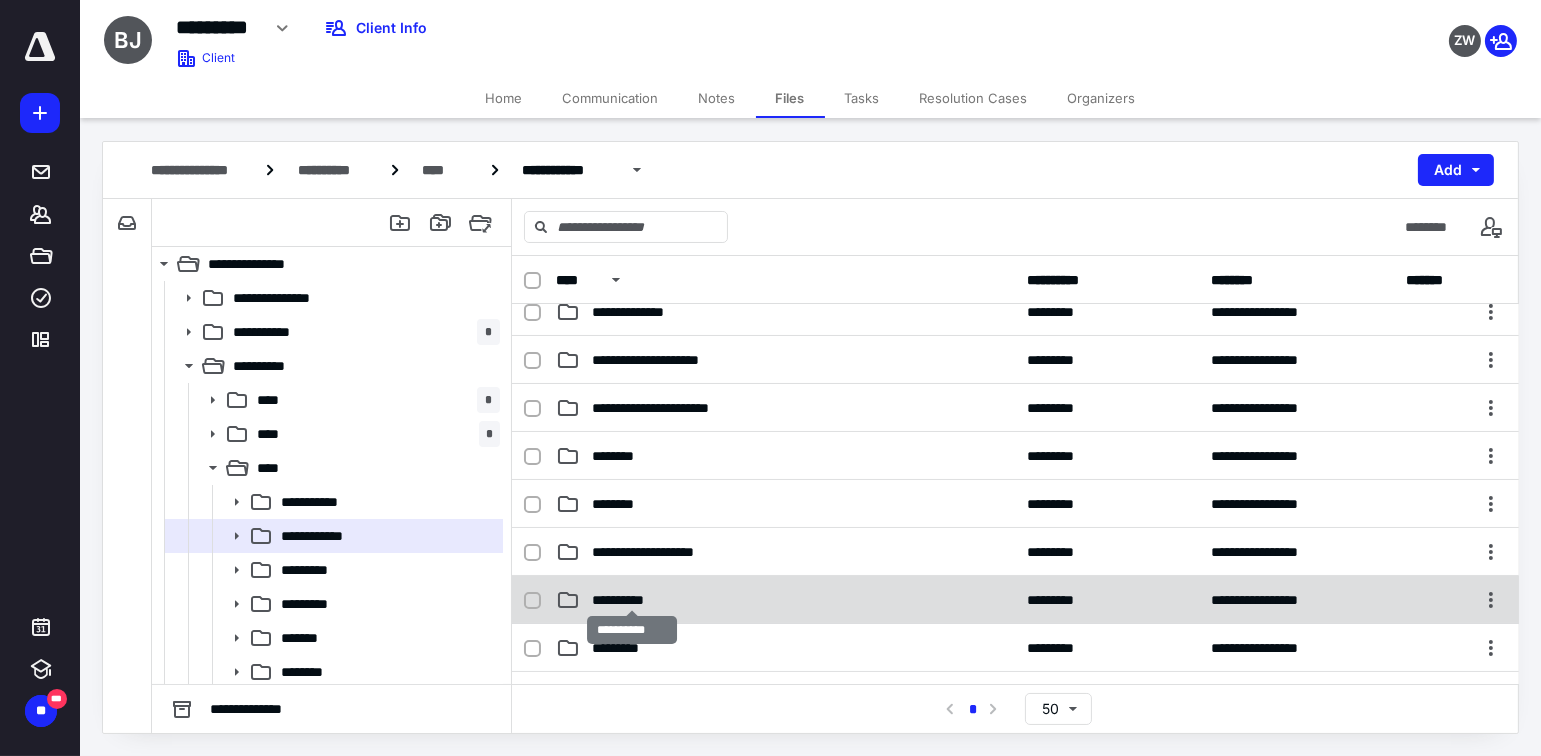 click on "**********" at bounding box center [632, 600] 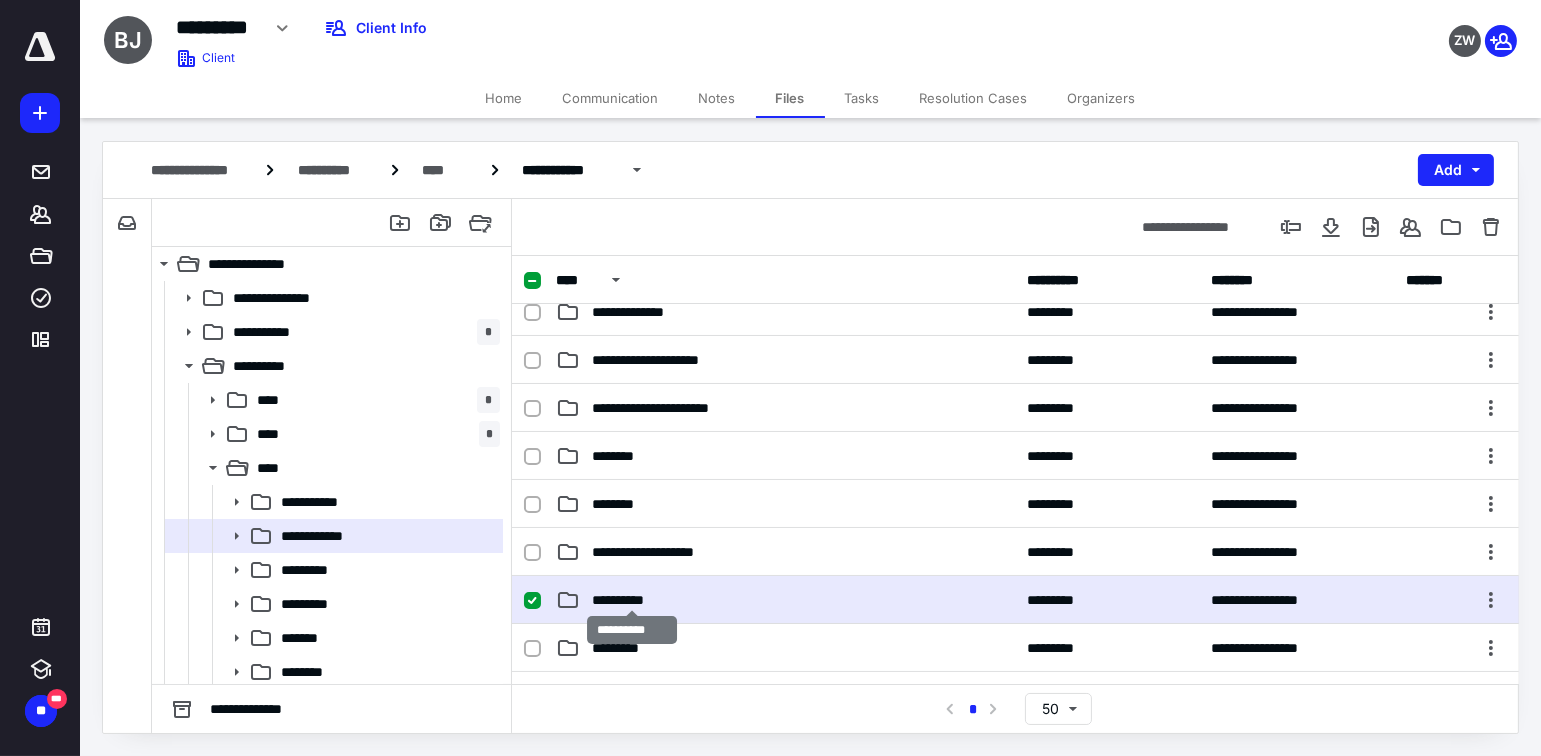 click on "**********" at bounding box center [632, 600] 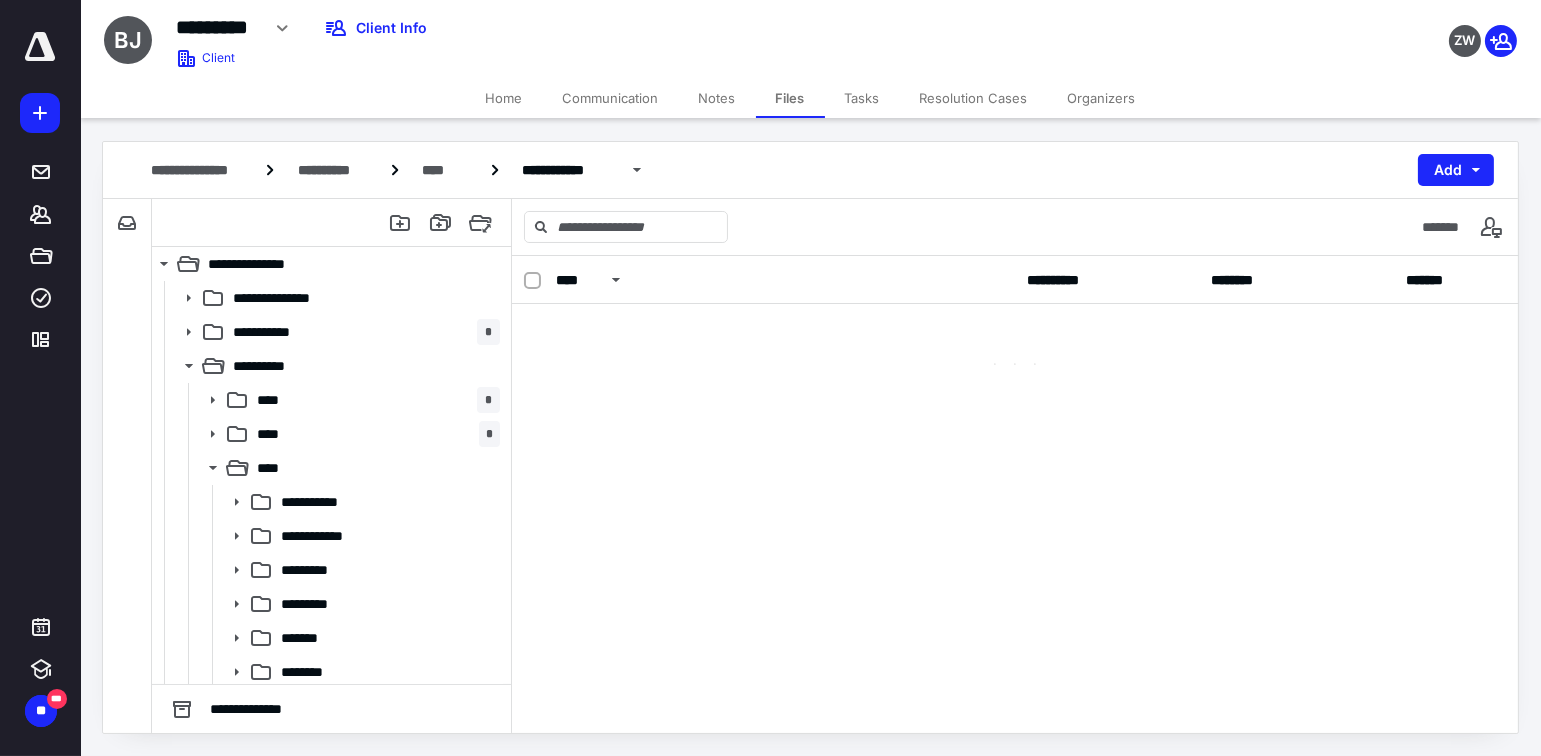 scroll, scrollTop: 0, scrollLeft: 0, axis: both 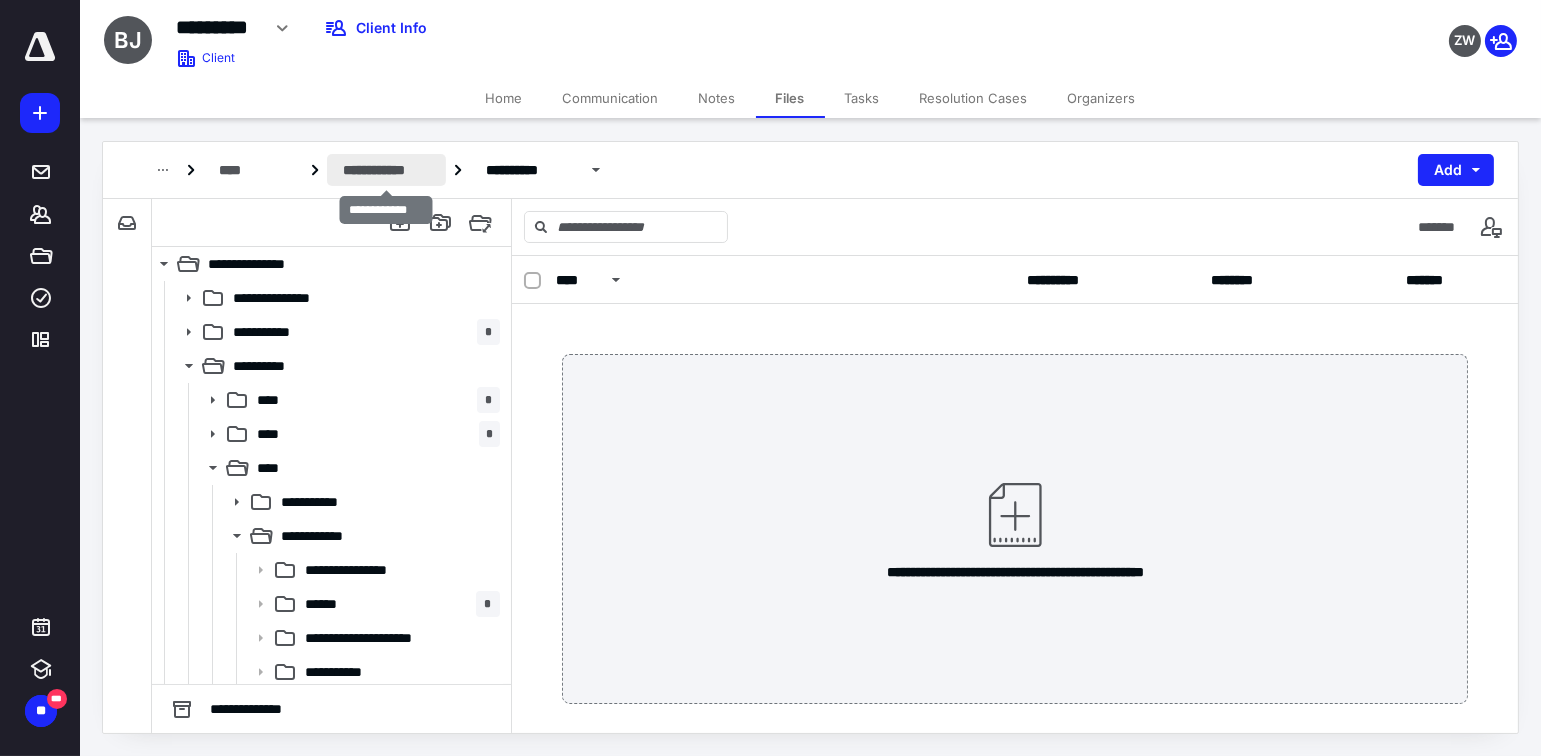 click on "**********" at bounding box center [386, 170] 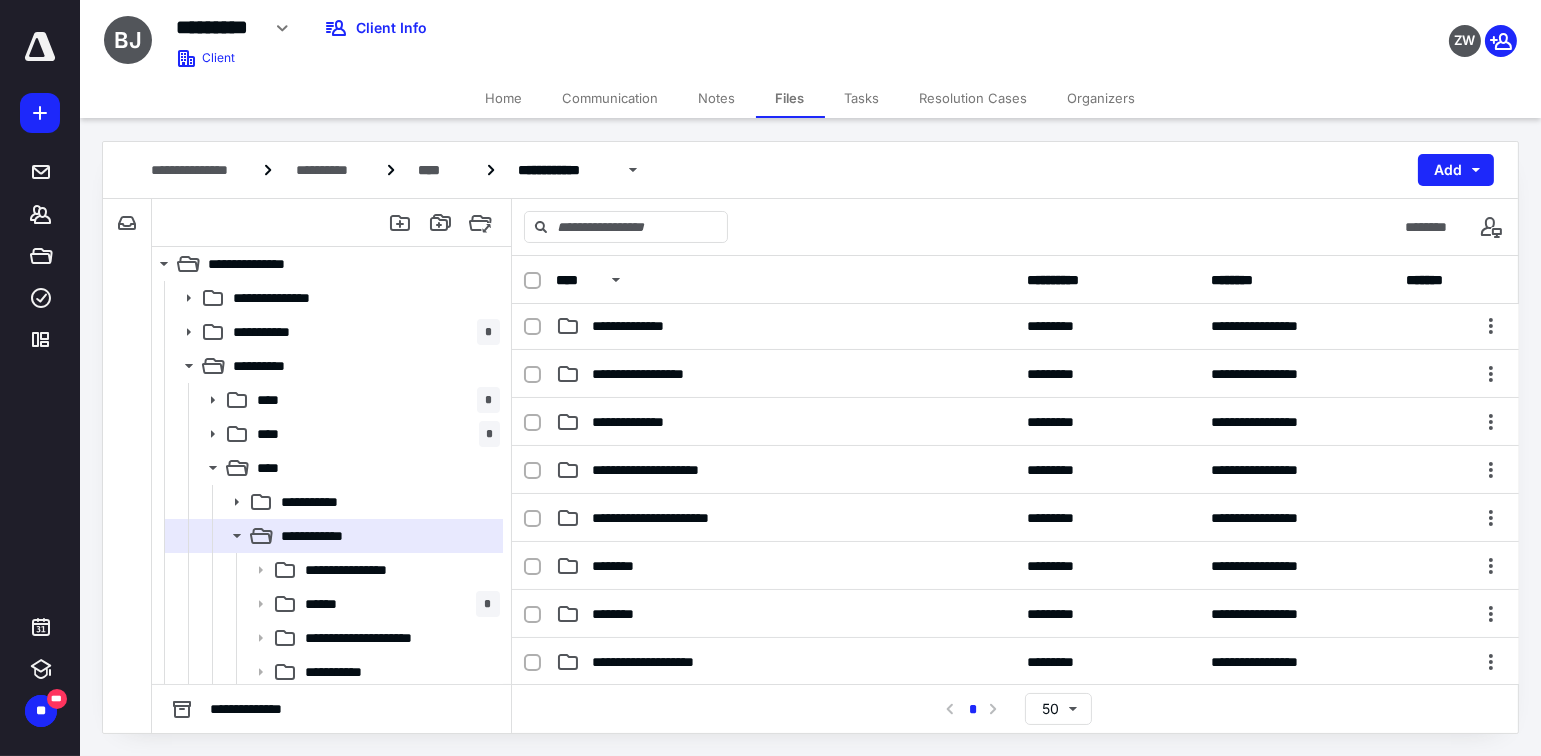 scroll, scrollTop: 400, scrollLeft: 0, axis: vertical 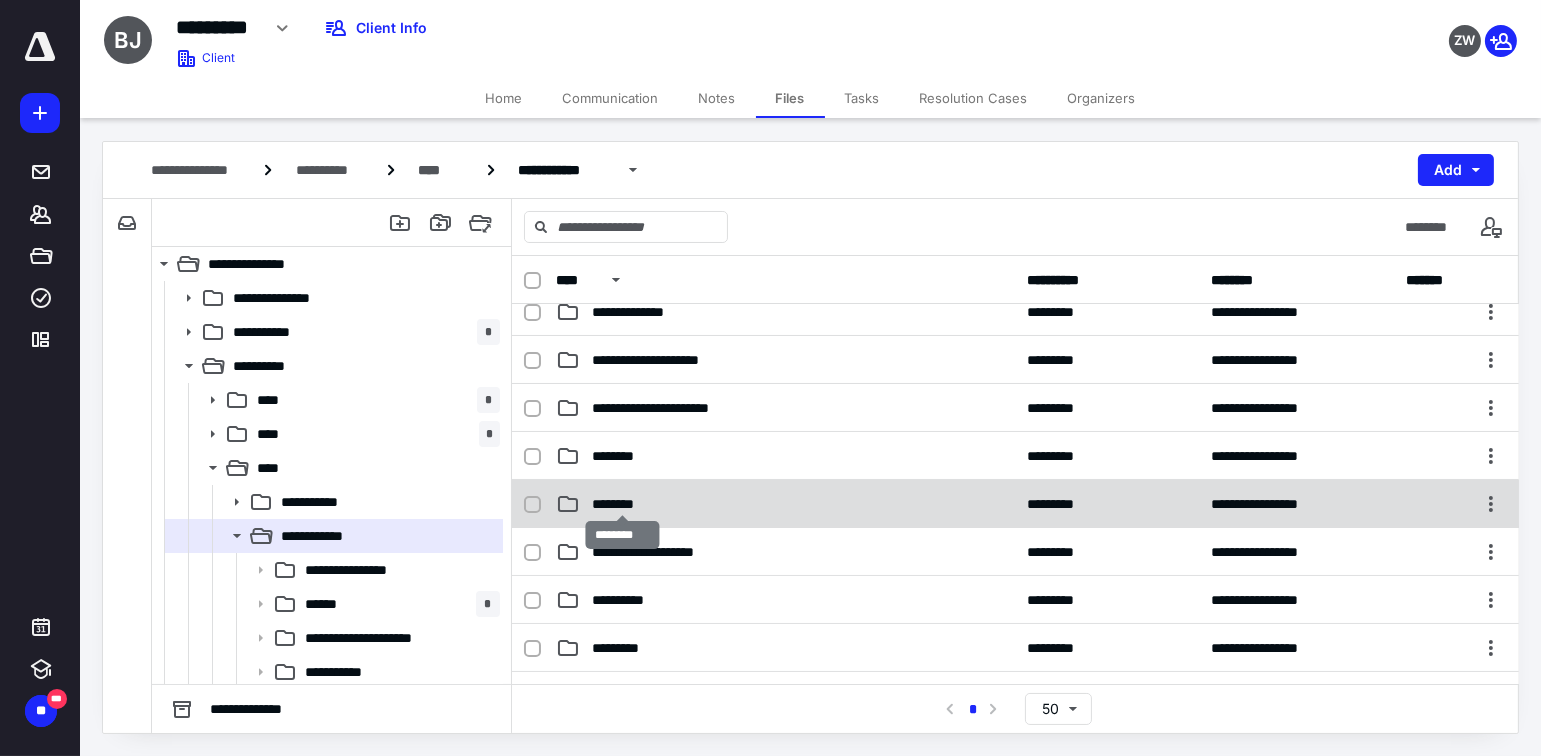 click on "********" at bounding box center (623, 504) 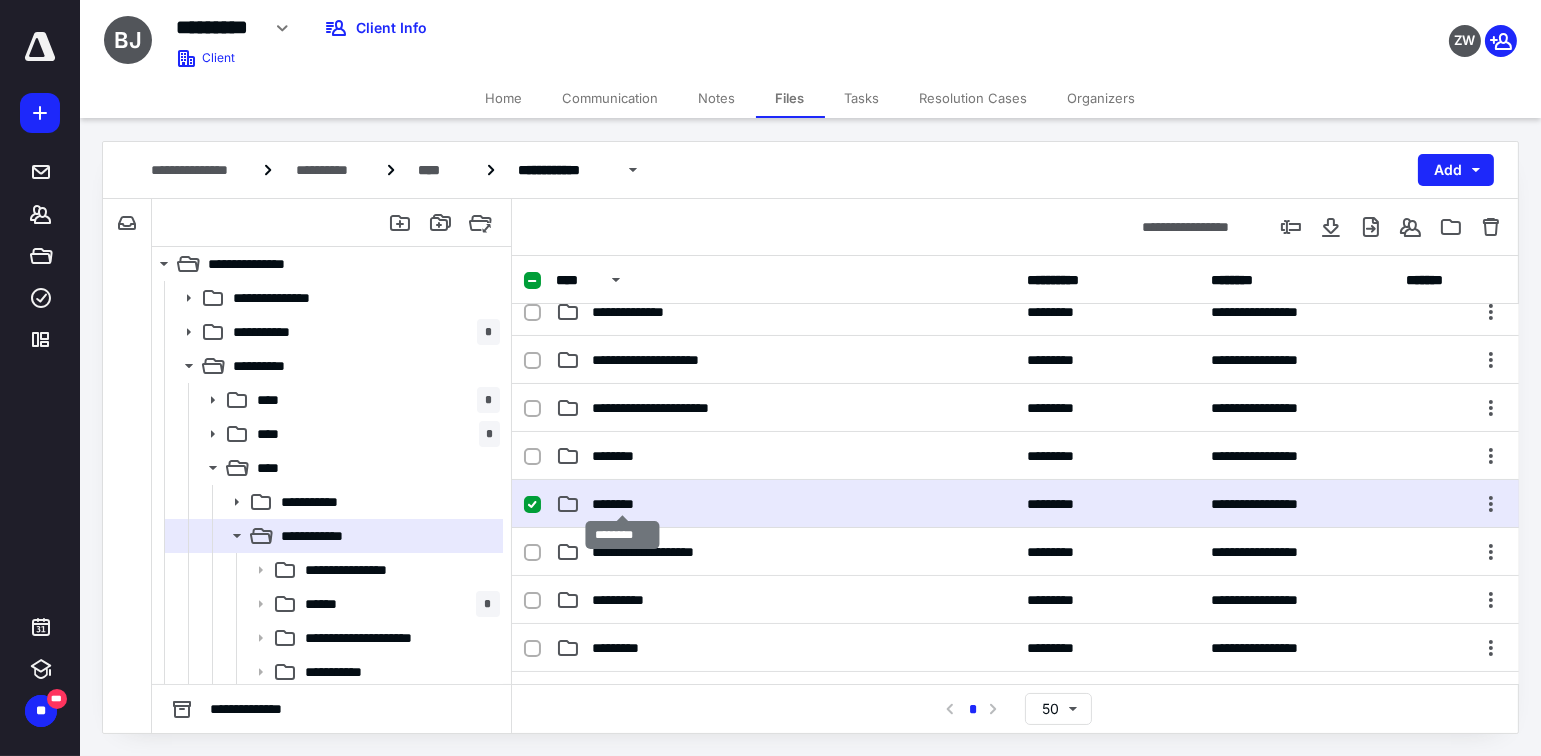 click on "********" at bounding box center [623, 504] 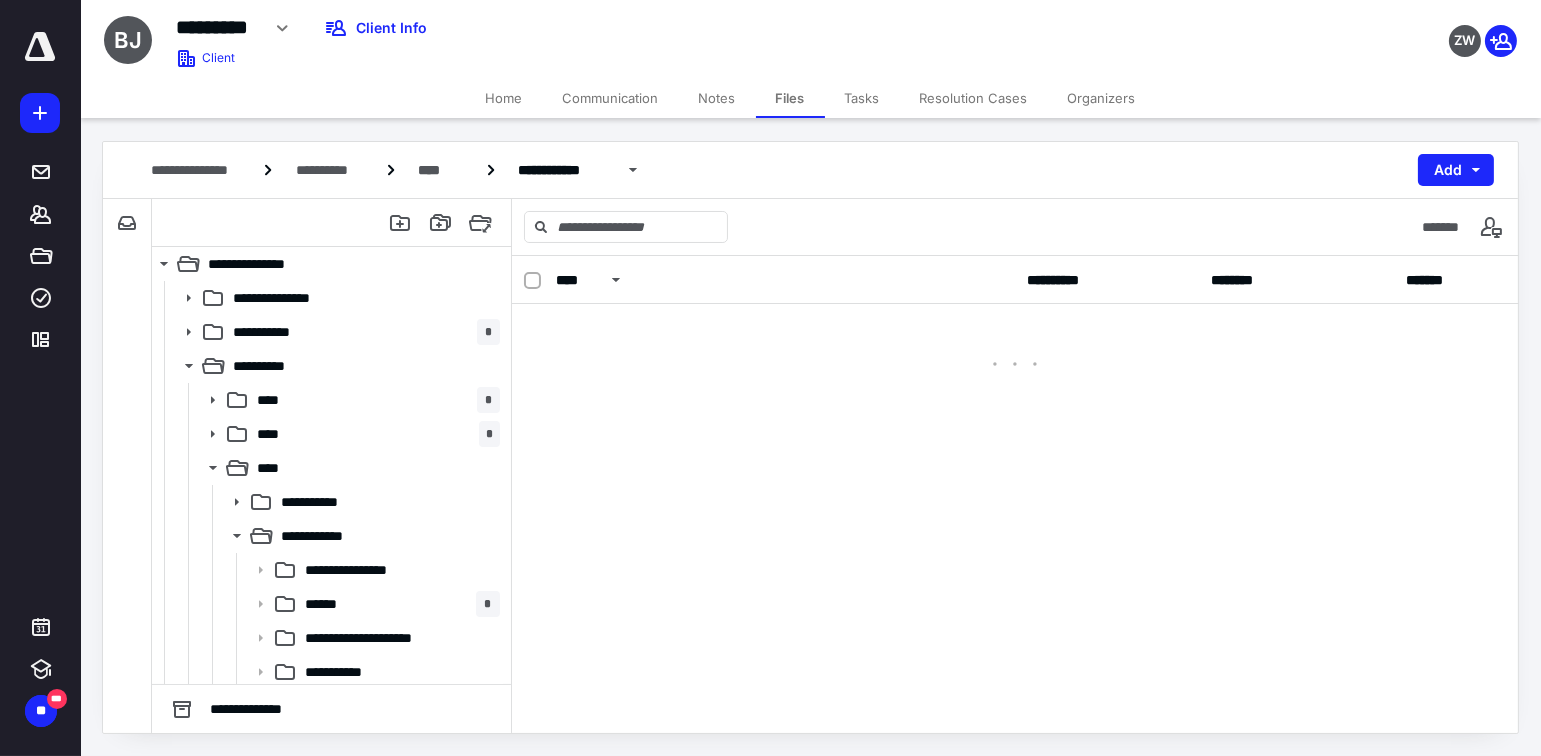scroll, scrollTop: 0, scrollLeft: 0, axis: both 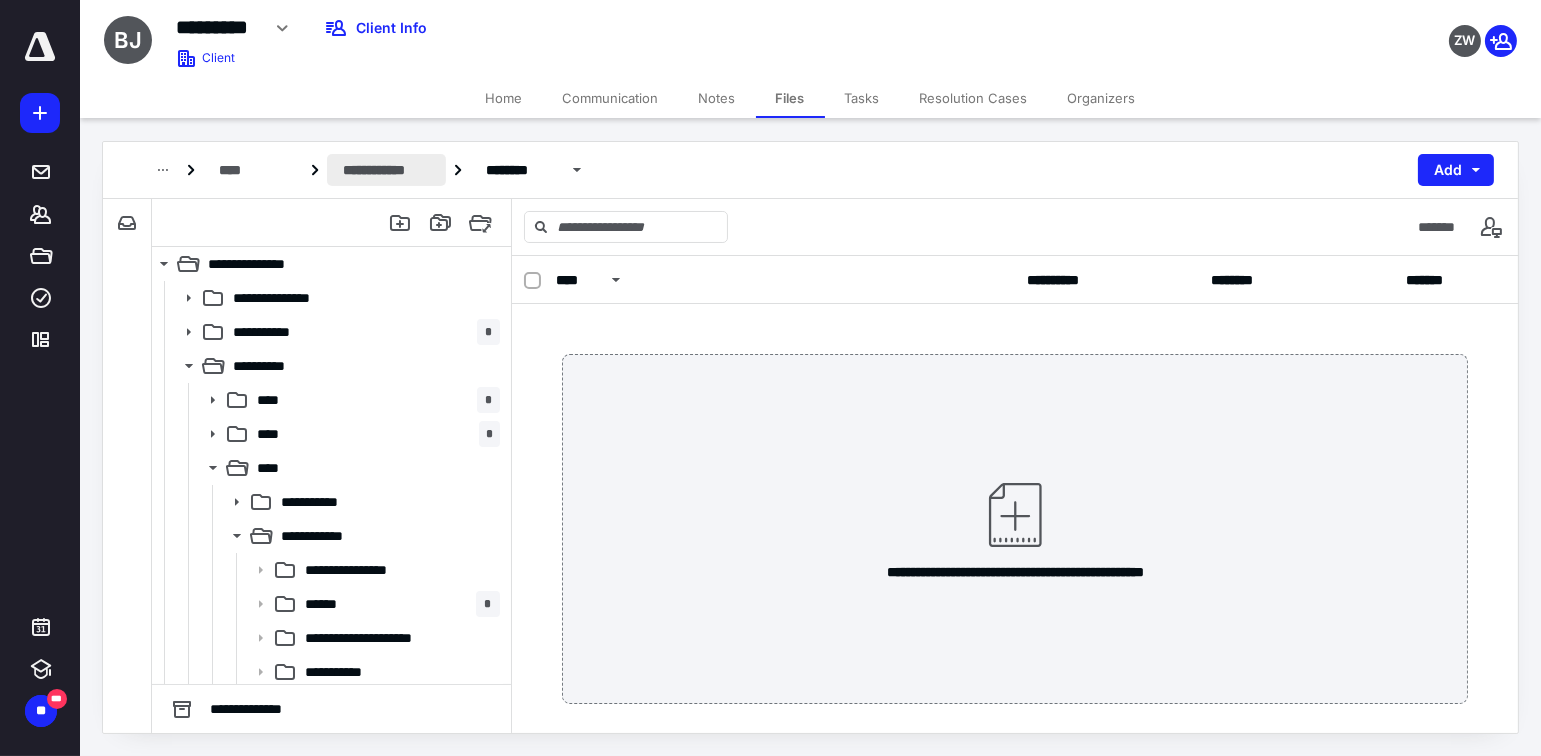 click on "**********" at bounding box center (386, 170) 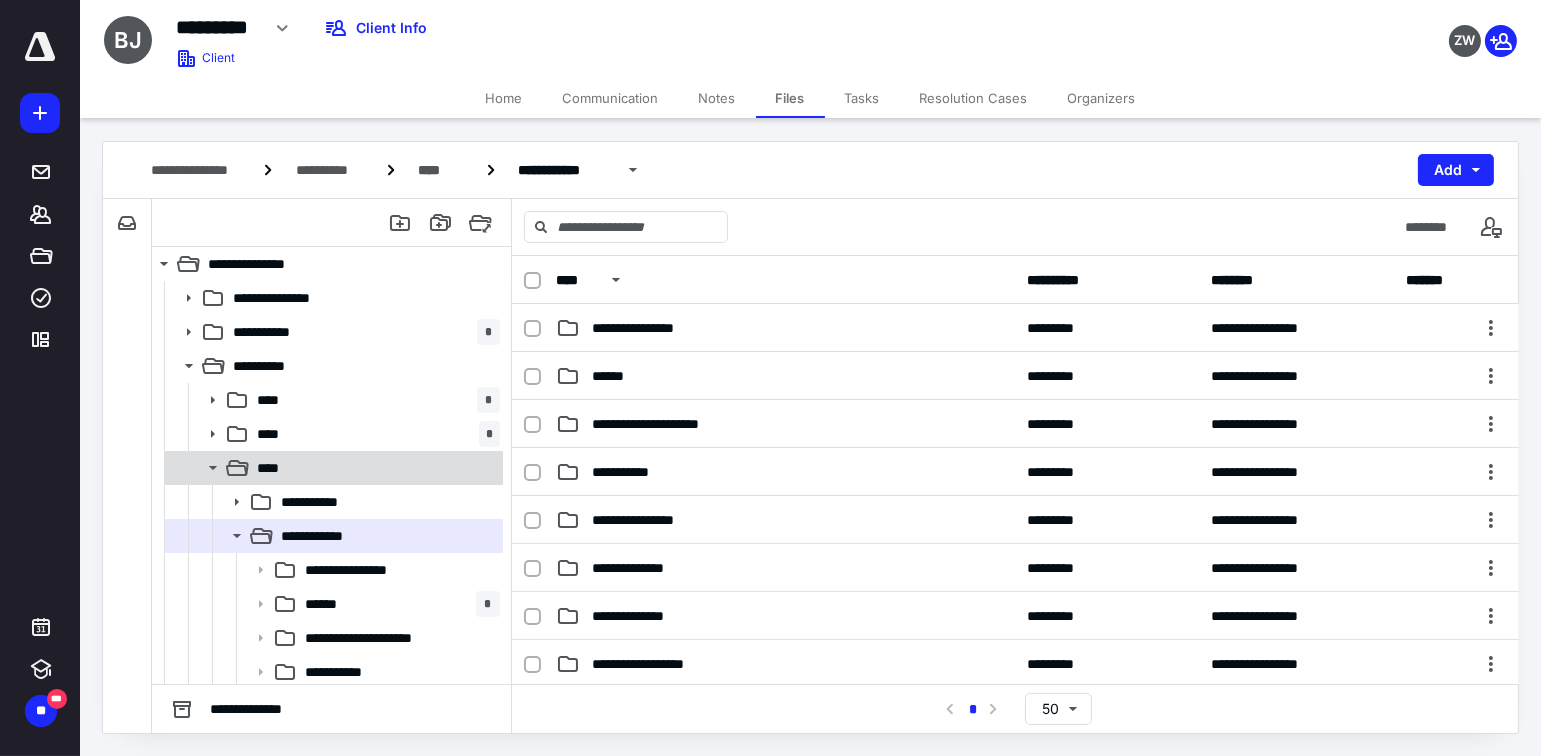click 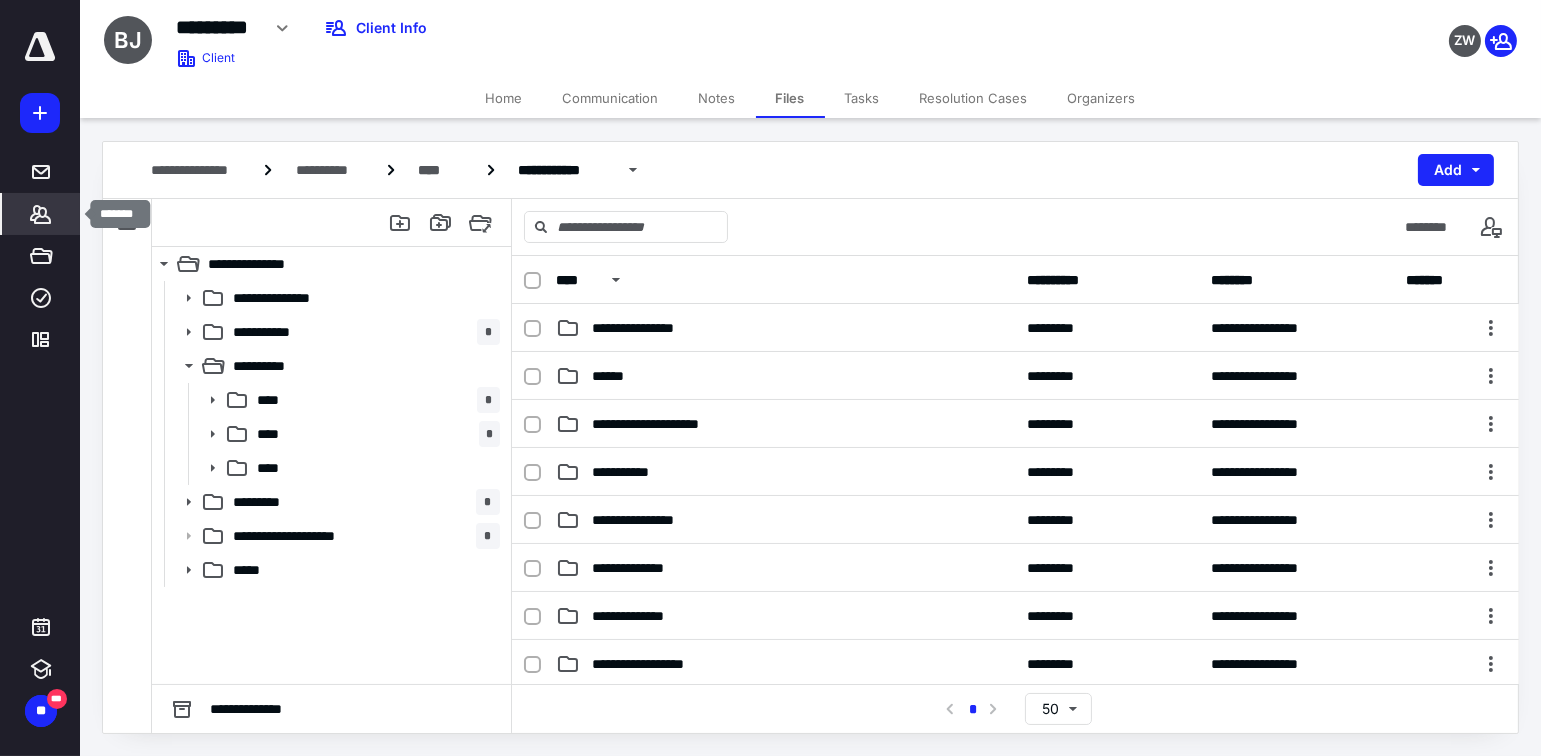 click 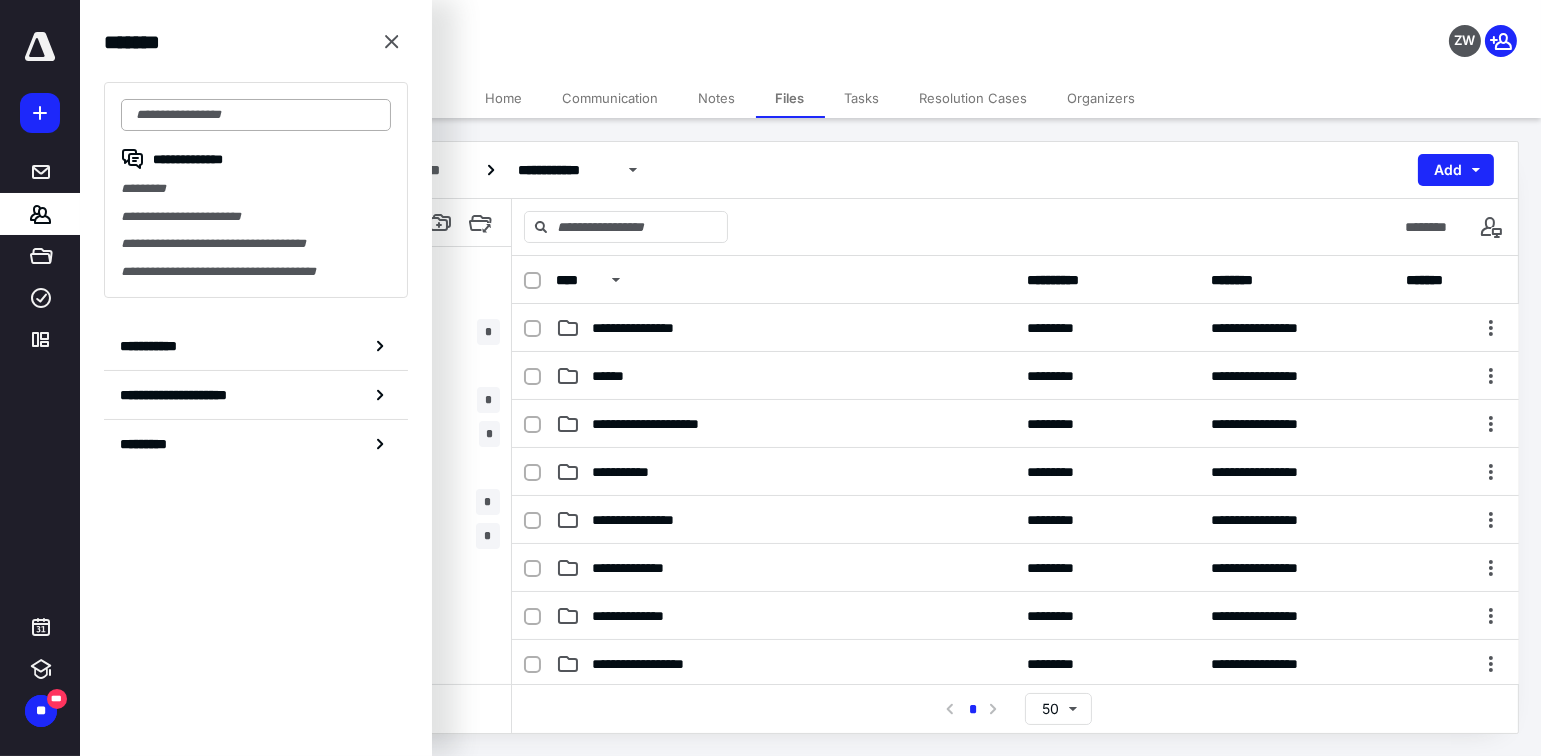 click at bounding box center (256, 115) 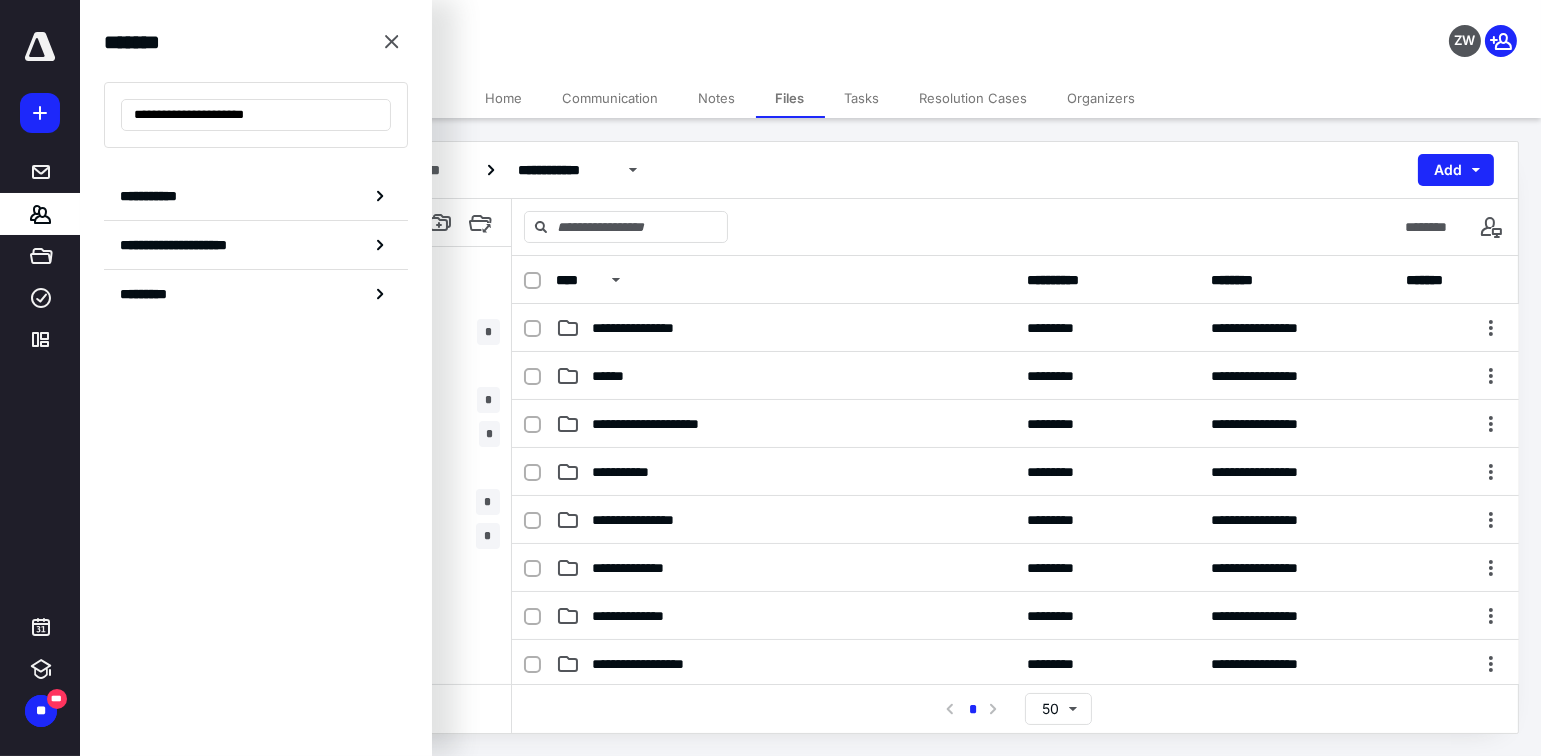 drag, startPoint x: 271, startPoint y: 114, endPoint x: 111, endPoint y: 119, distance: 160.07811 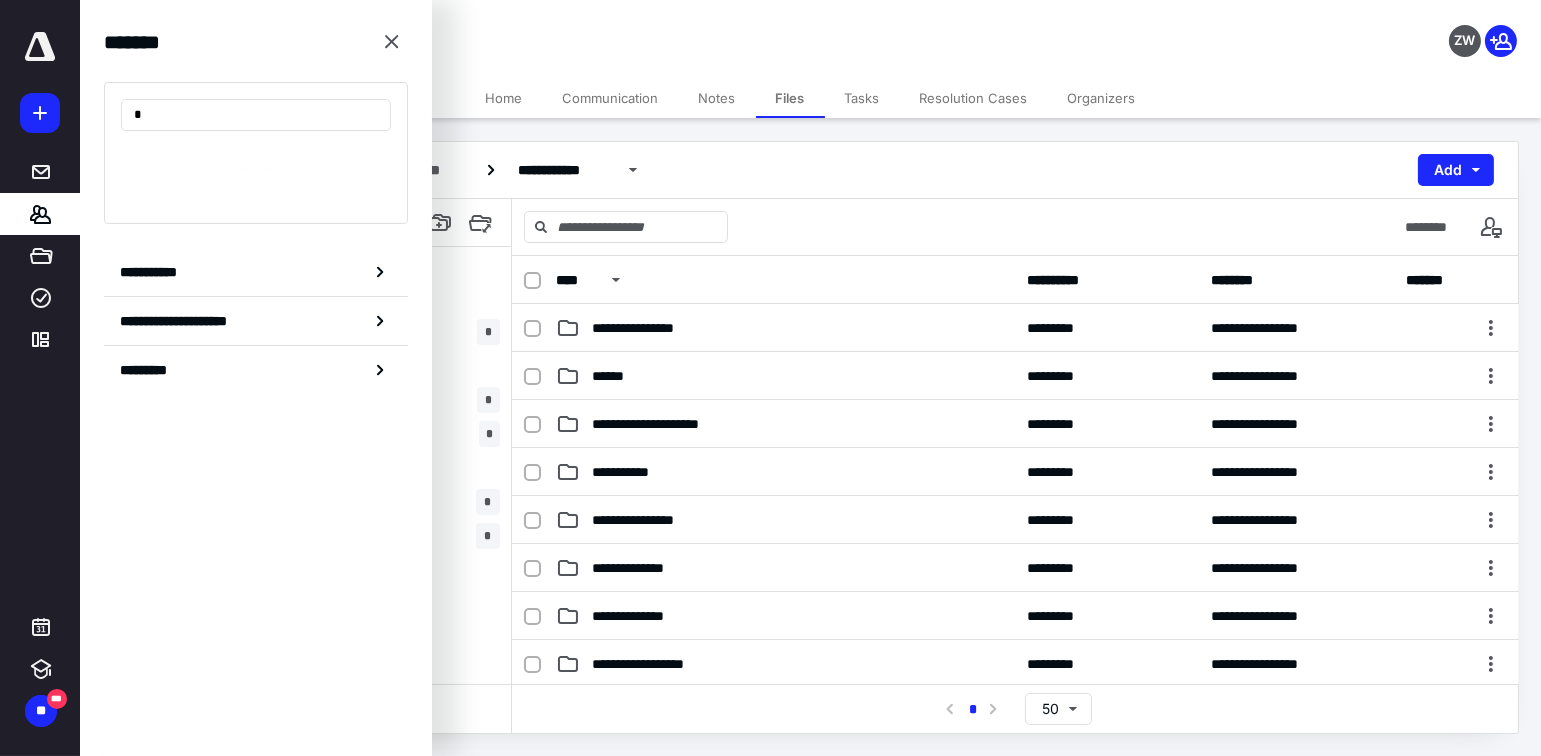 type 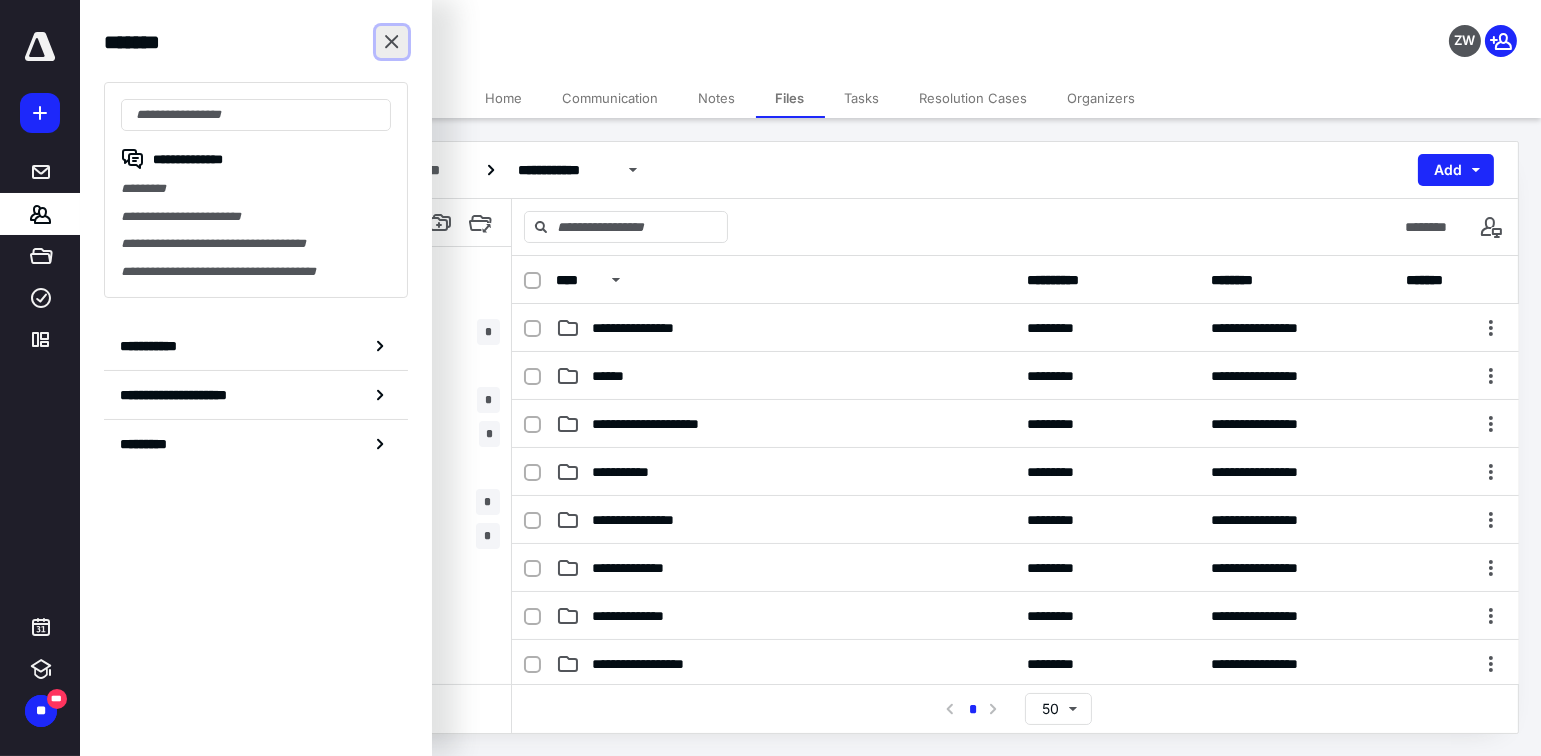 click at bounding box center (392, 42) 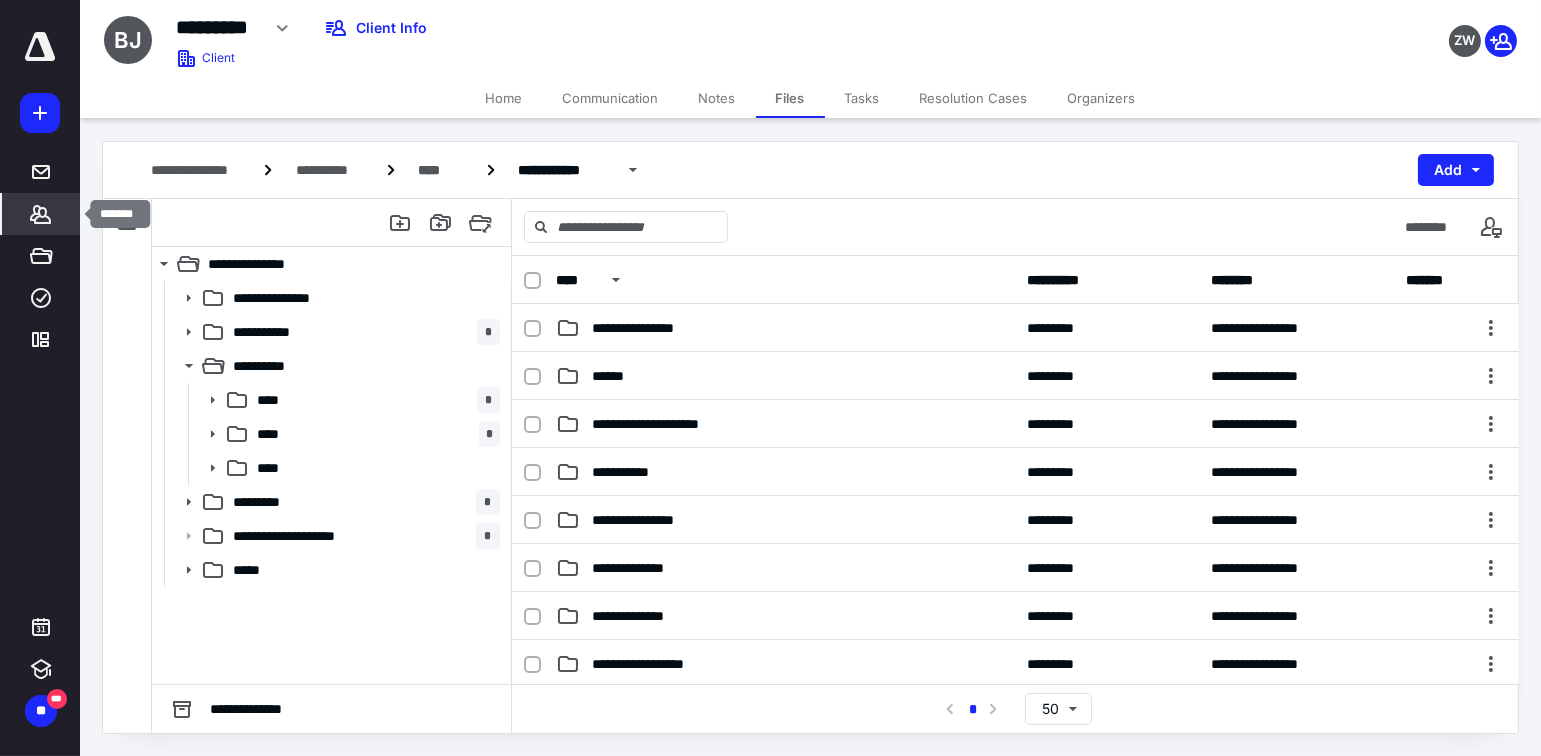 click 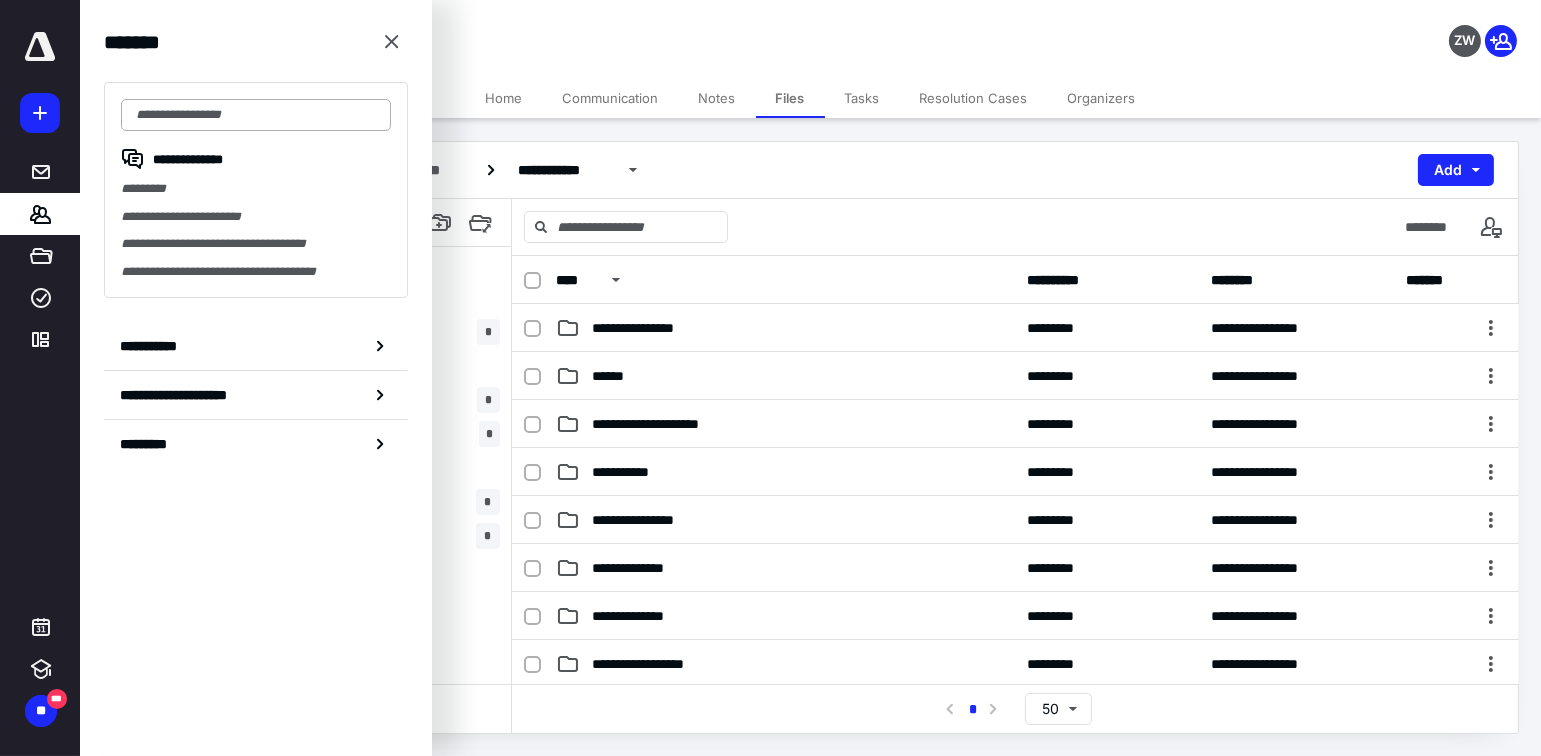 click at bounding box center (256, 115) 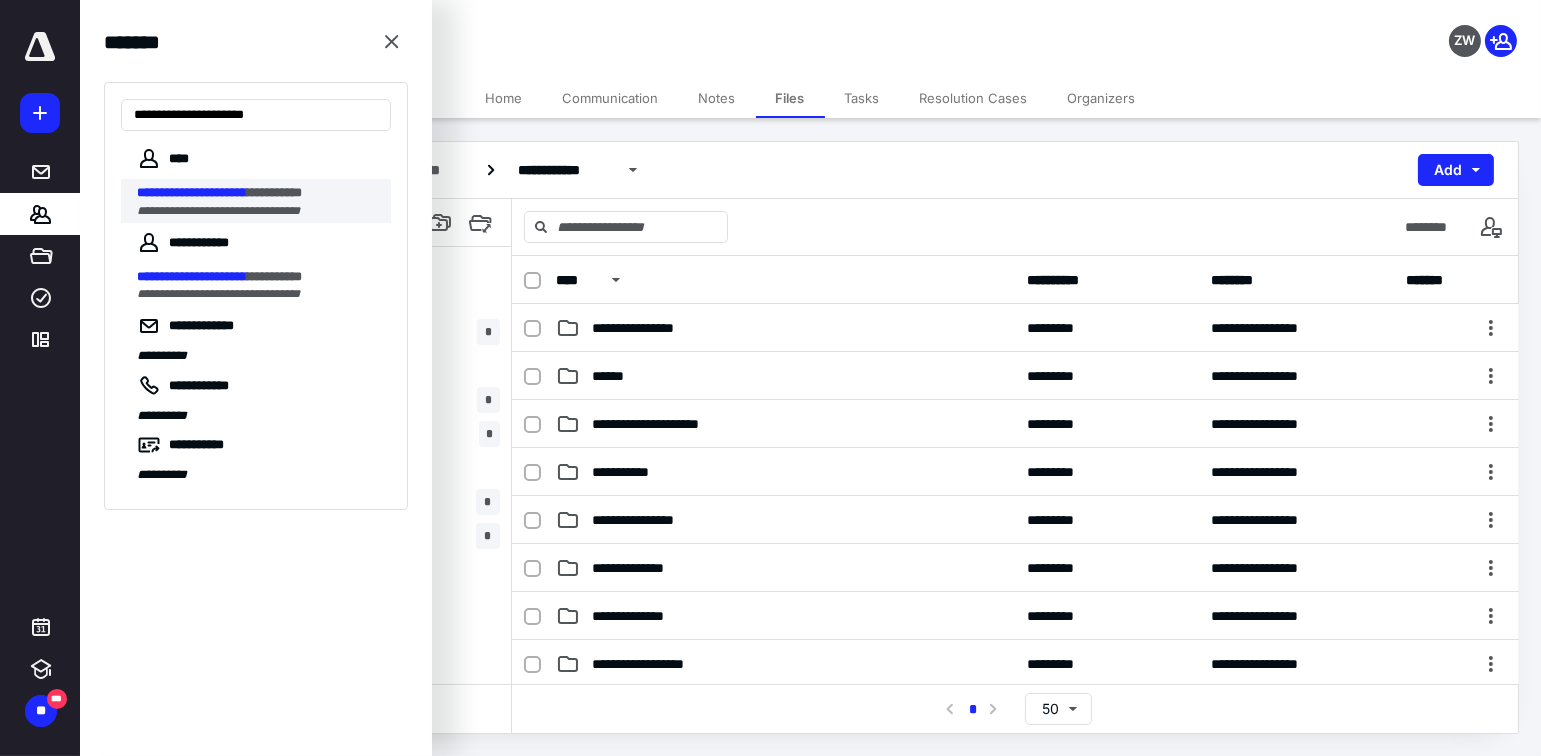 type on "**********" 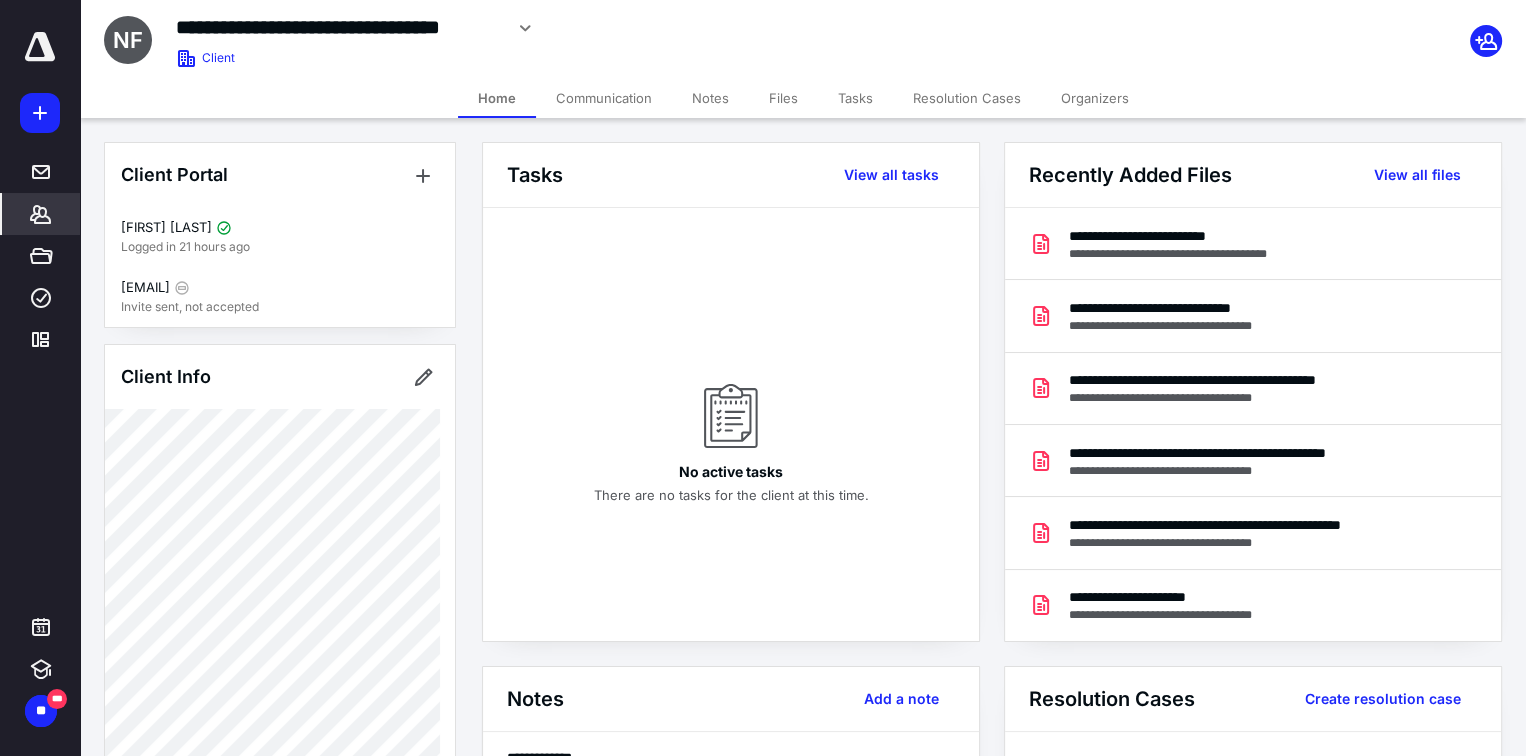 click on "Files" at bounding box center (783, 98) 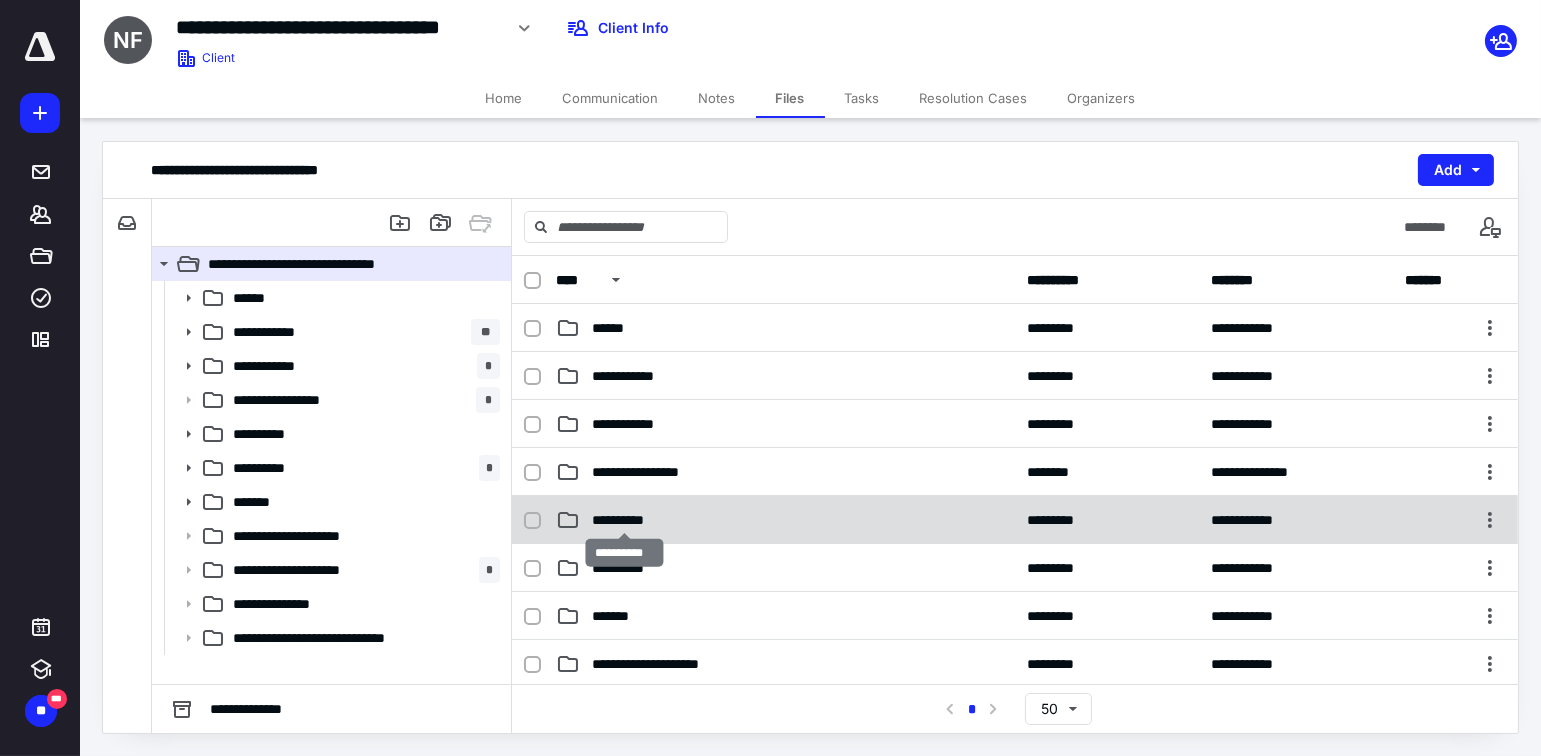 click on "**********" at bounding box center (625, 520) 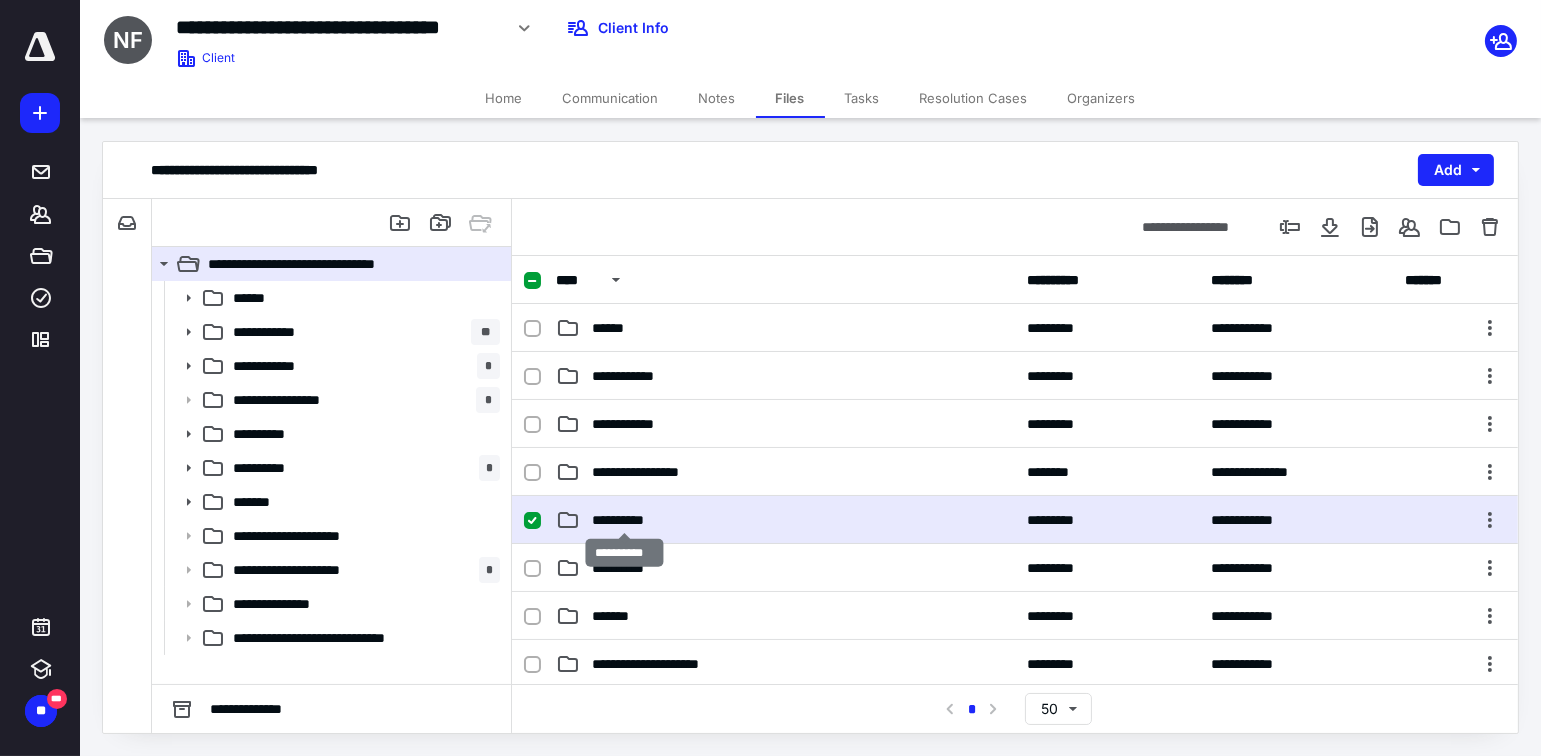 click on "**********" at bounding box center [625, 520] 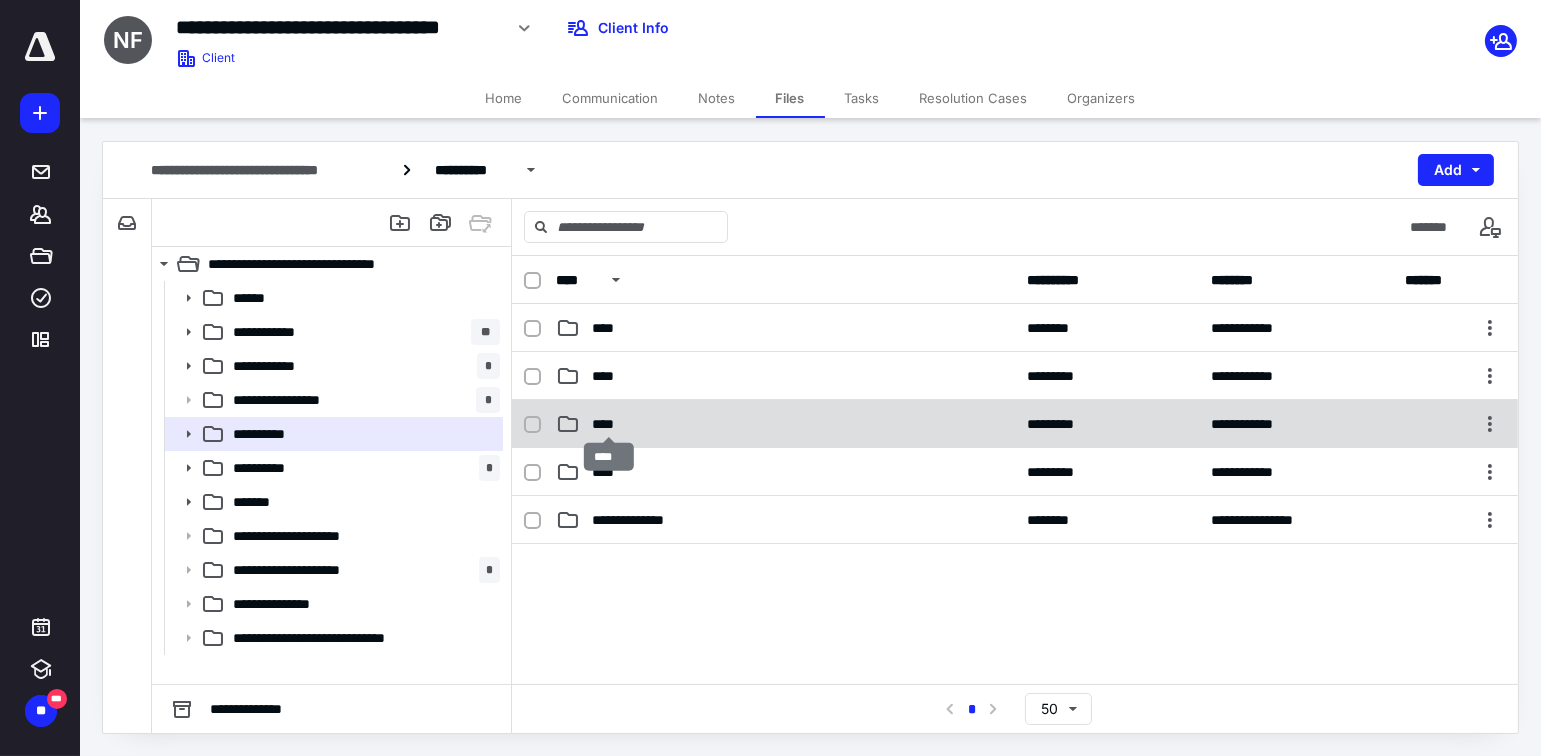 click on "****" at bounding box center [609, 424] 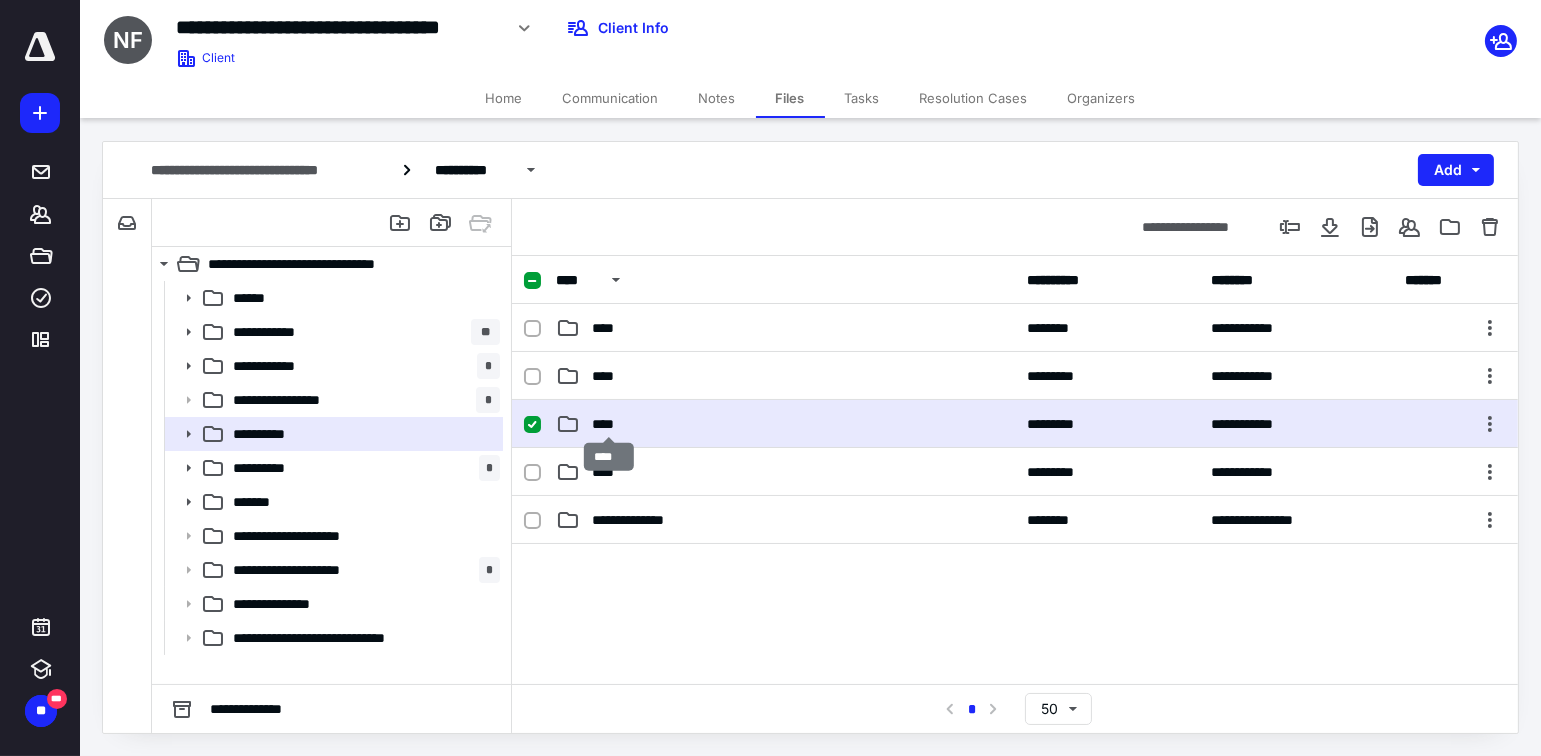 click on "****" at bounding box center [609, 424] 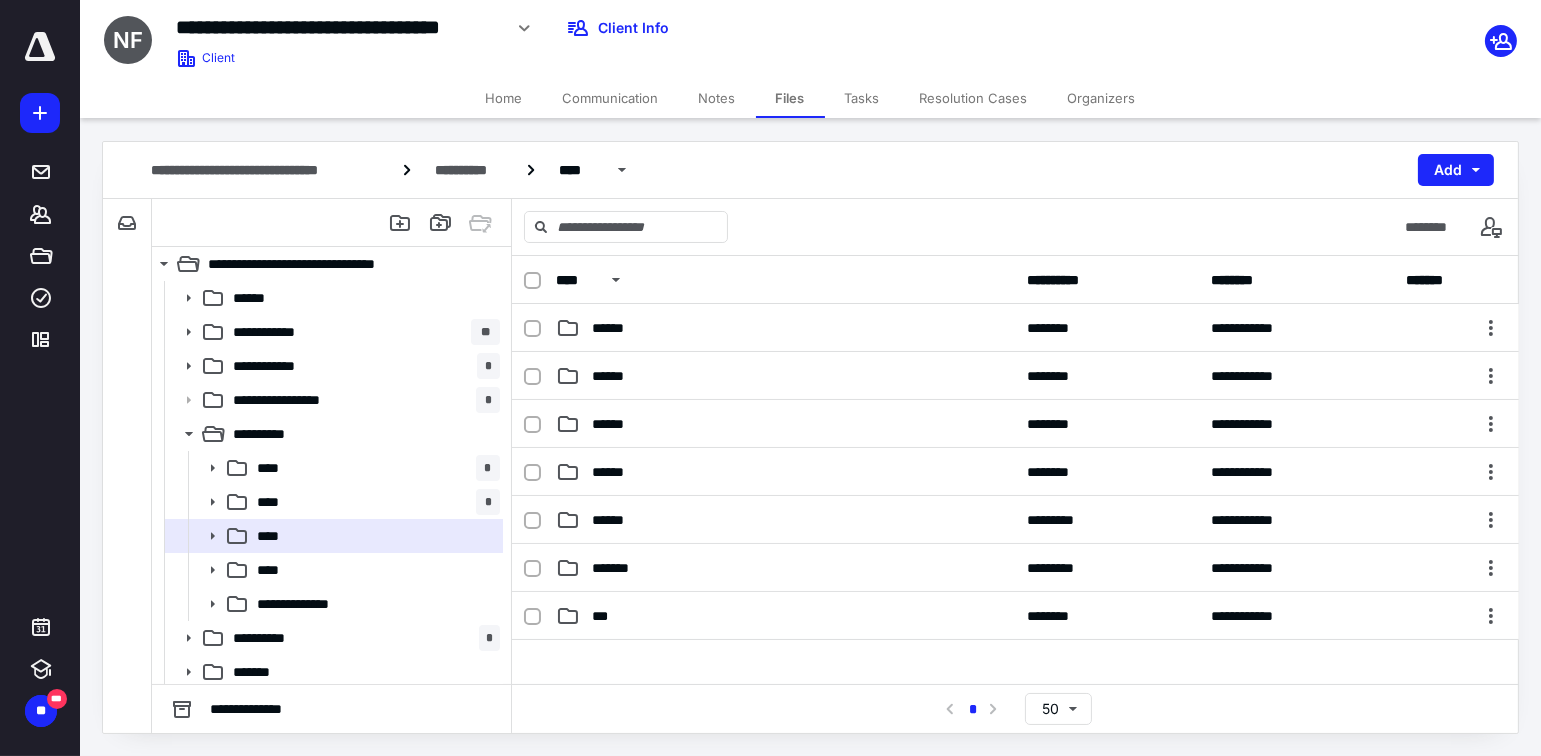 scroll, scrollTop: 300, scrollLeft: 0, axis: vertical 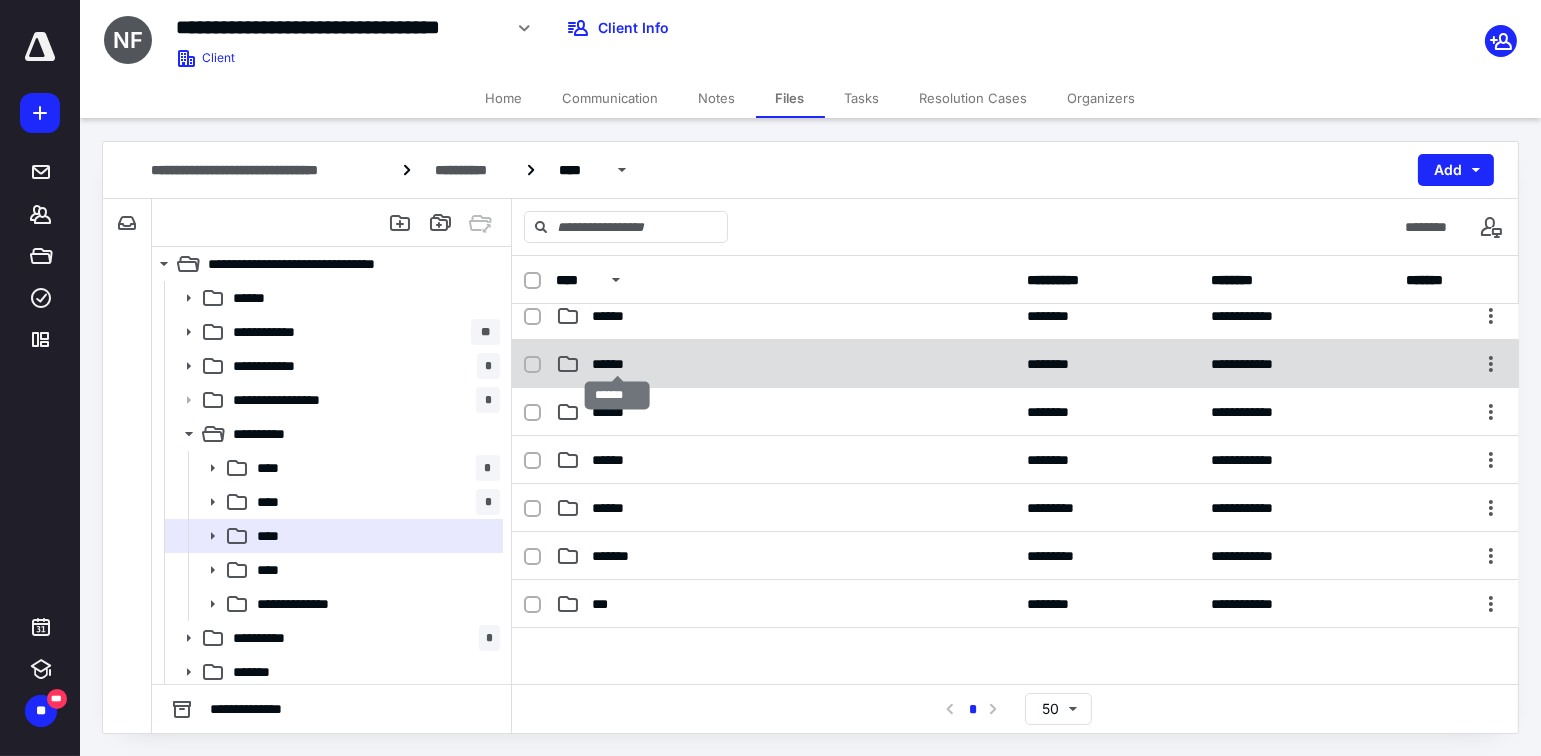 click on "******" at bounding box center (785, 364) 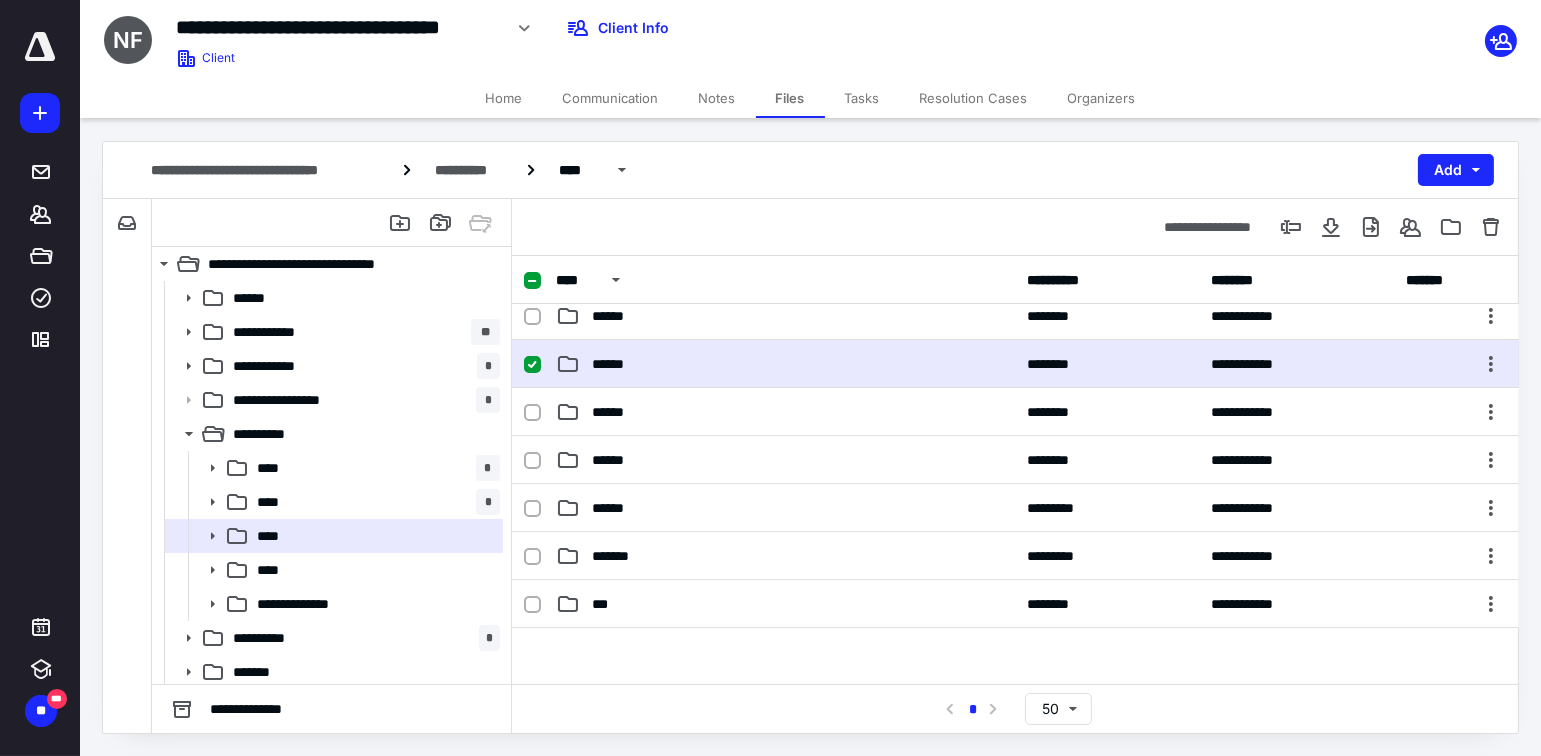 checkbox on "true" 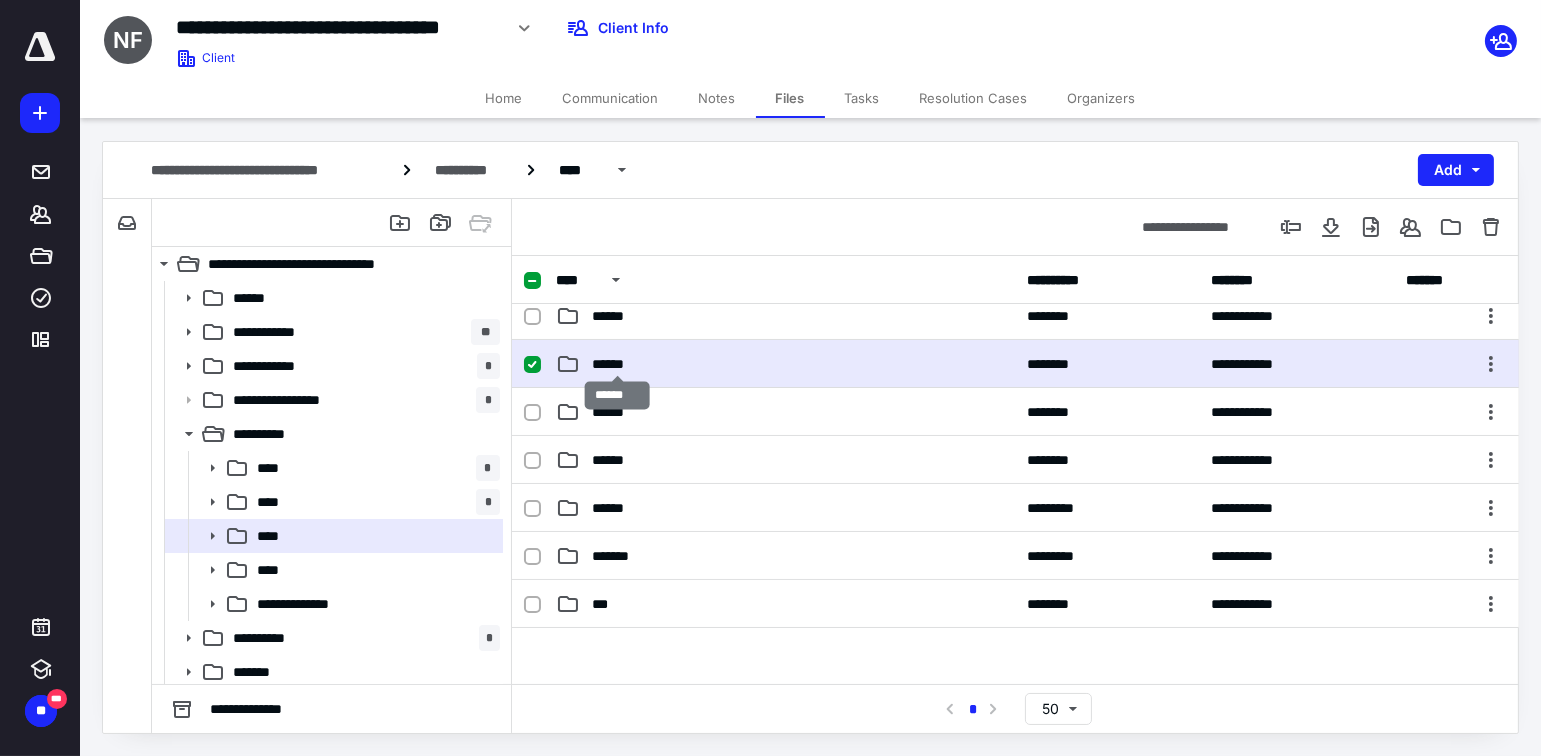 click on "******" at bounding box center [618, 364] 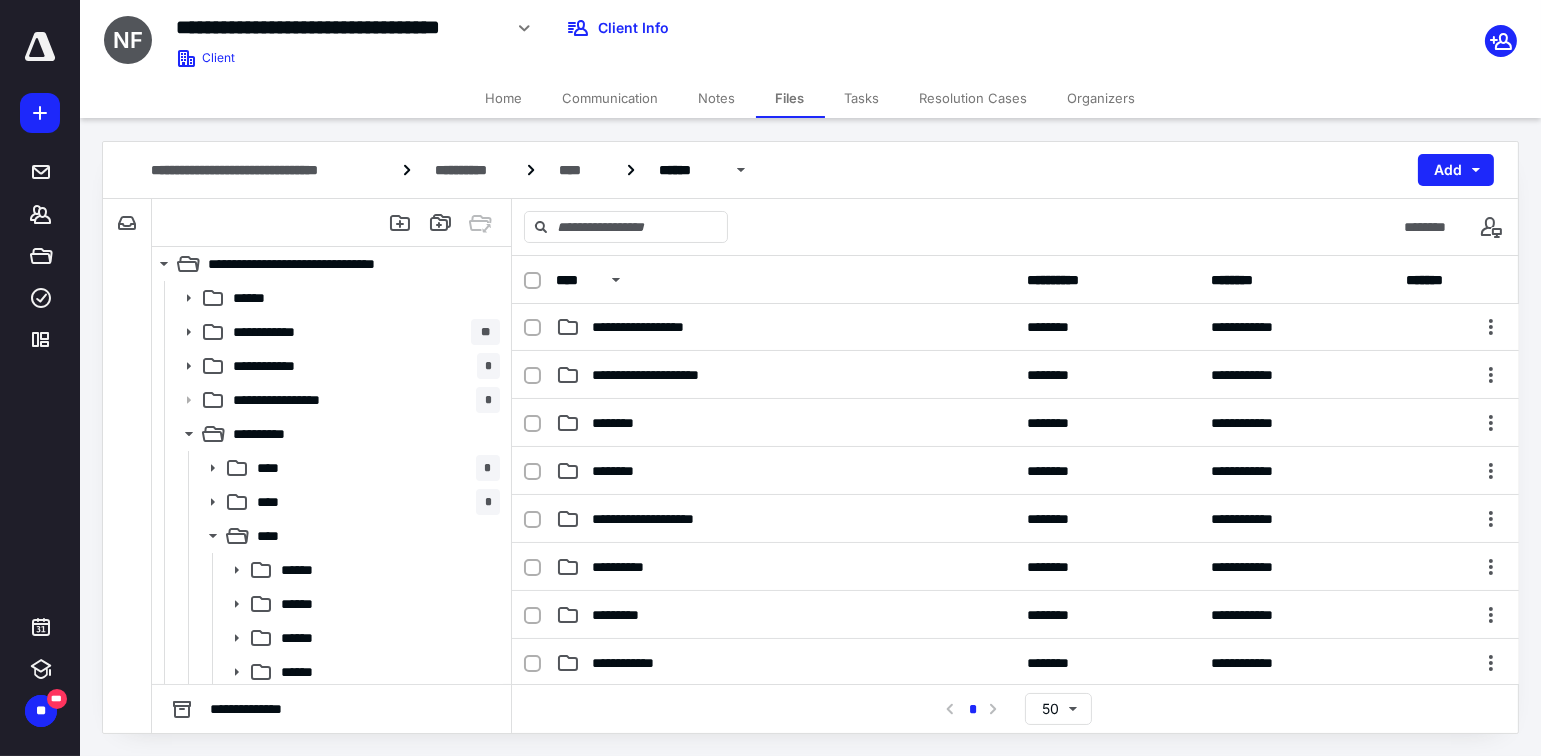 scroll, scrollTop: 300, scrollLeft: 0, axis: vertical 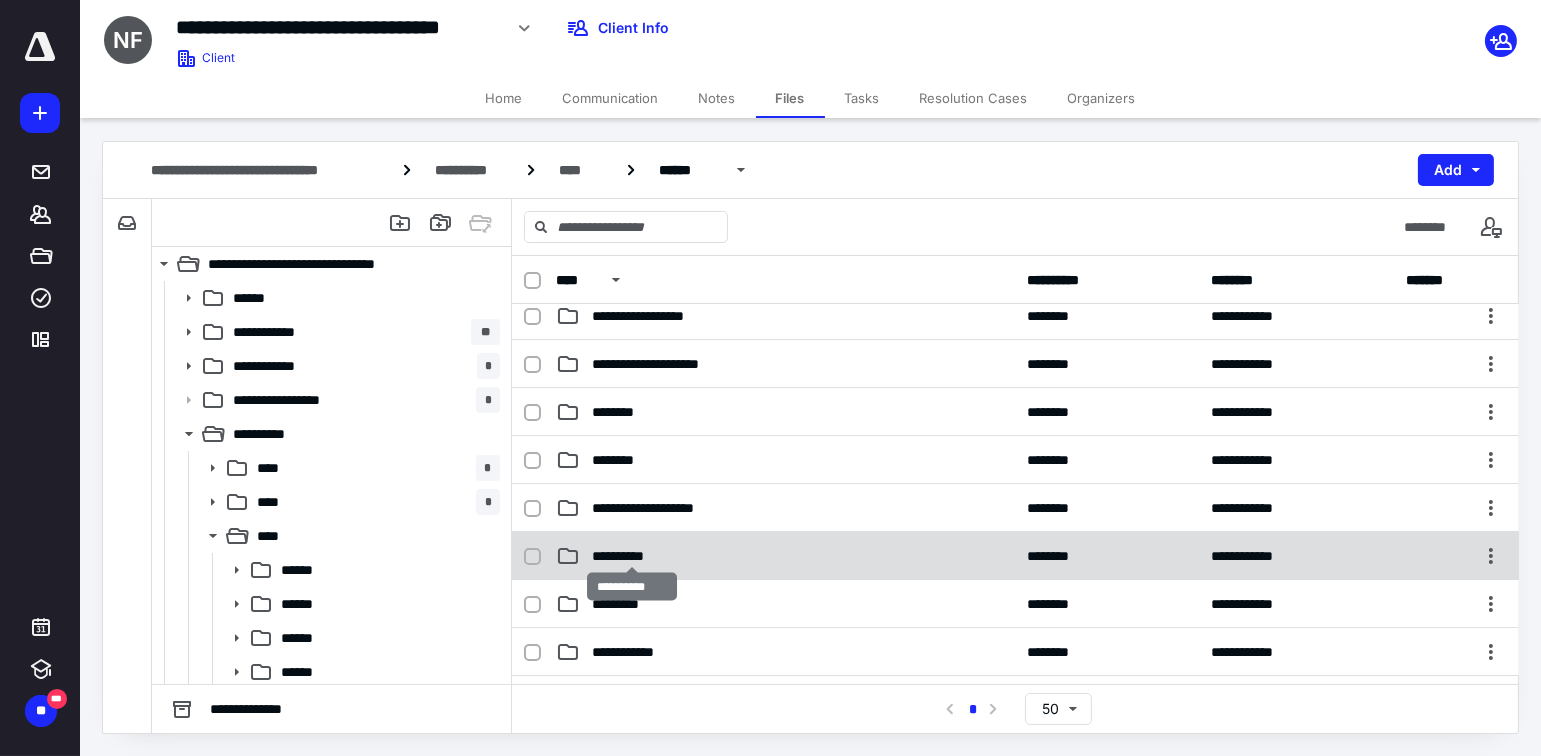 click on "**********" at bounding box center [632, 556] 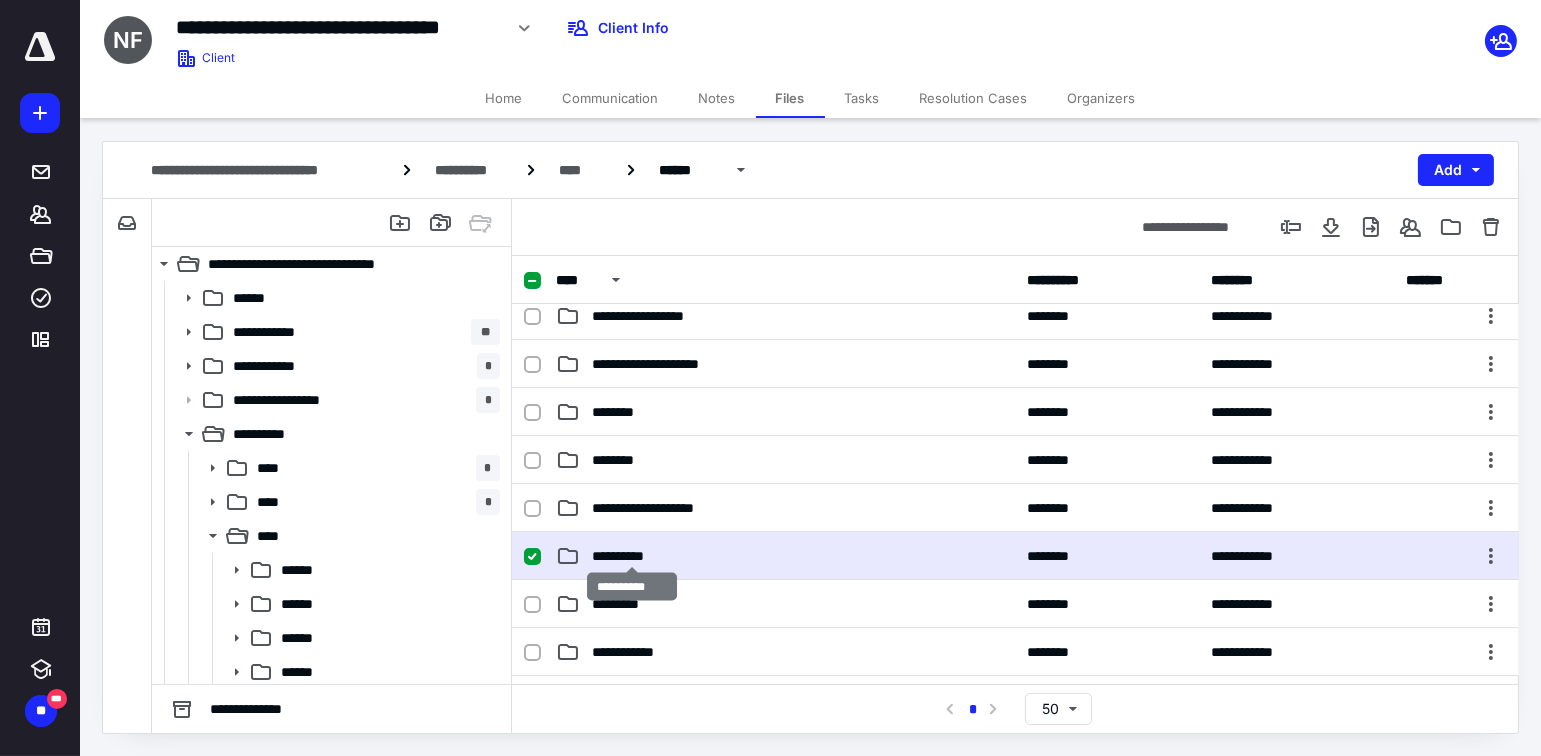 click on "**********" at bounding box center [632, 556] 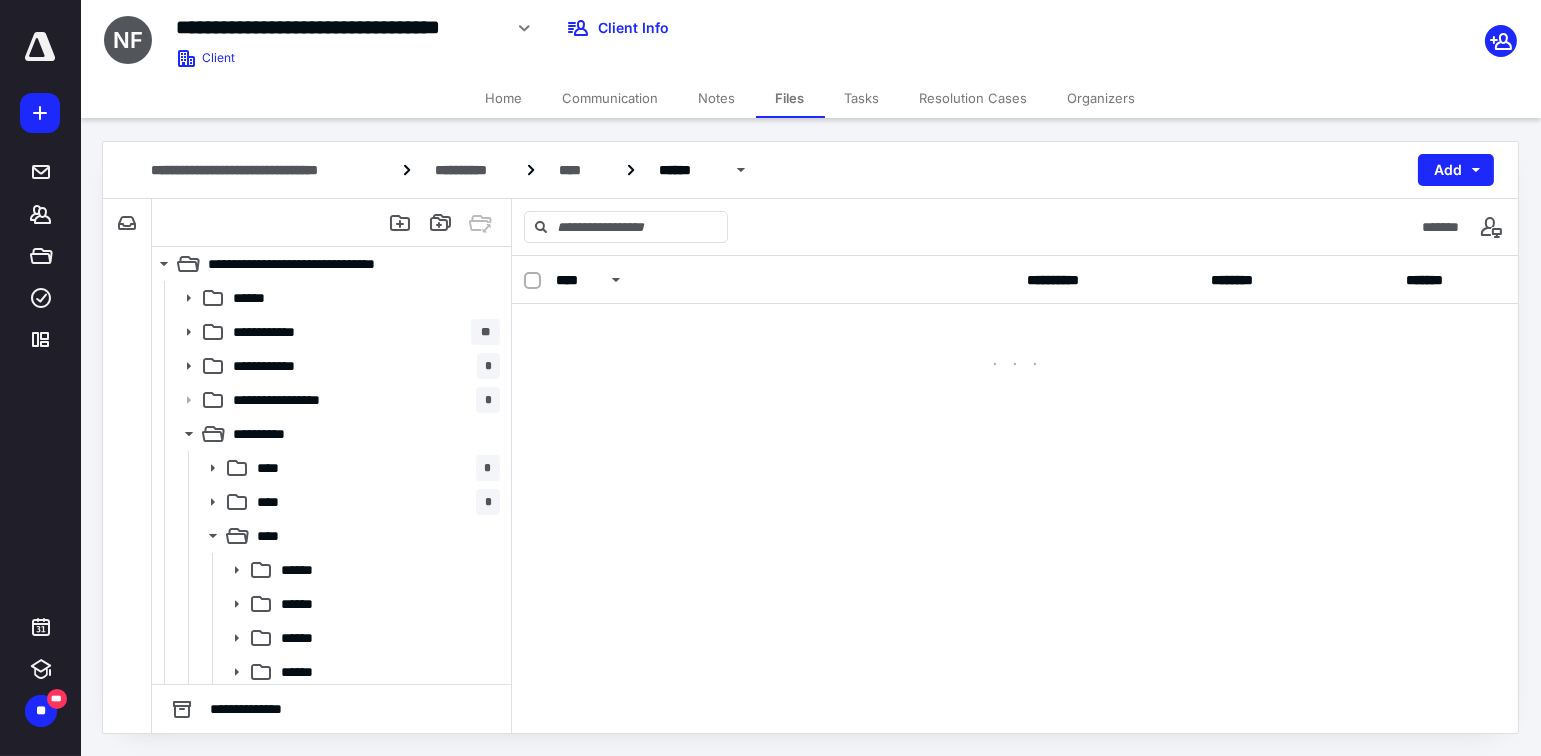 scroll, scrollTop: 0, scrollLeft: 0, axis: both 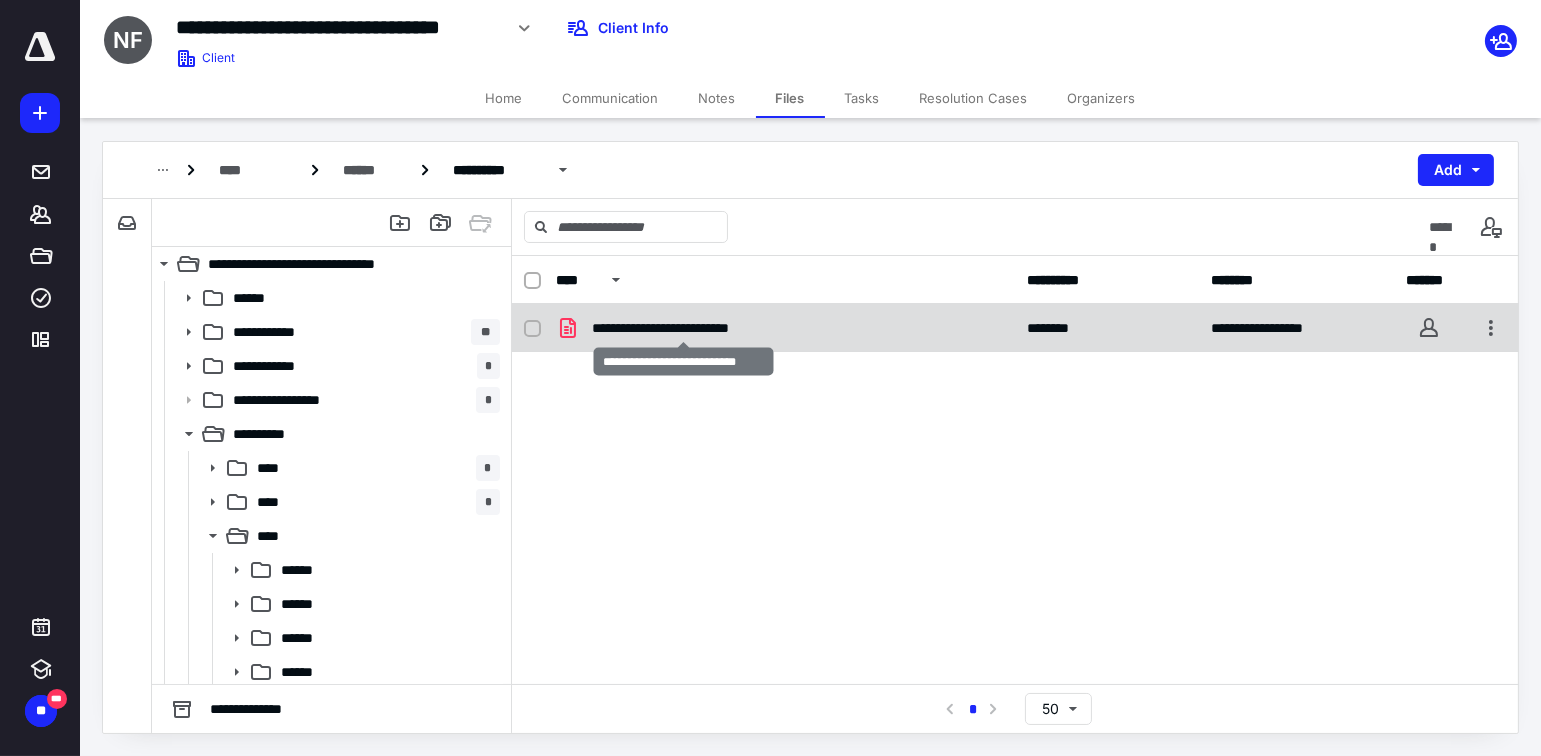 click on "**********" at bounding box center (684, 328) 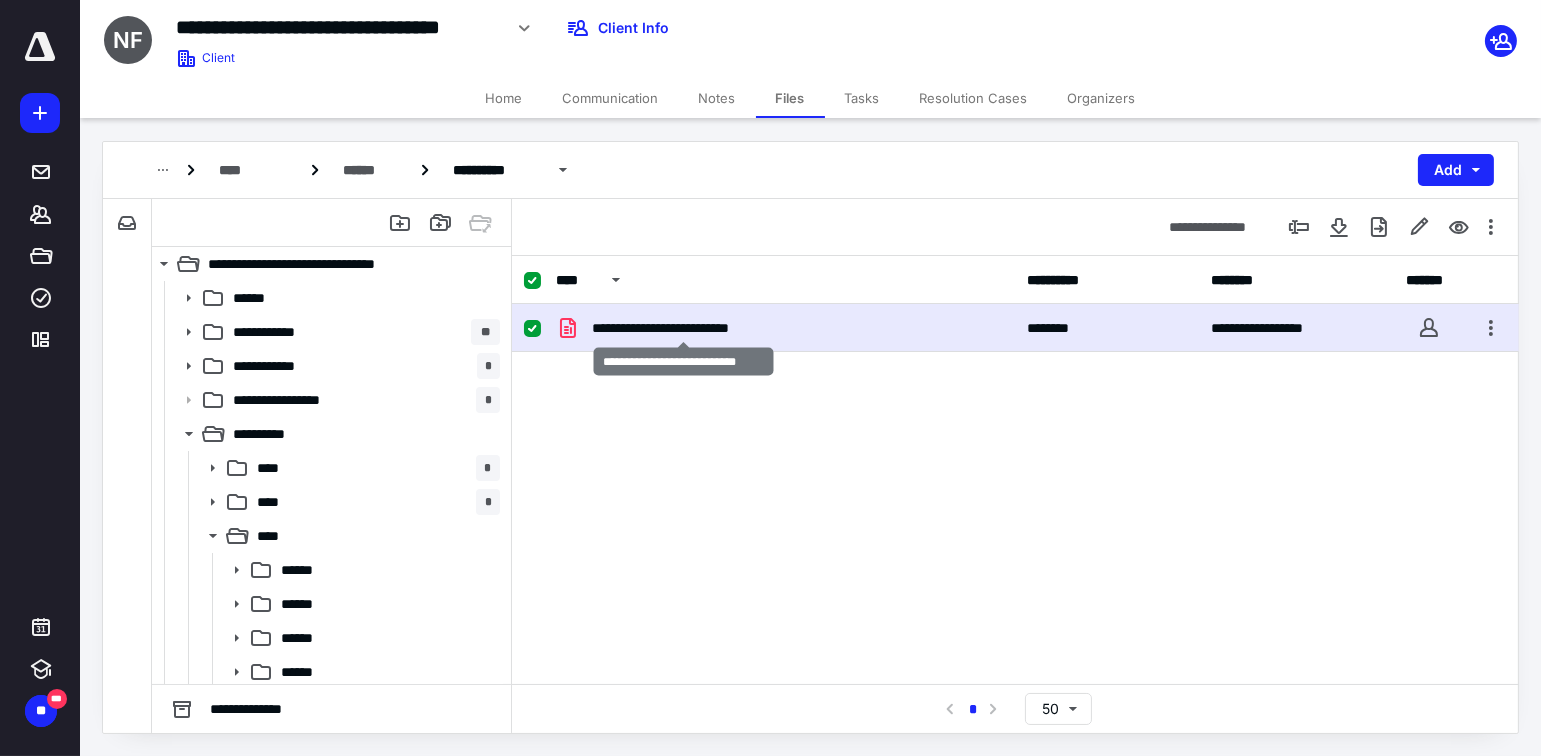click on "**********" at bounding box center [684, 328] 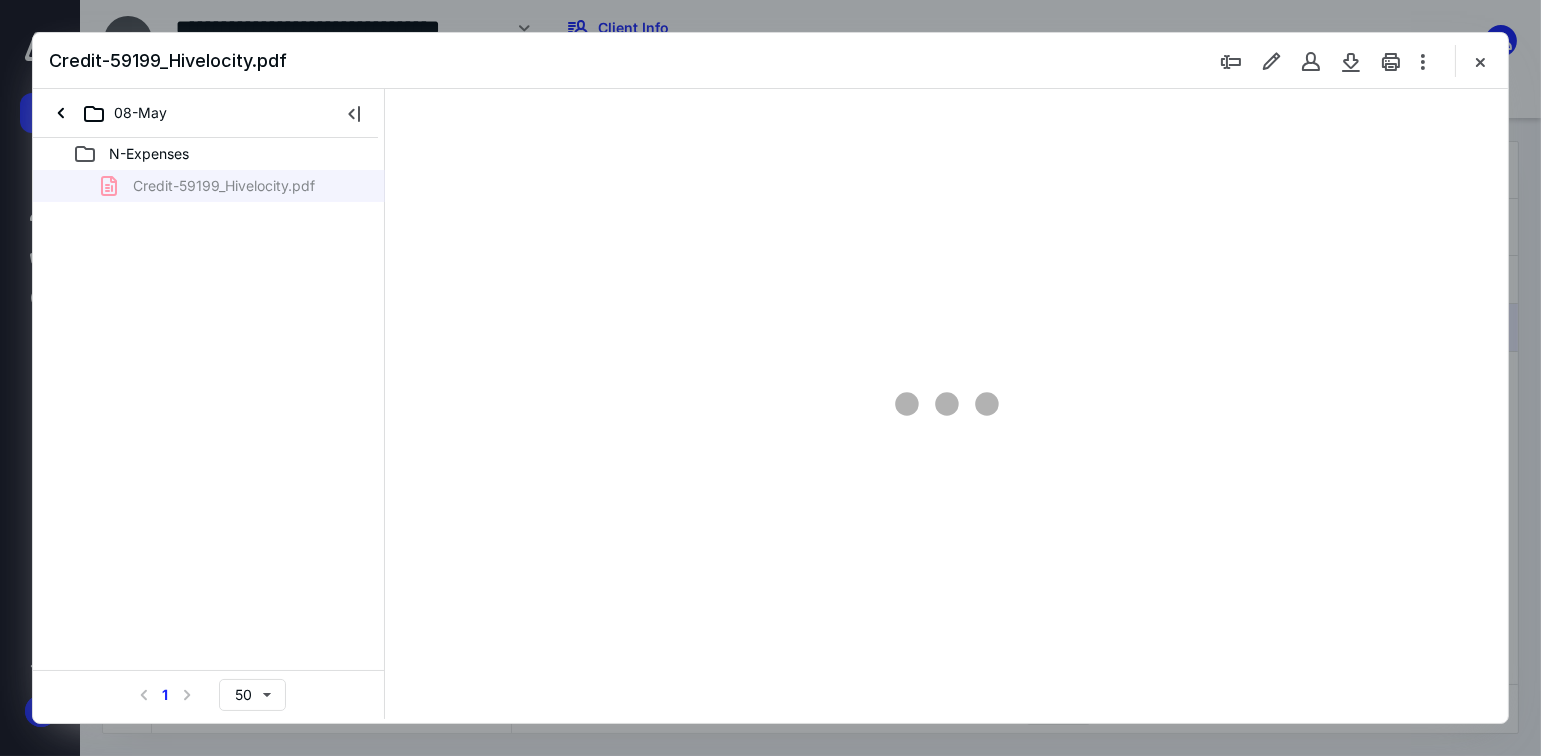 scroll, scrollTop: 0, scrollLeft: 0, axis: both 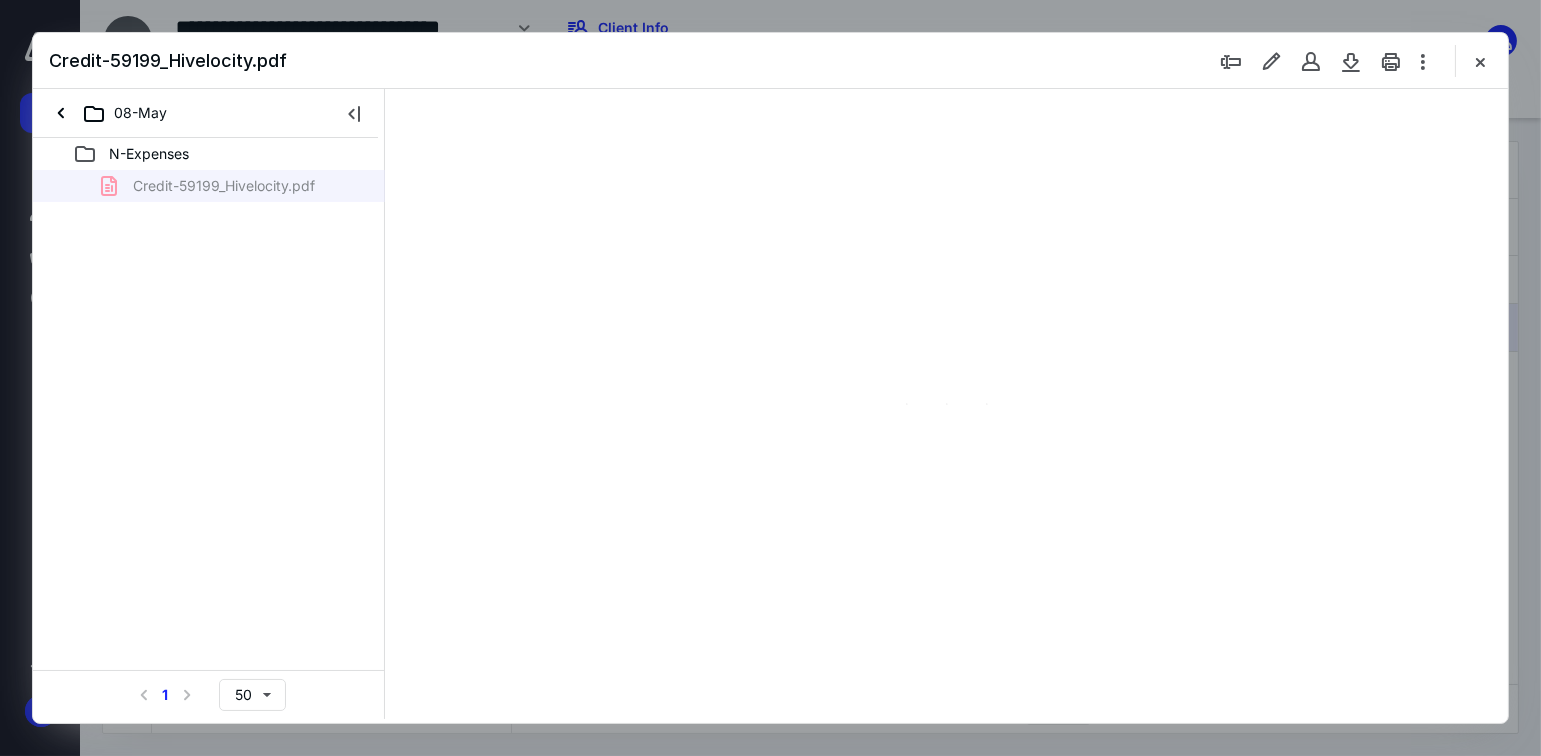 type on "70" 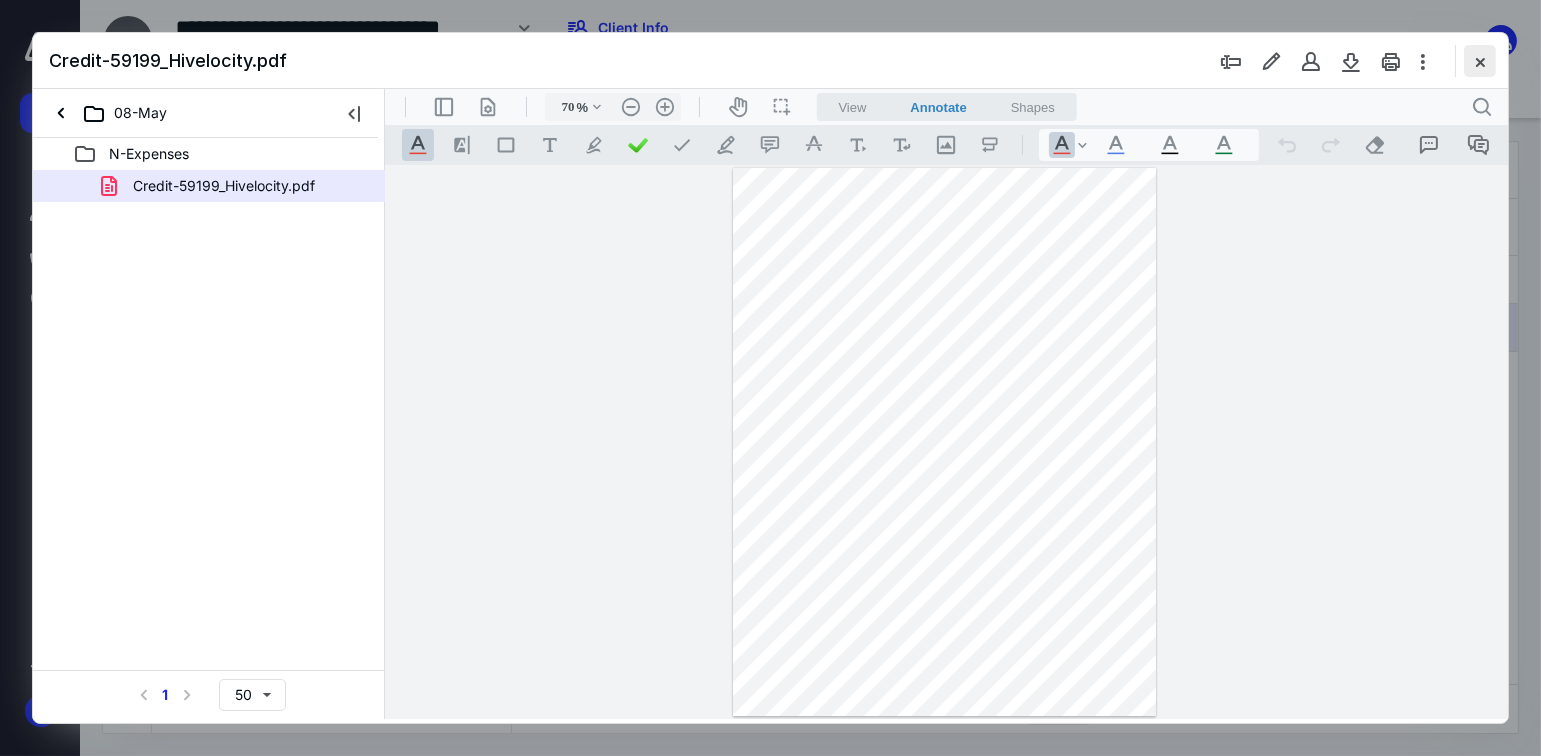 click at bounding box center (1480, 61) 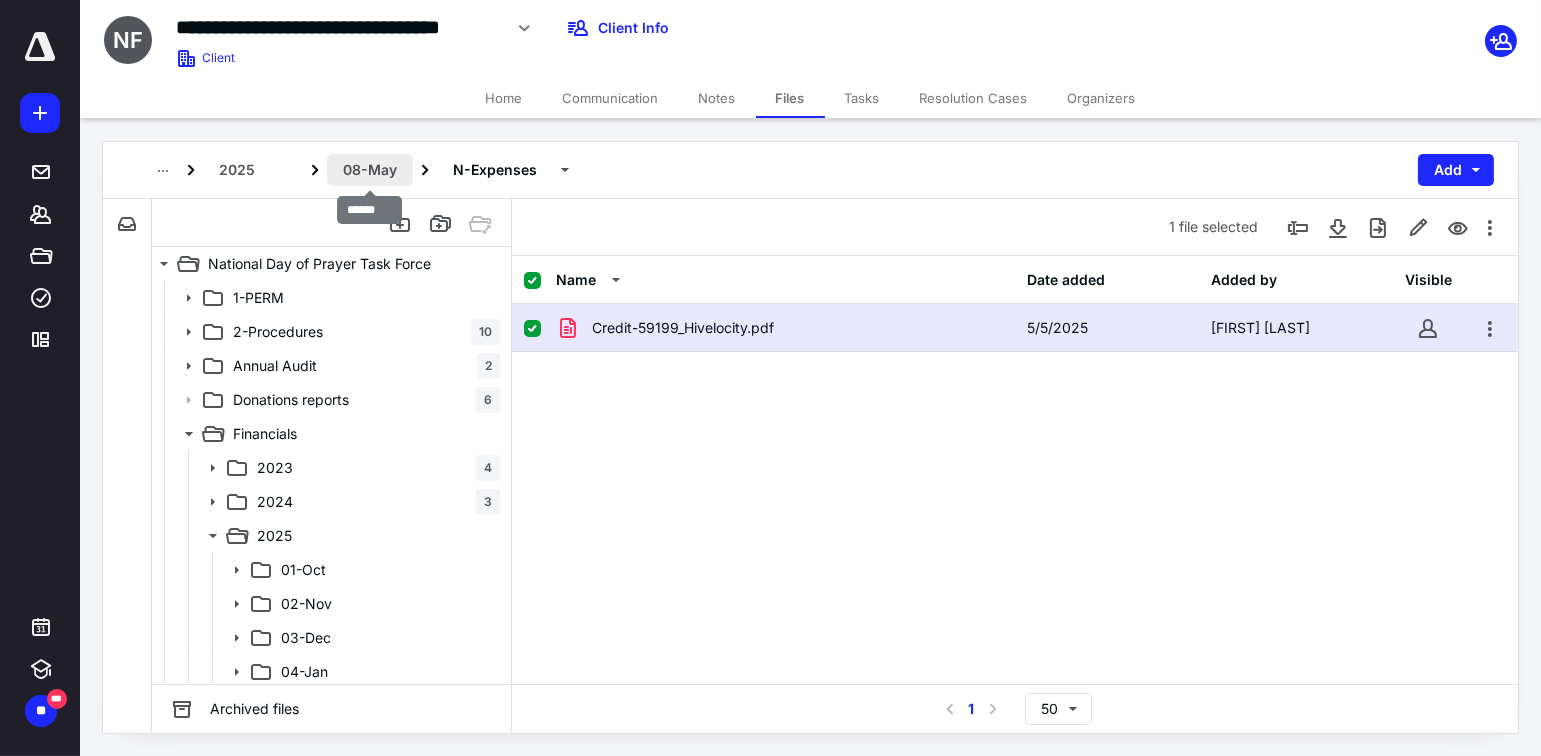click on "08-May" at bounding box center [370, 170] 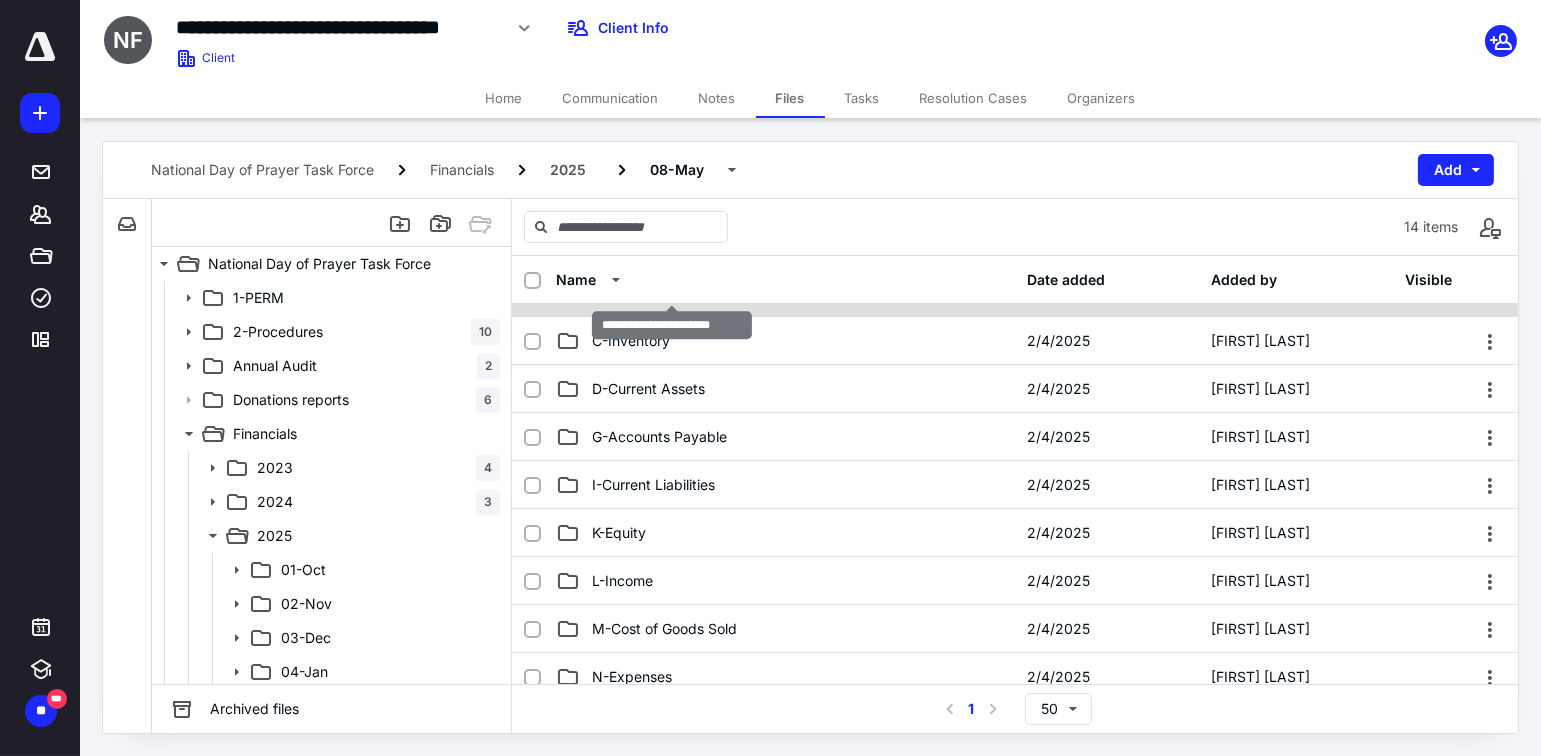 scroll, scrollTop: 300, scrollLeft: 0, axis: vertical 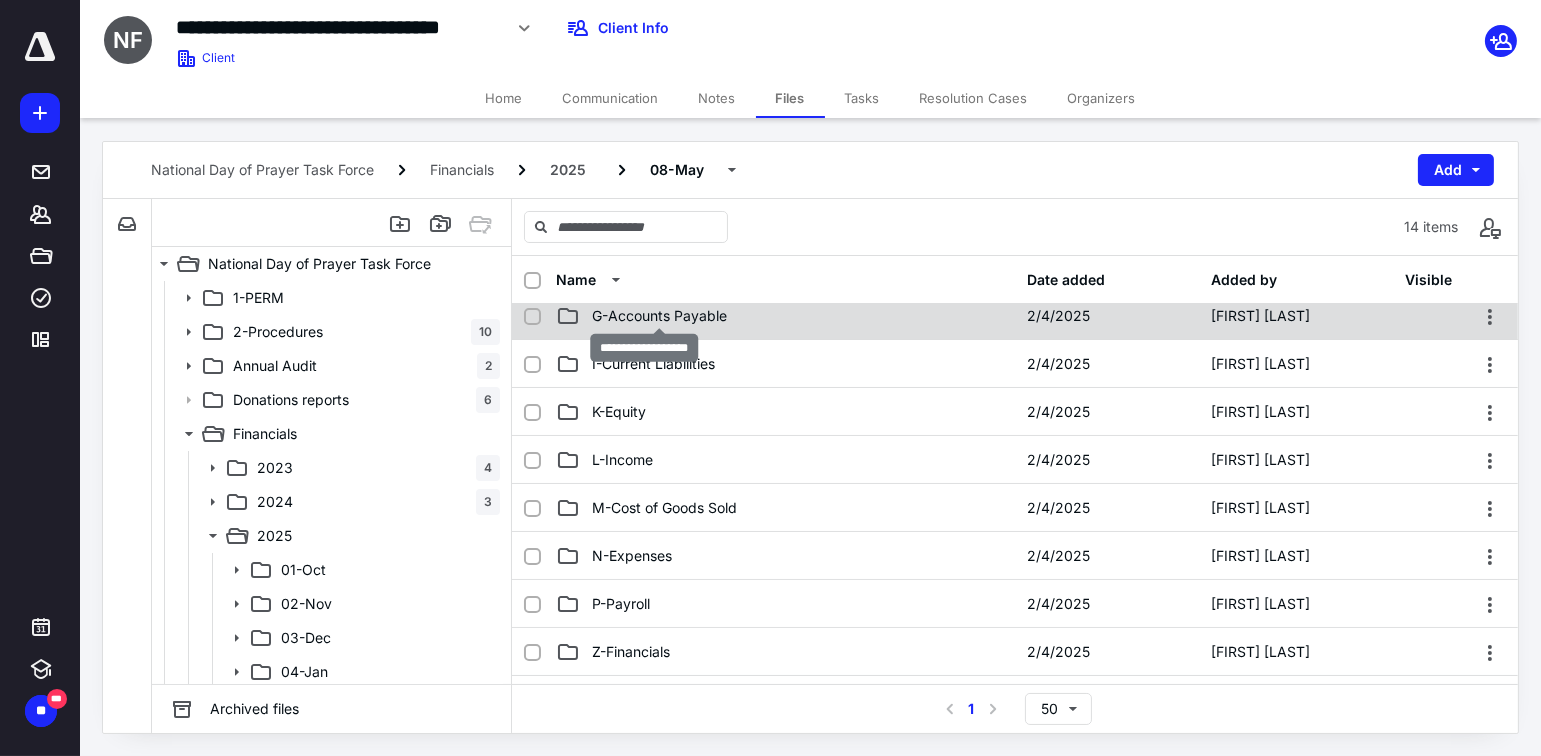 click on "G-Accounts Payable" at bounding box center [659, 316] 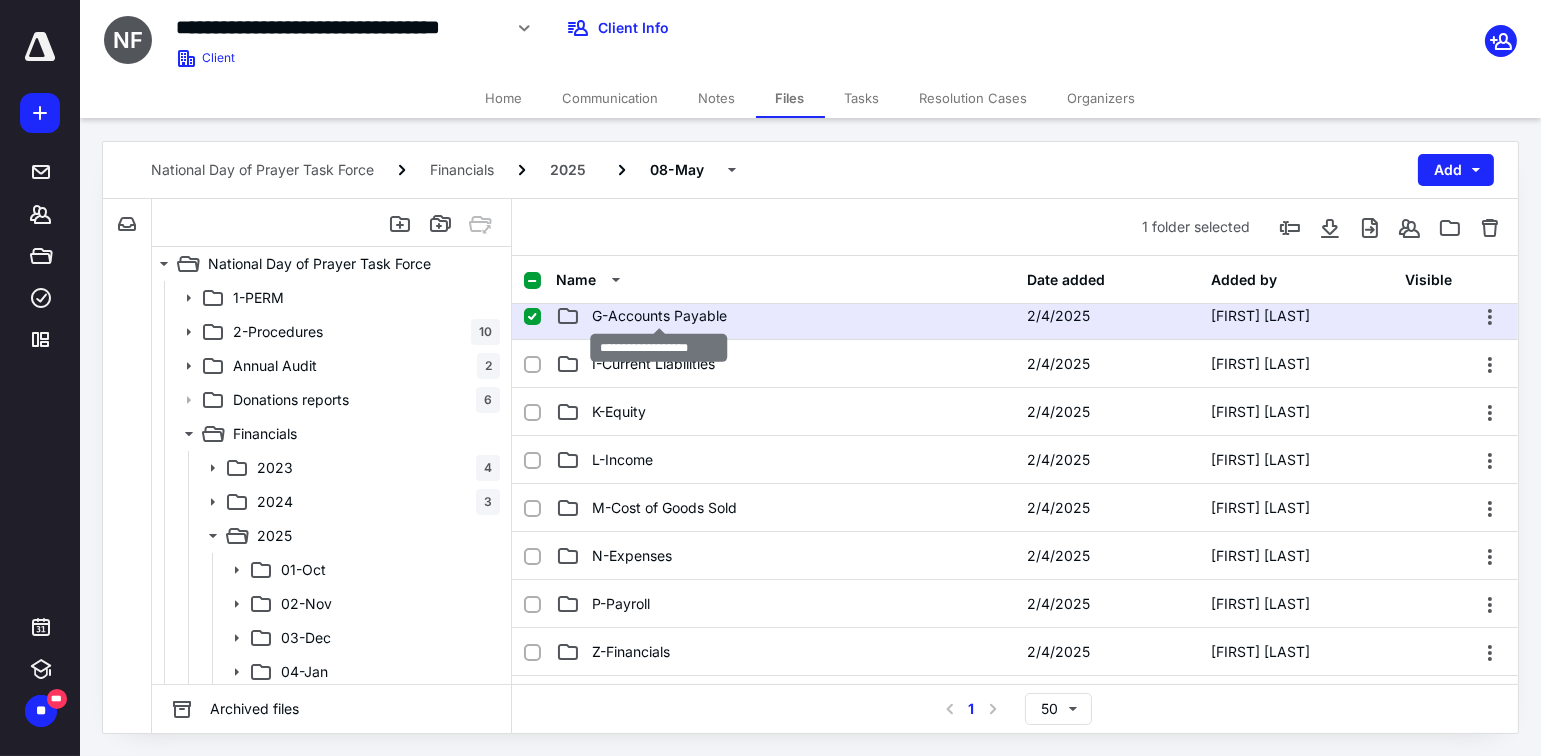 click on "G-Accounts Payable" at bounding box center (659, 316) 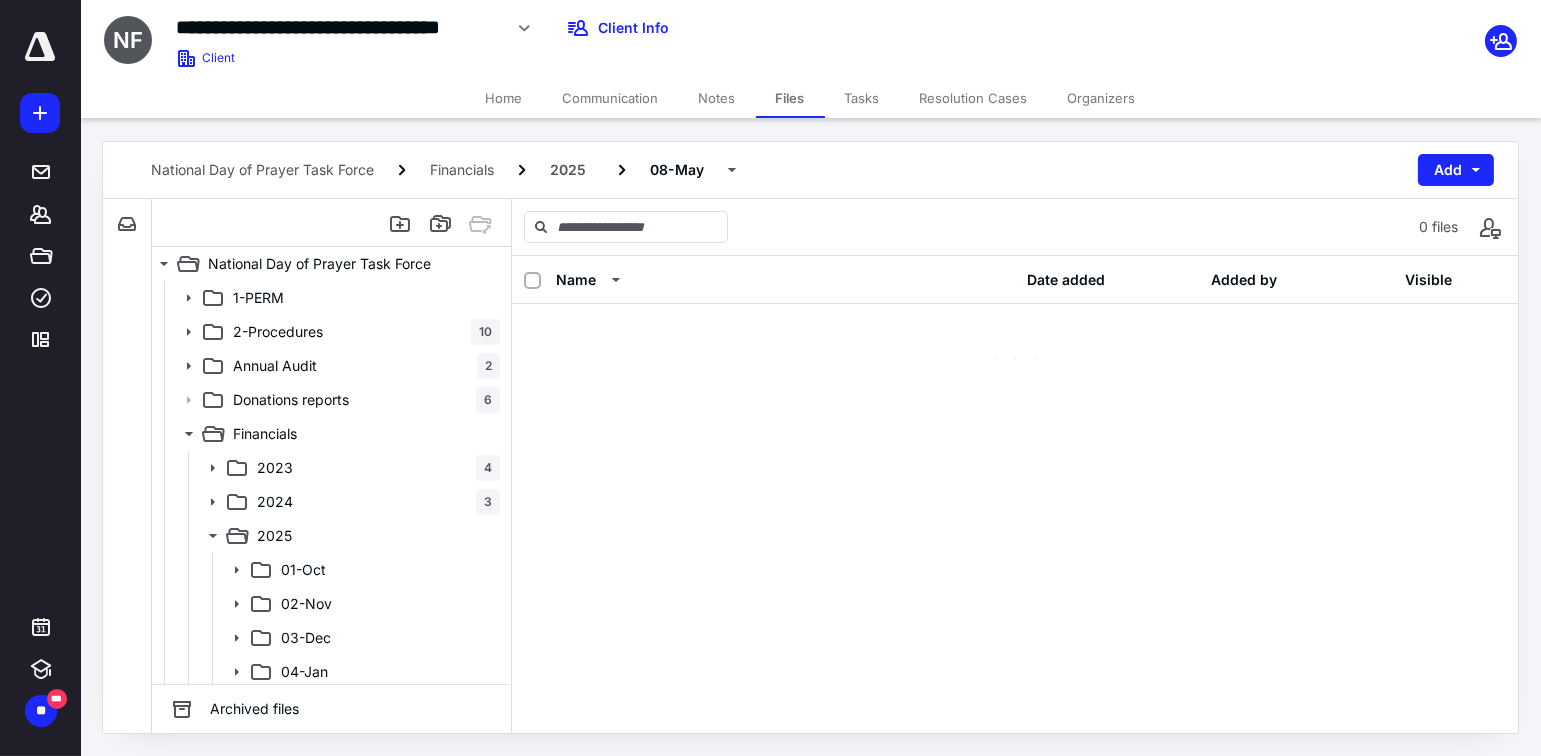 scroll, scrollTop: 0, scrollLeft: 0, axis: both 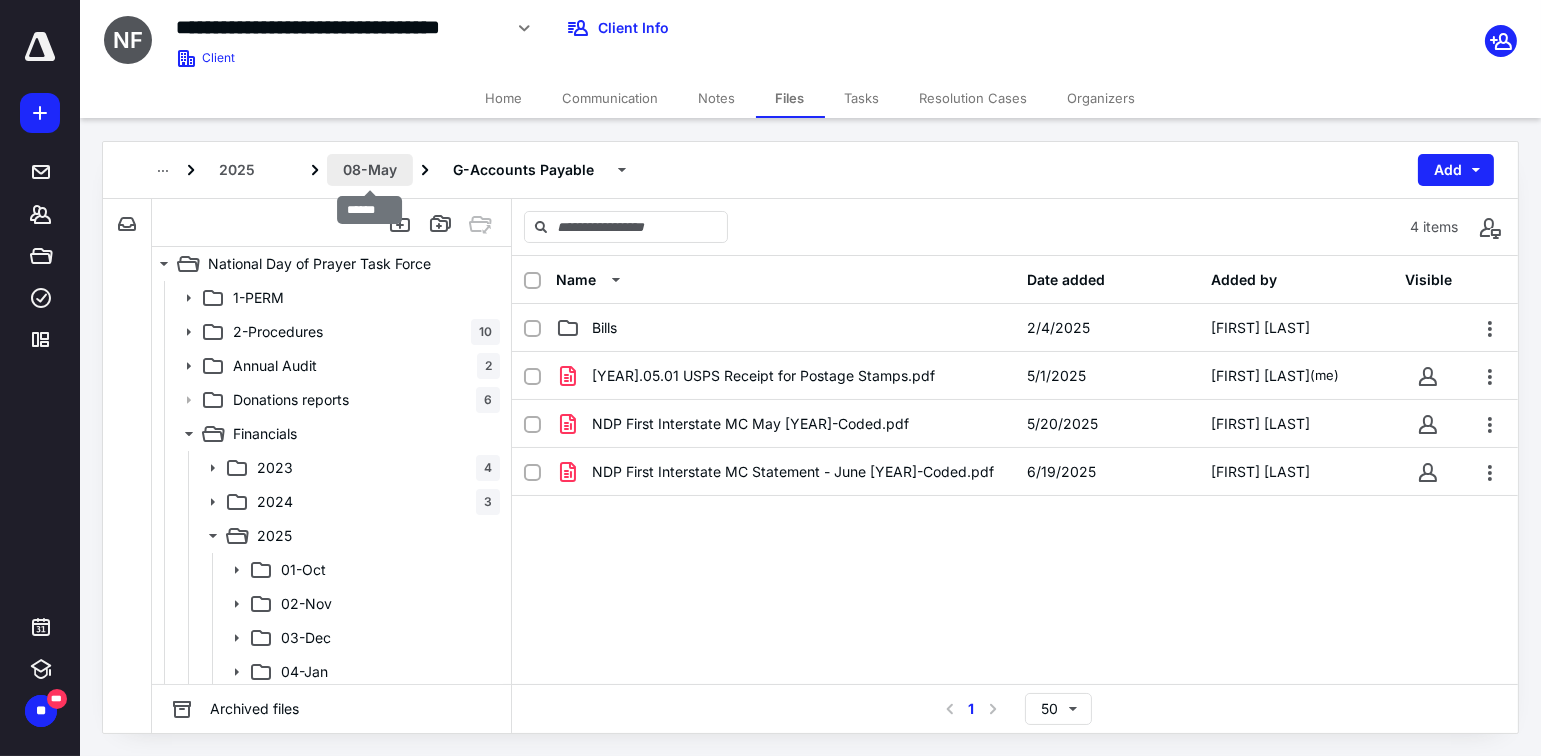 click on "08-May" at bounding box center (370, 170) 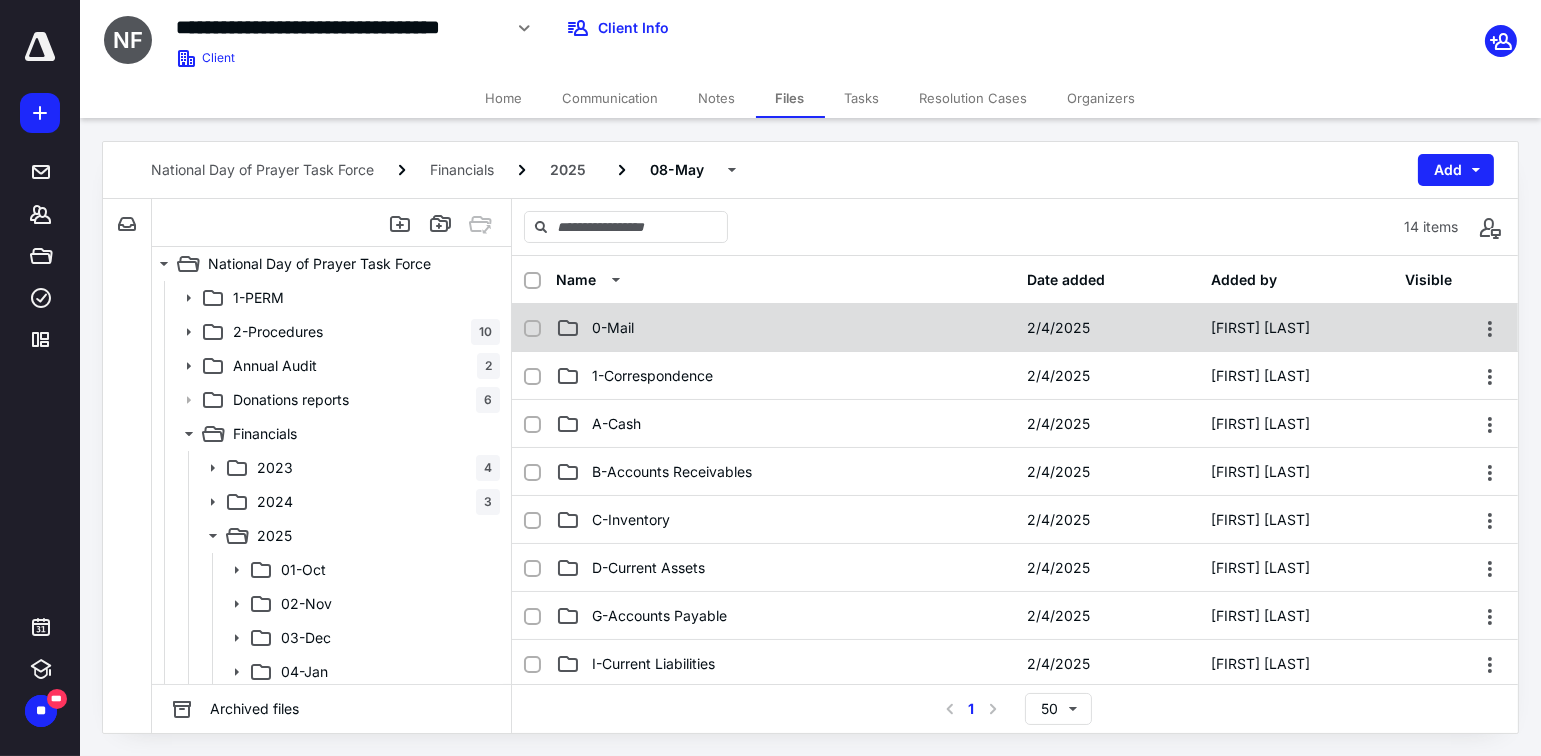 click on "0-Mail" at bounding box center (613, 328) 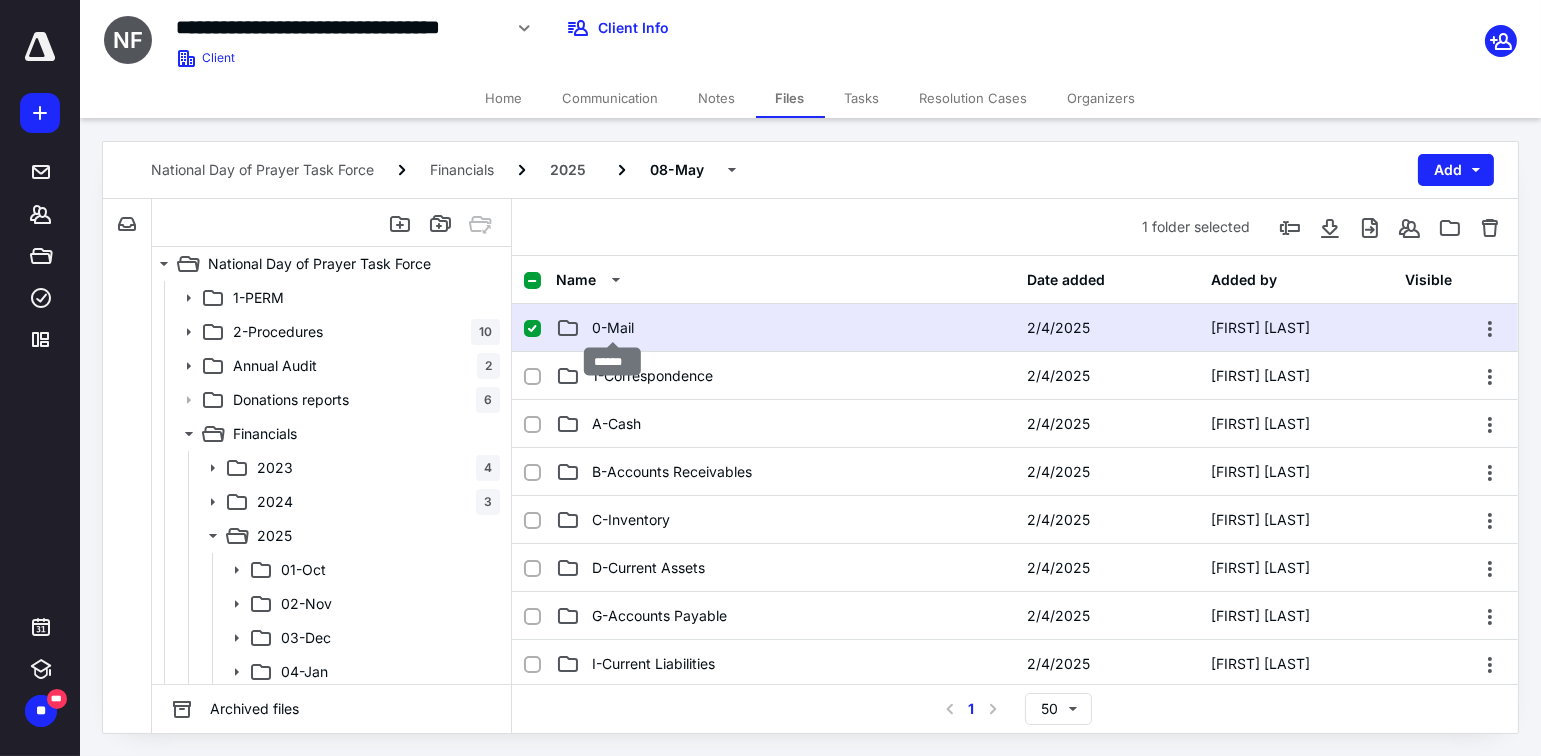 click on "0-Mail" at bounding box center (613, 328) 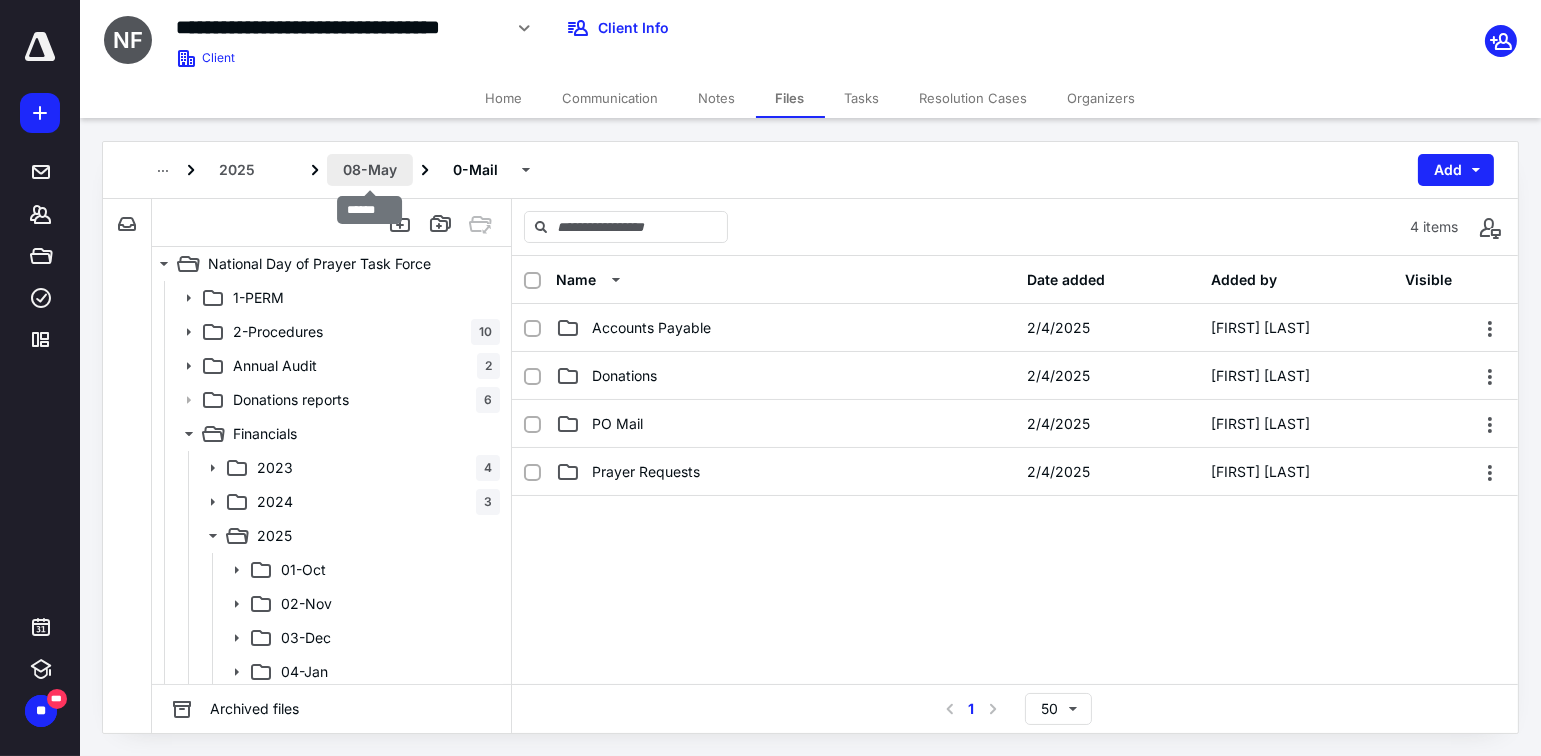 click on "08-May" at bounding box center (370, 170) 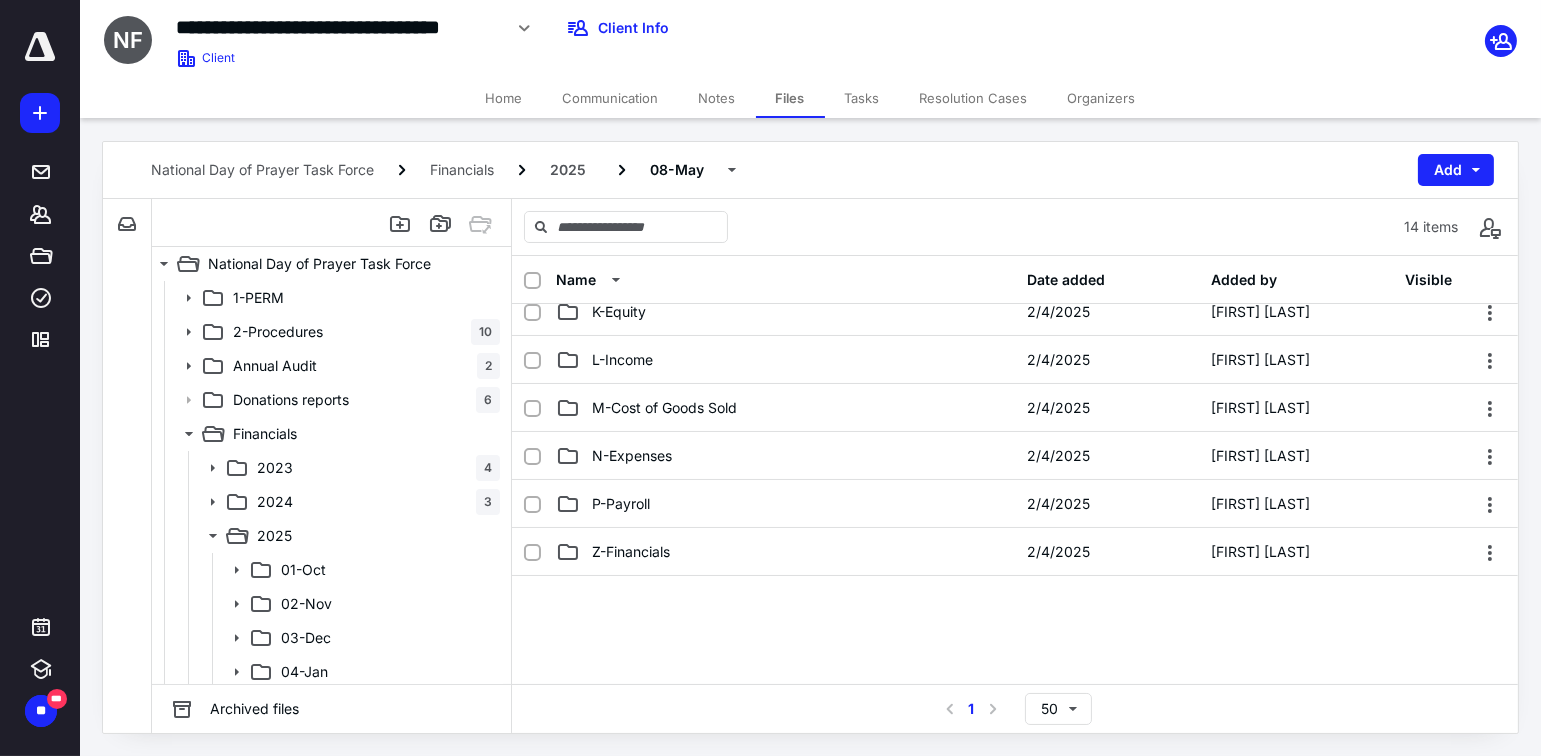 scroll, scrollTop: 300, scrollLeft: 0, axis: vertical 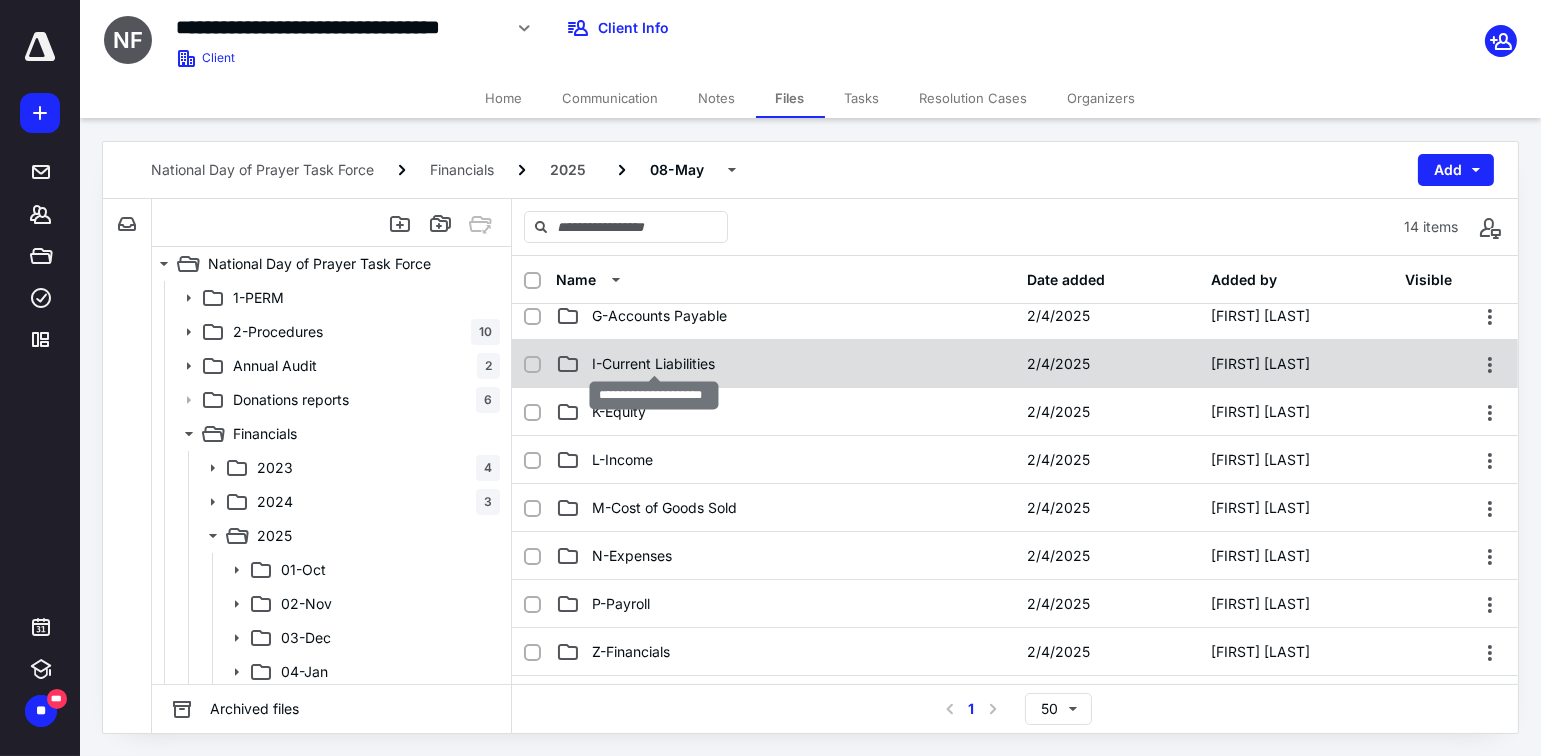 click on "I-Current Liabilities" at bounding box center (653, 364) 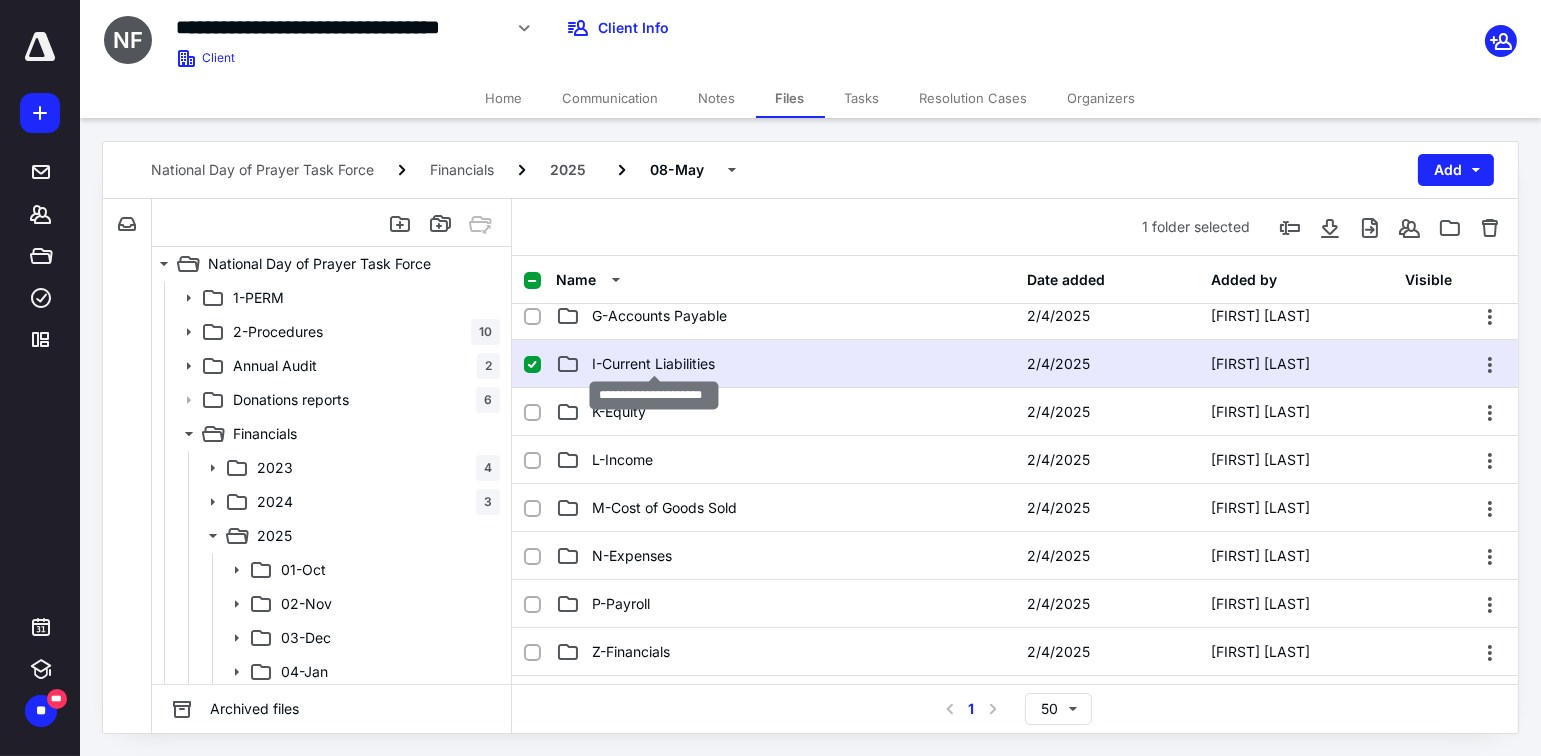 click on "I-Current Liabilities" at bounding box center [653, 364] 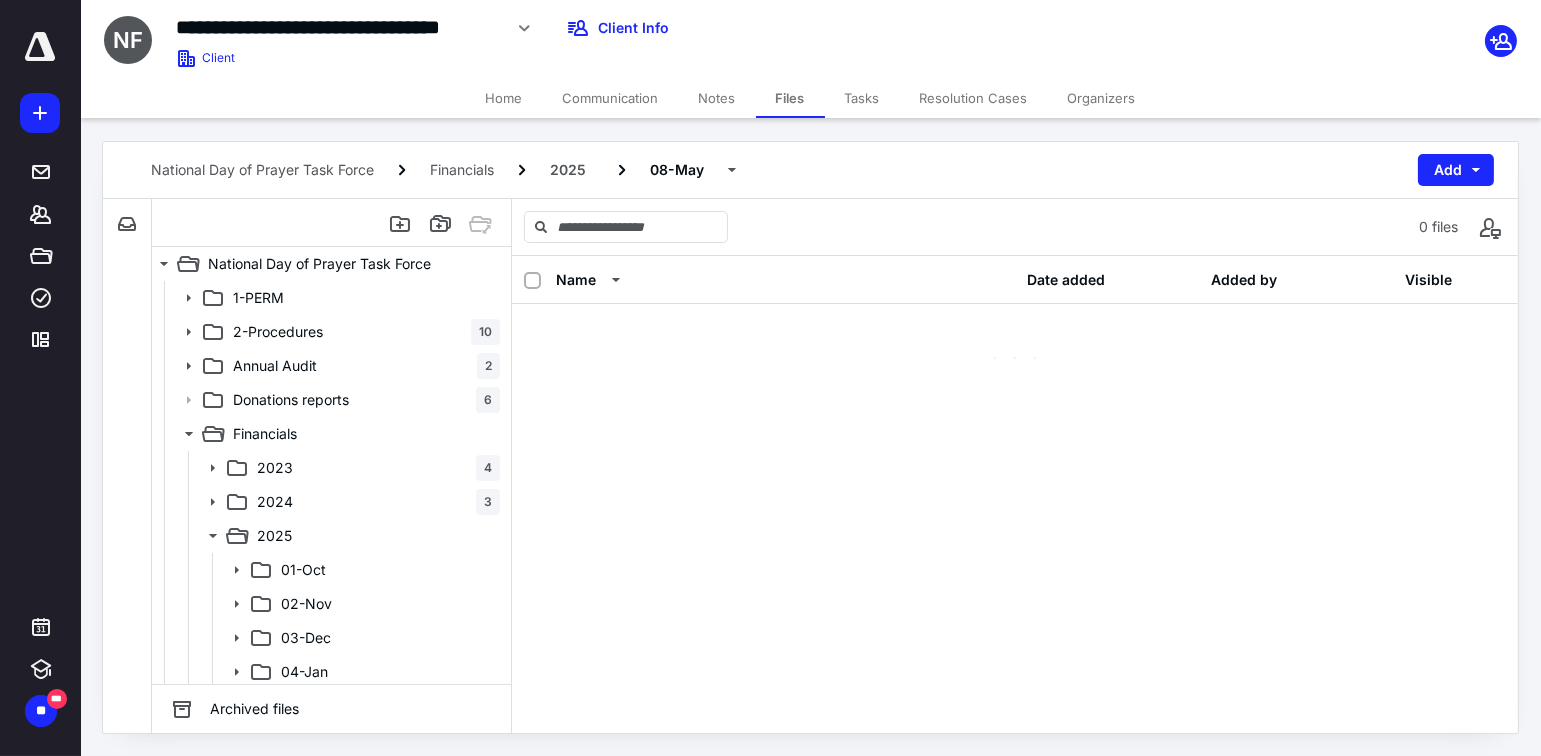 scroll, scrollTop: 0, scrollLeft: 0, axis: both 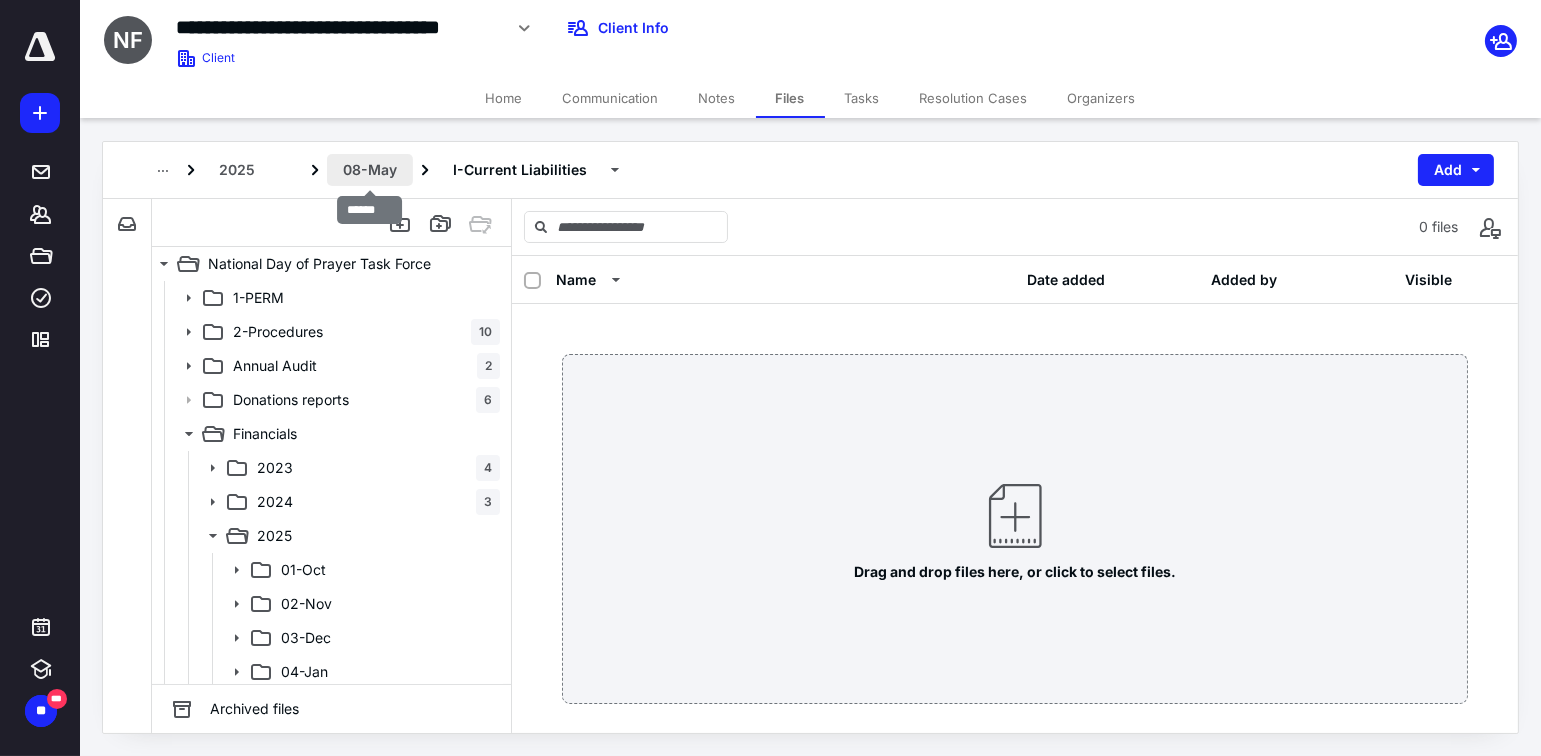 click on "08-May" at bounding box center (370, 170) 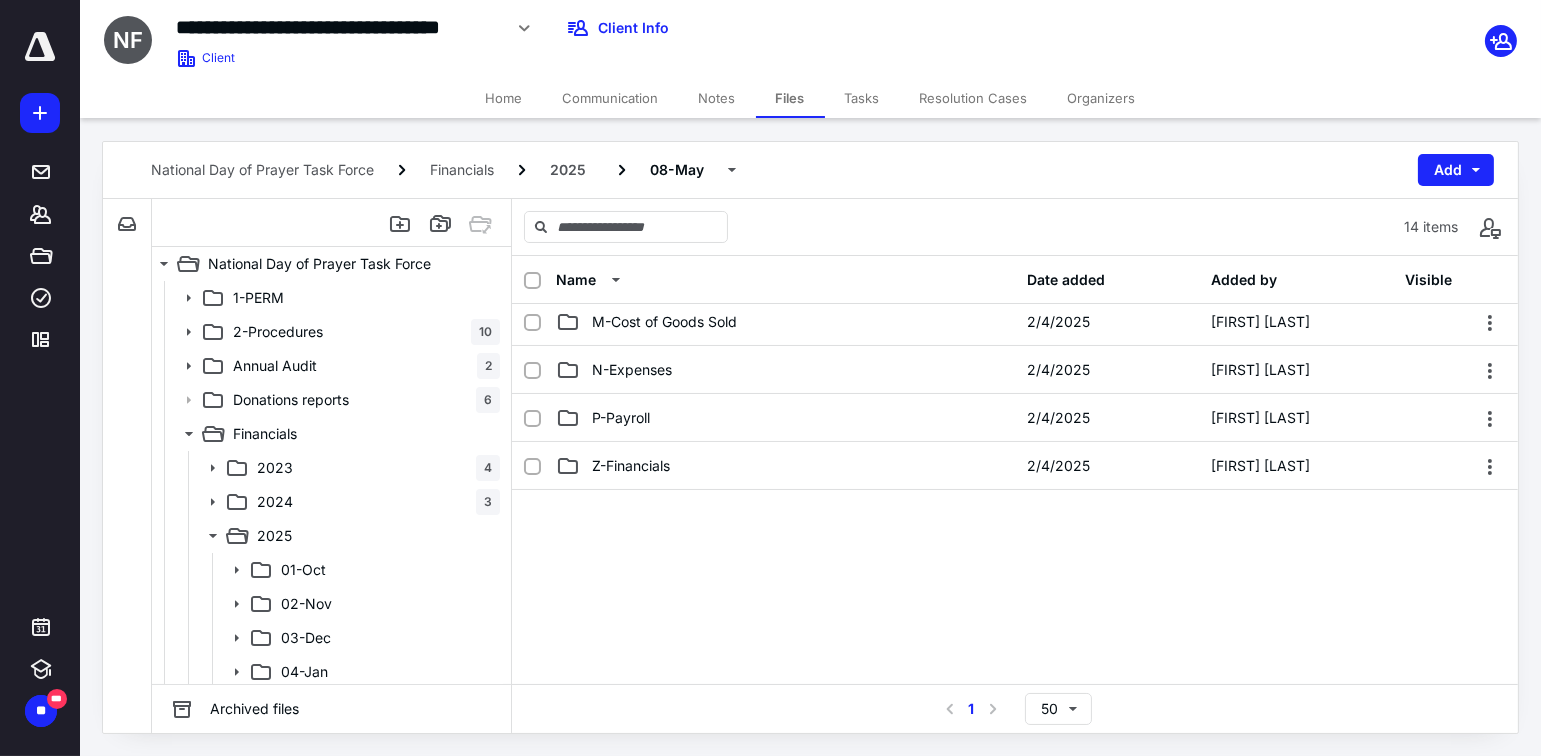 scroll, scrollTop: 500, scrollLeft: 0, axis: vertical 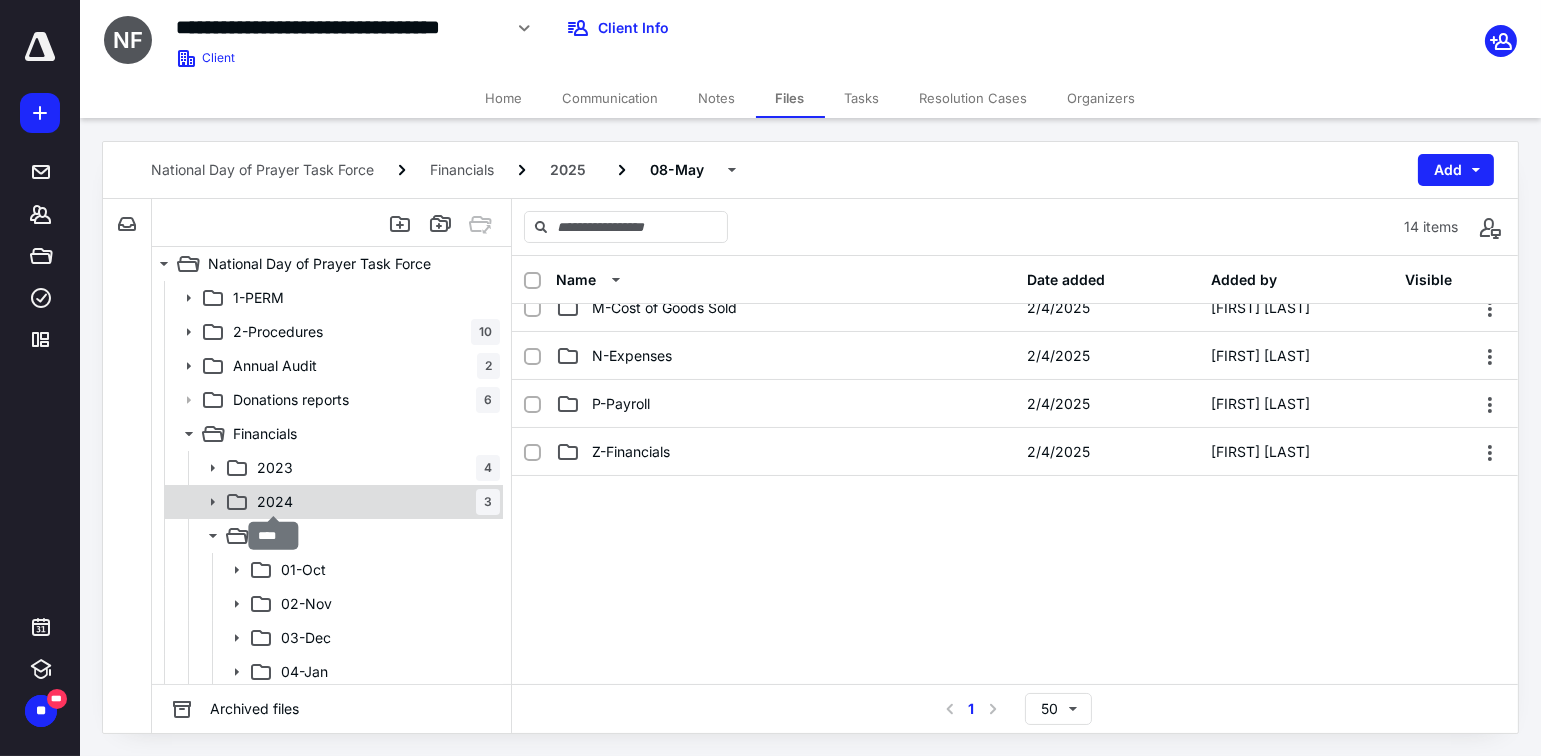 click on "2024" at bounding box center [275, 502] 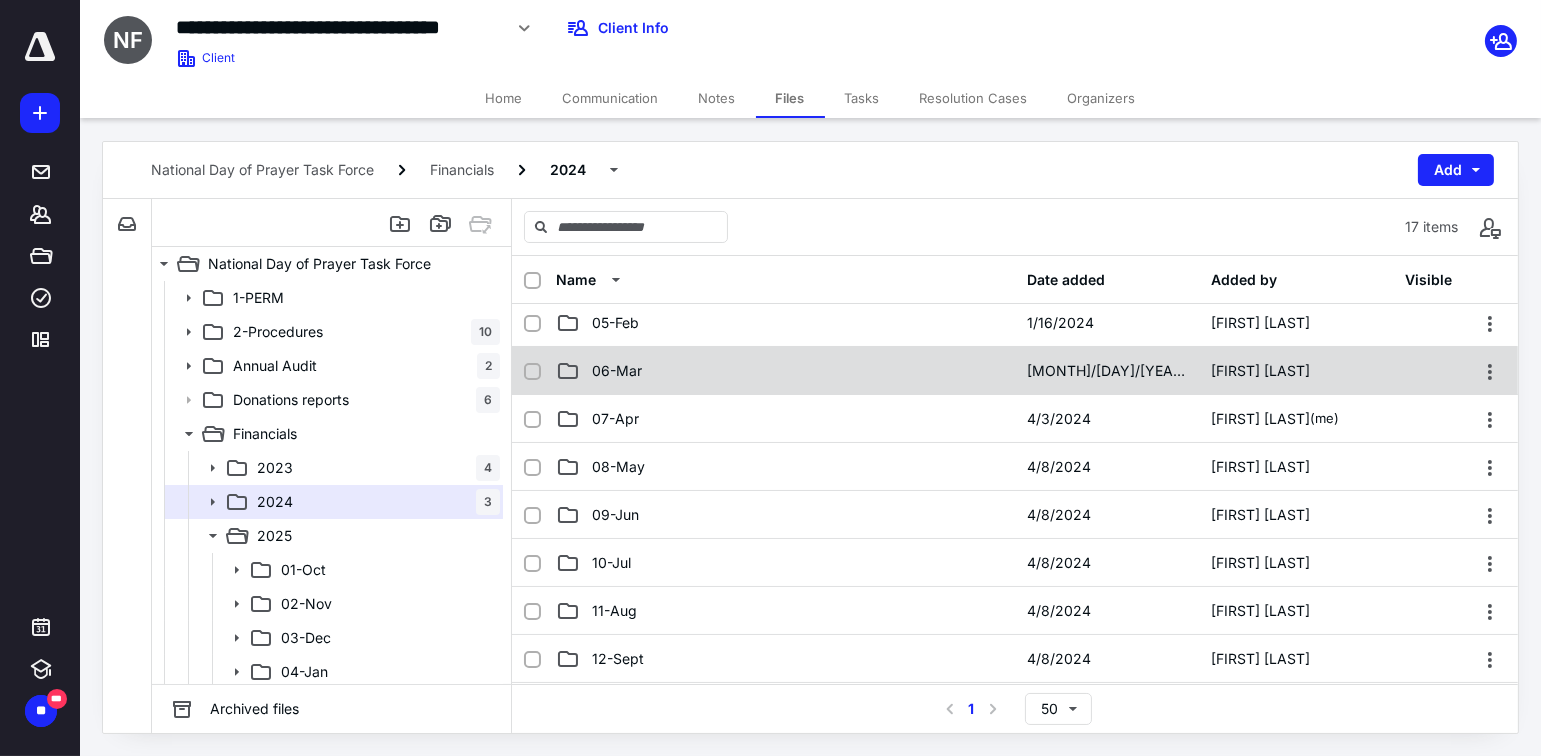 scroll, scrollTop: 200, scrollLeft: 0, axis: vertical 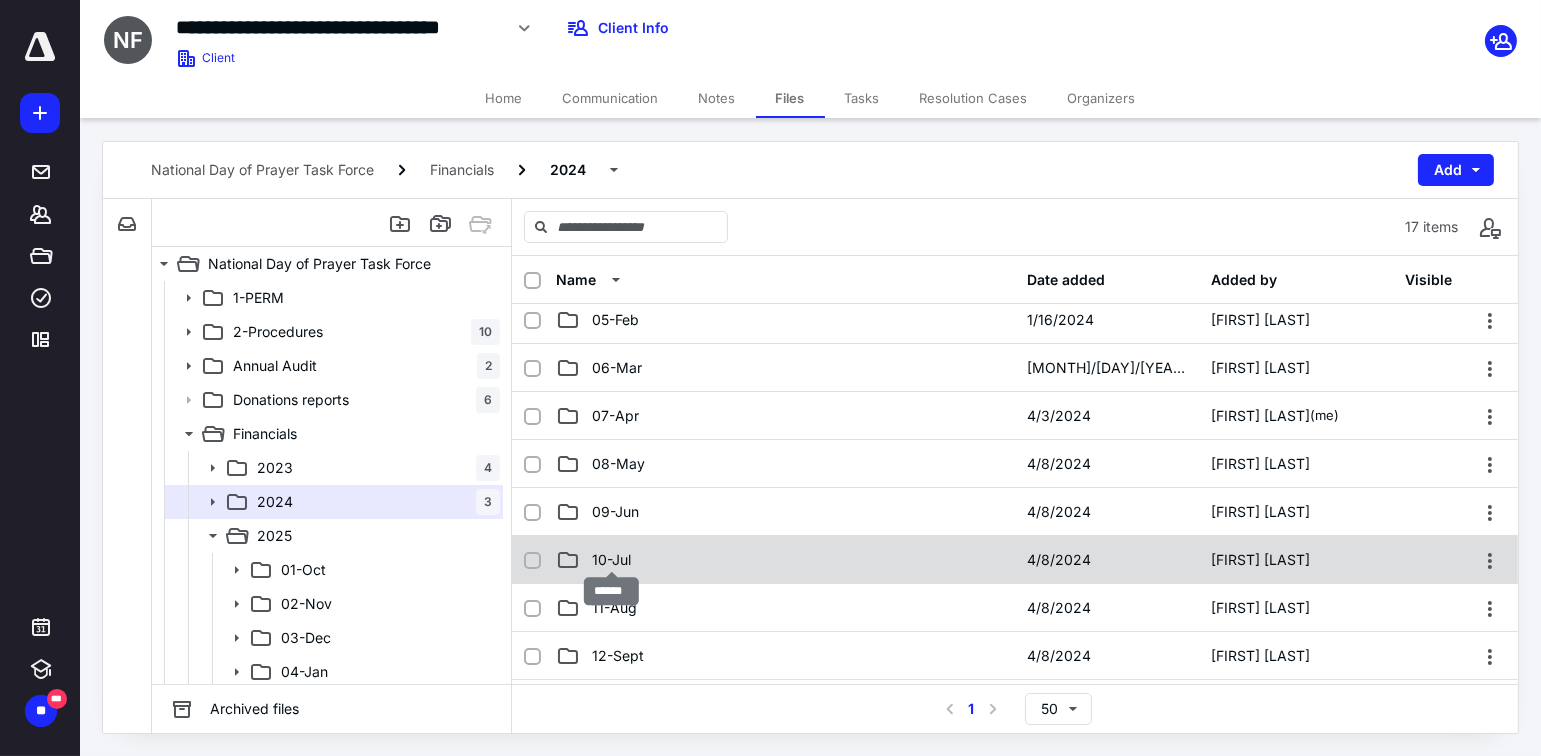 click on "10-Jul" at bounding box center [611, 560] 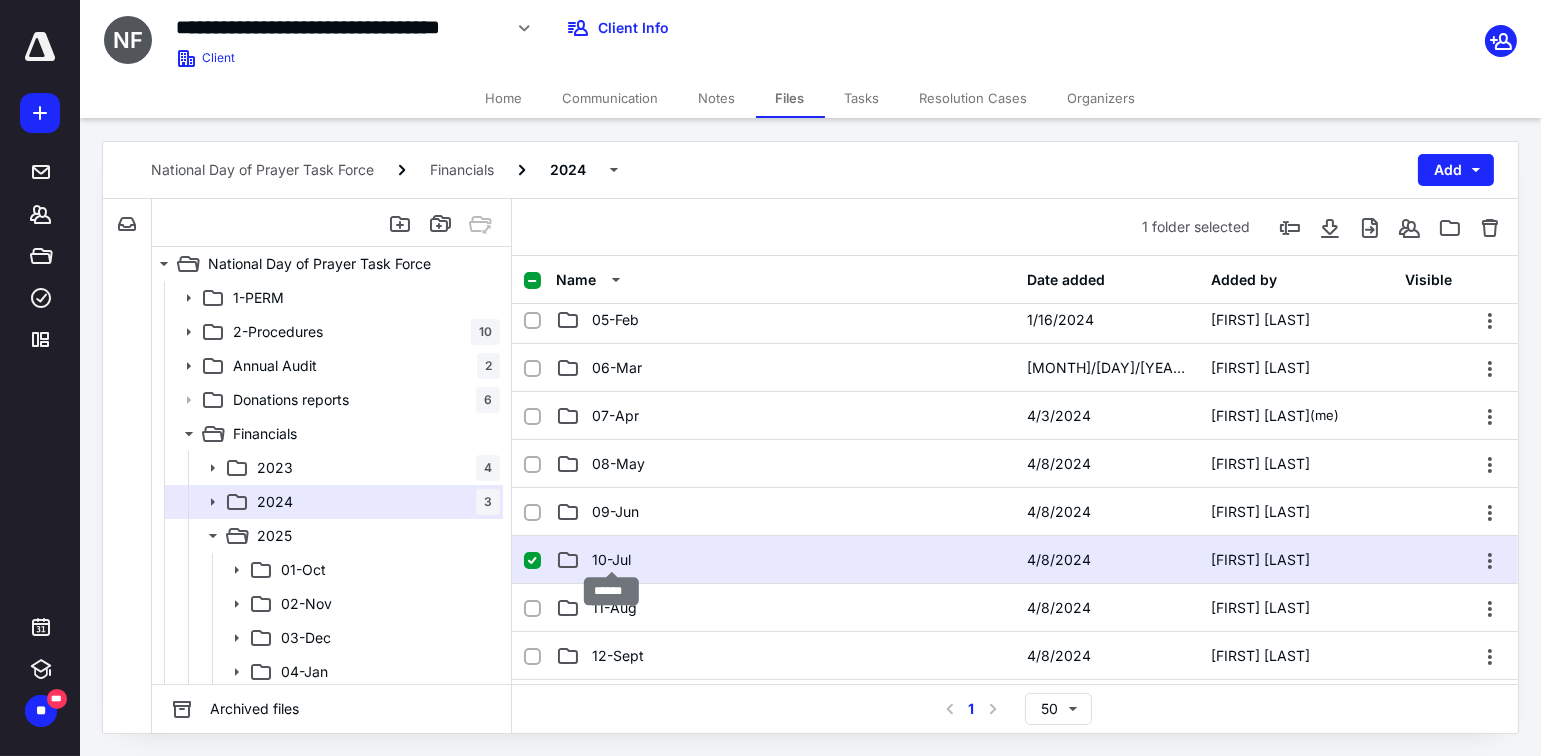 click on "10-Jul" at bounding box center [611, 560] 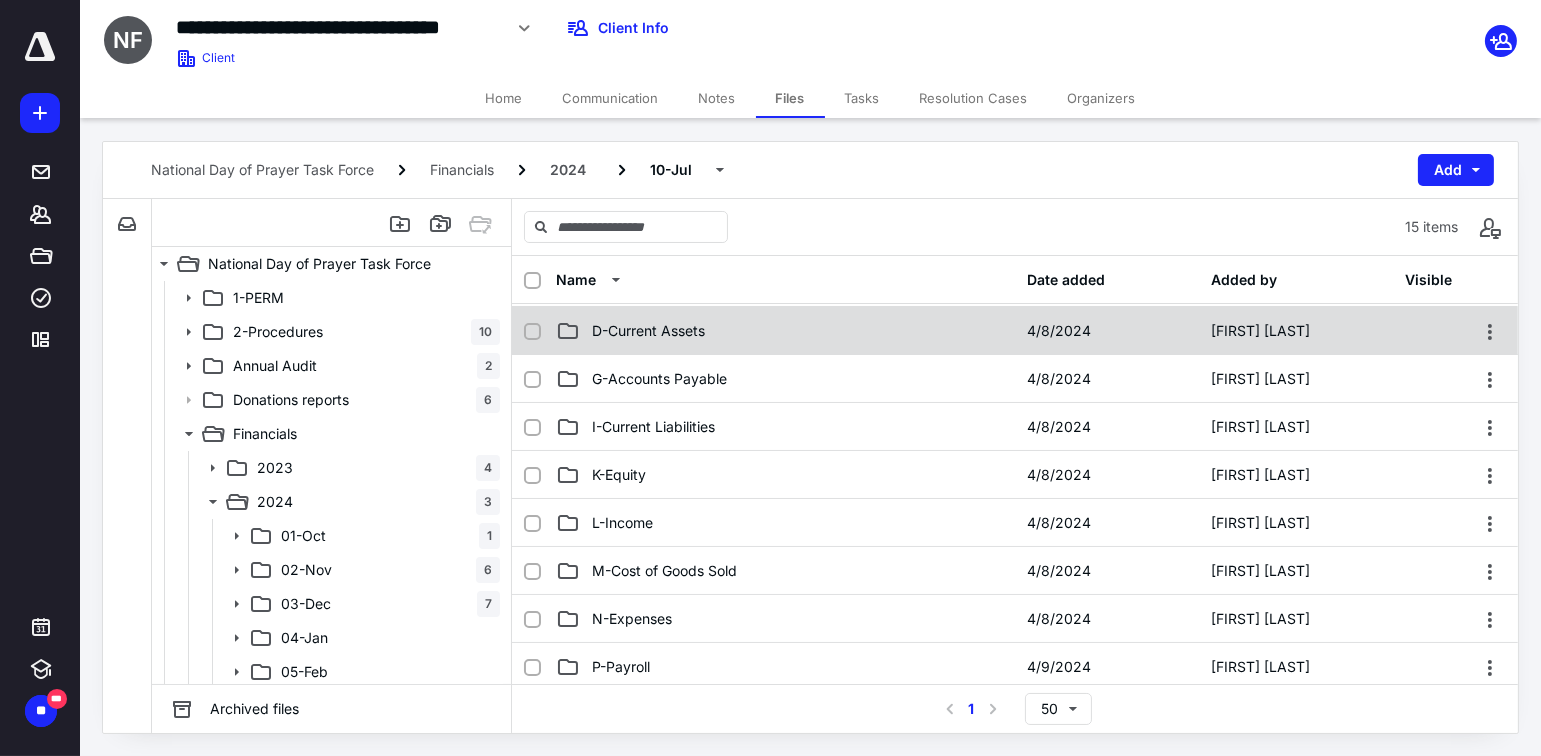 scroll, scrollTop: 300, scrollLeft: 0, axis: vertical 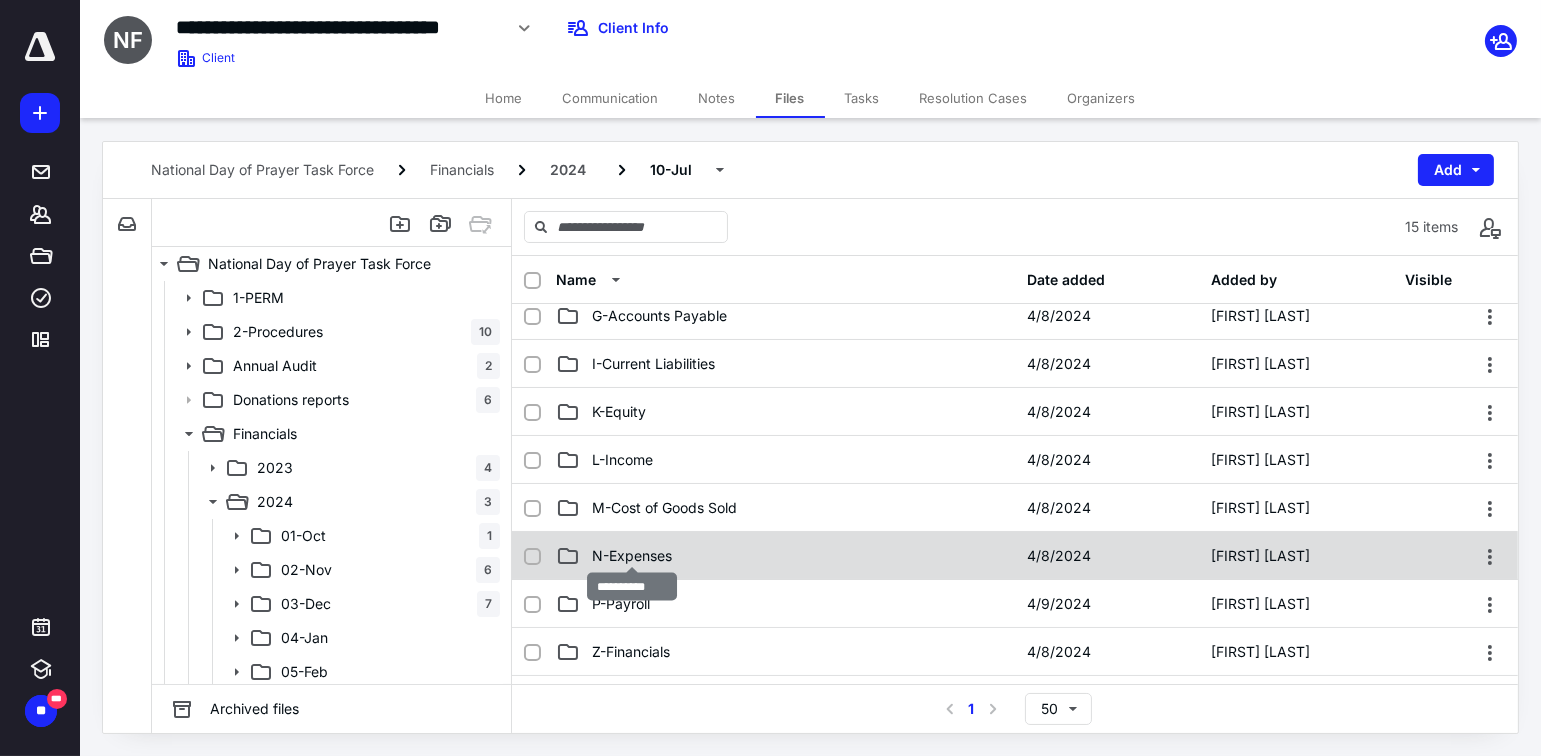 click on "N-Expenses" at bounding box center (632, 556) 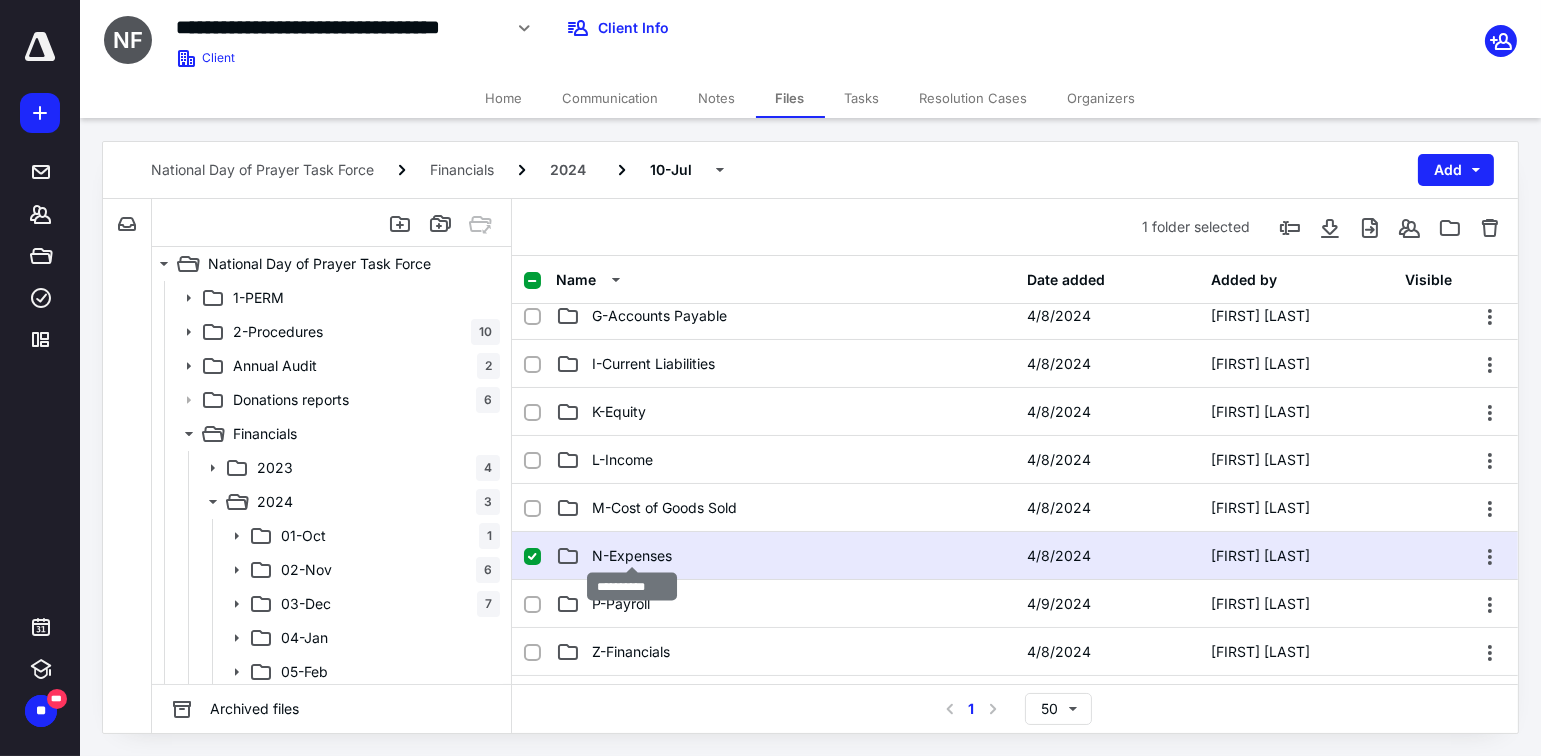 click on "N-Expenses" at bounding box center [632, 556] 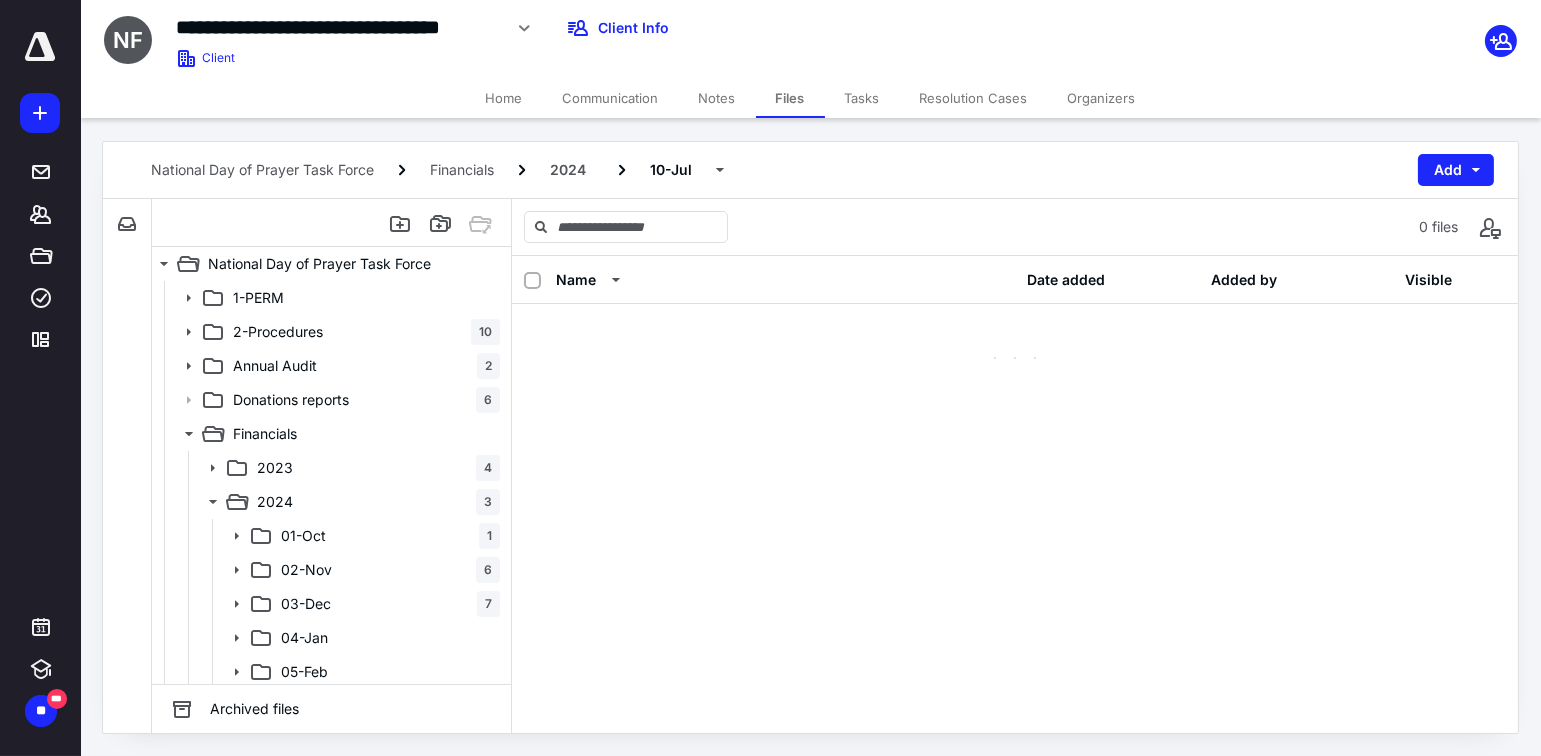scroll, scrollTop: 0, scrollLeft: 0, axis: both 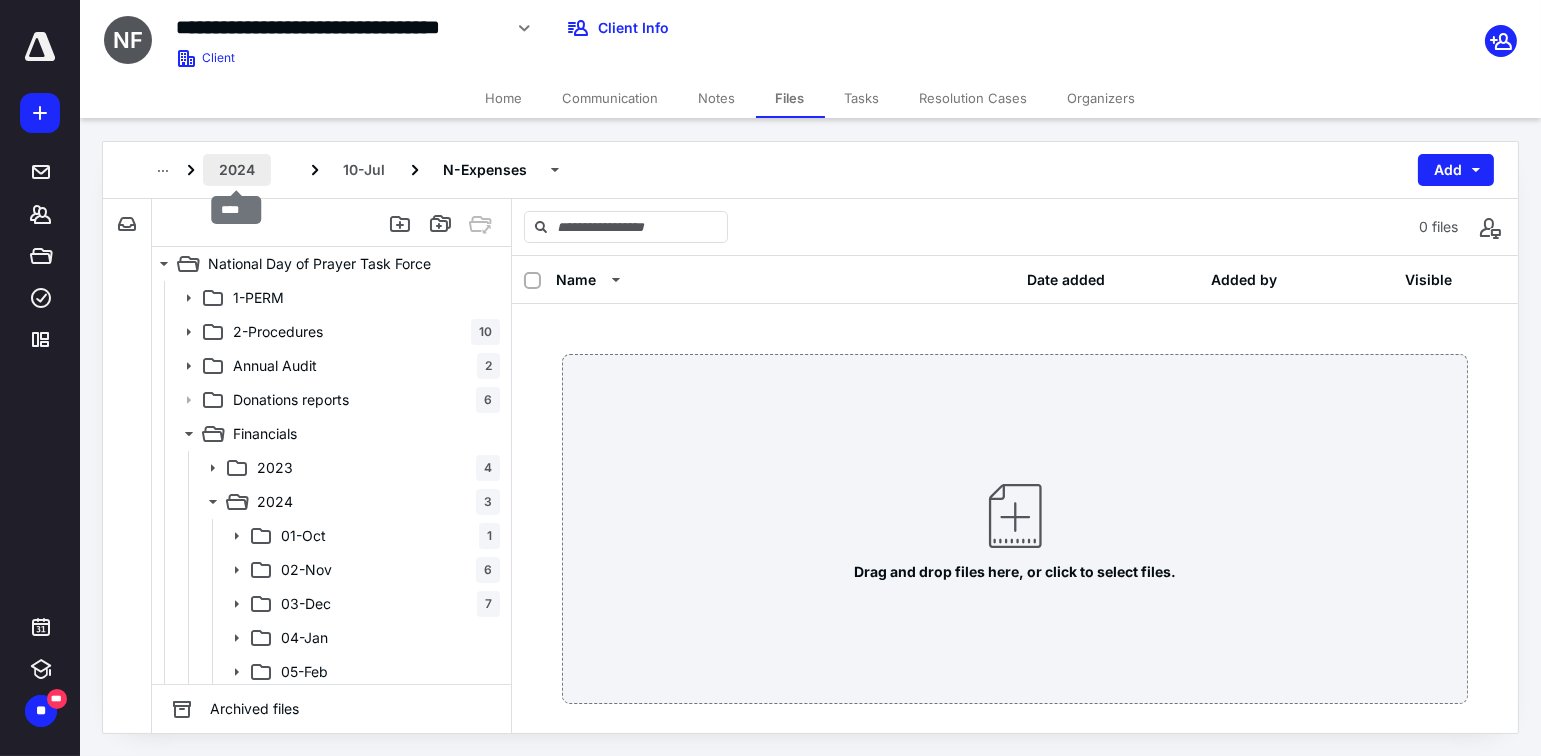 click on "2024" at bounding box center (237, 170) 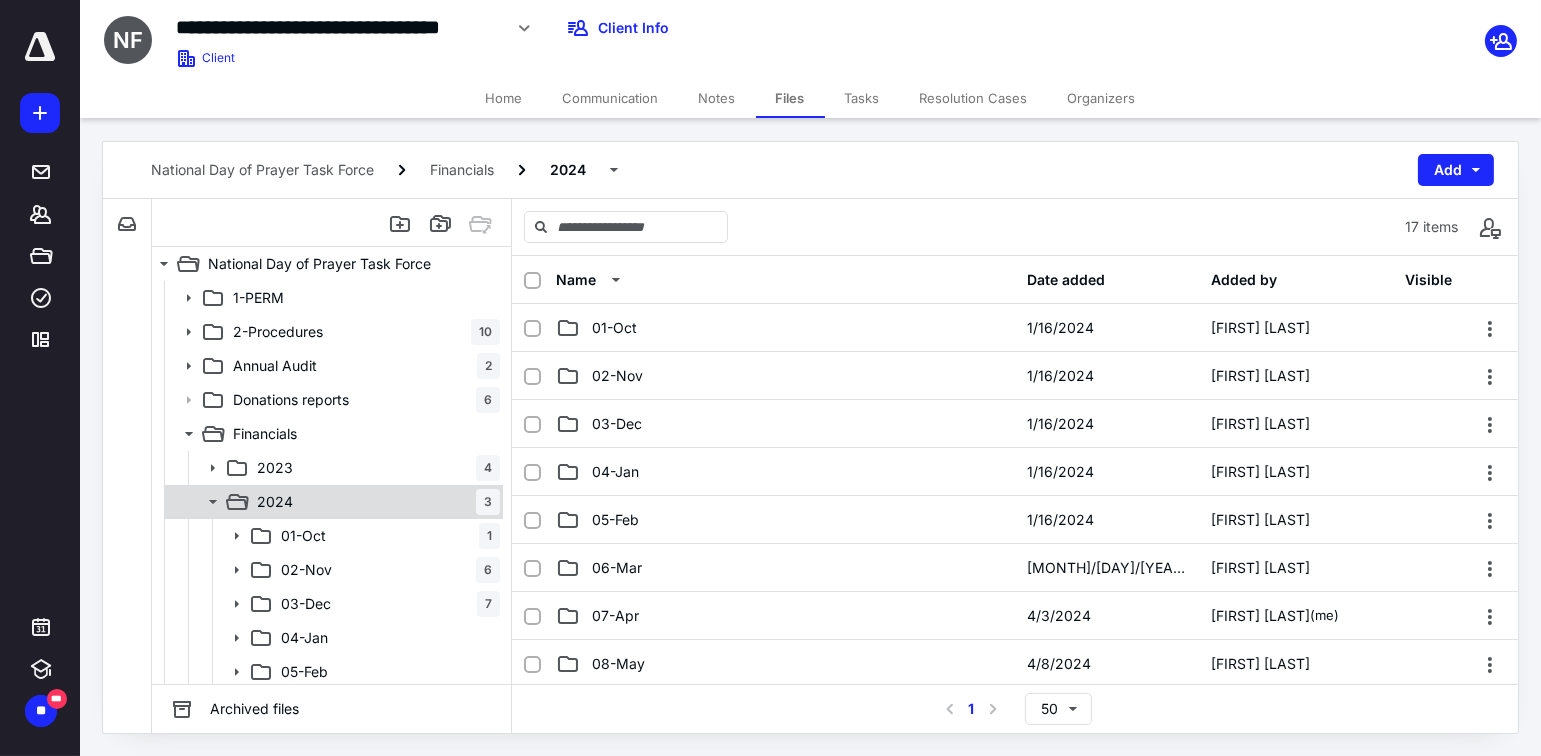 click 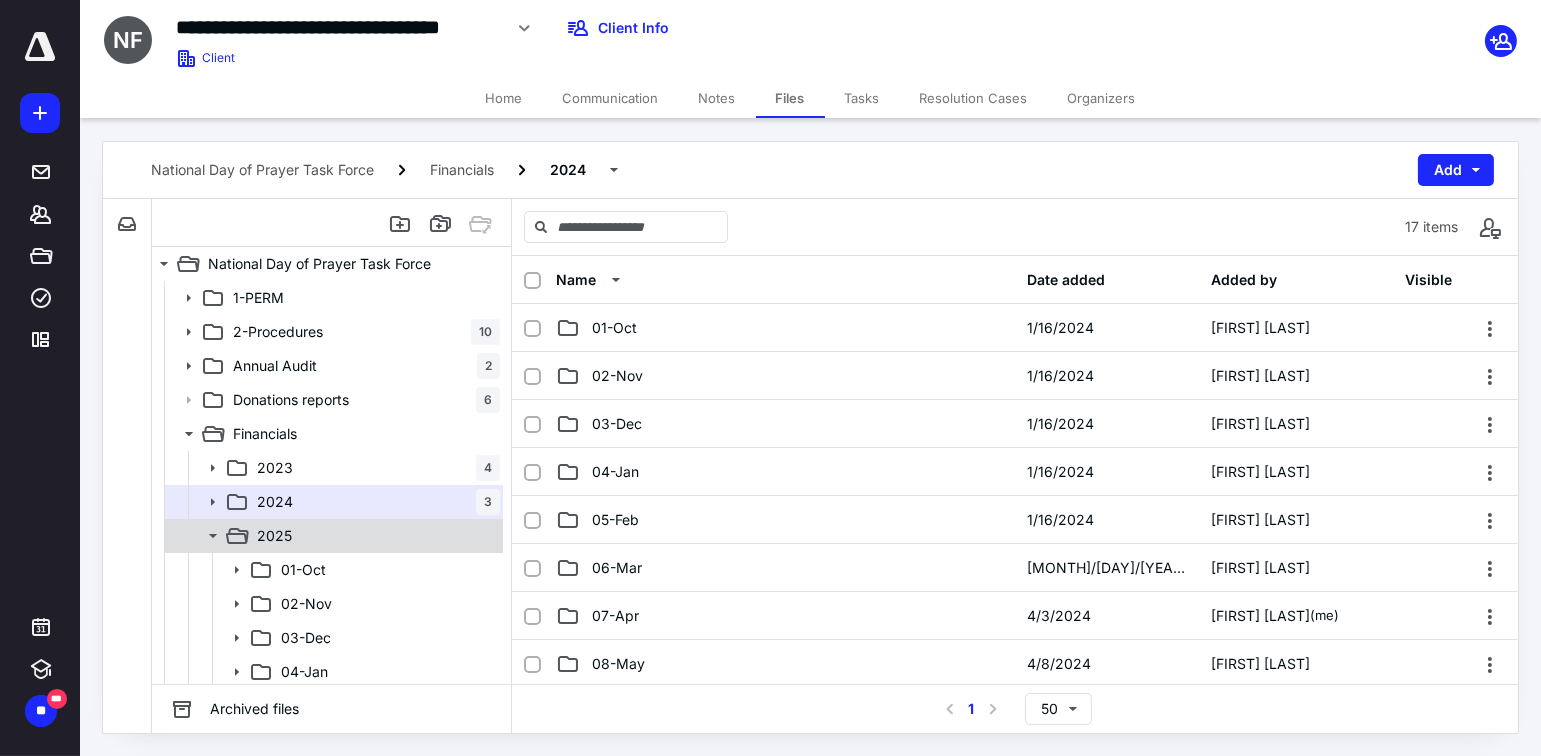 click 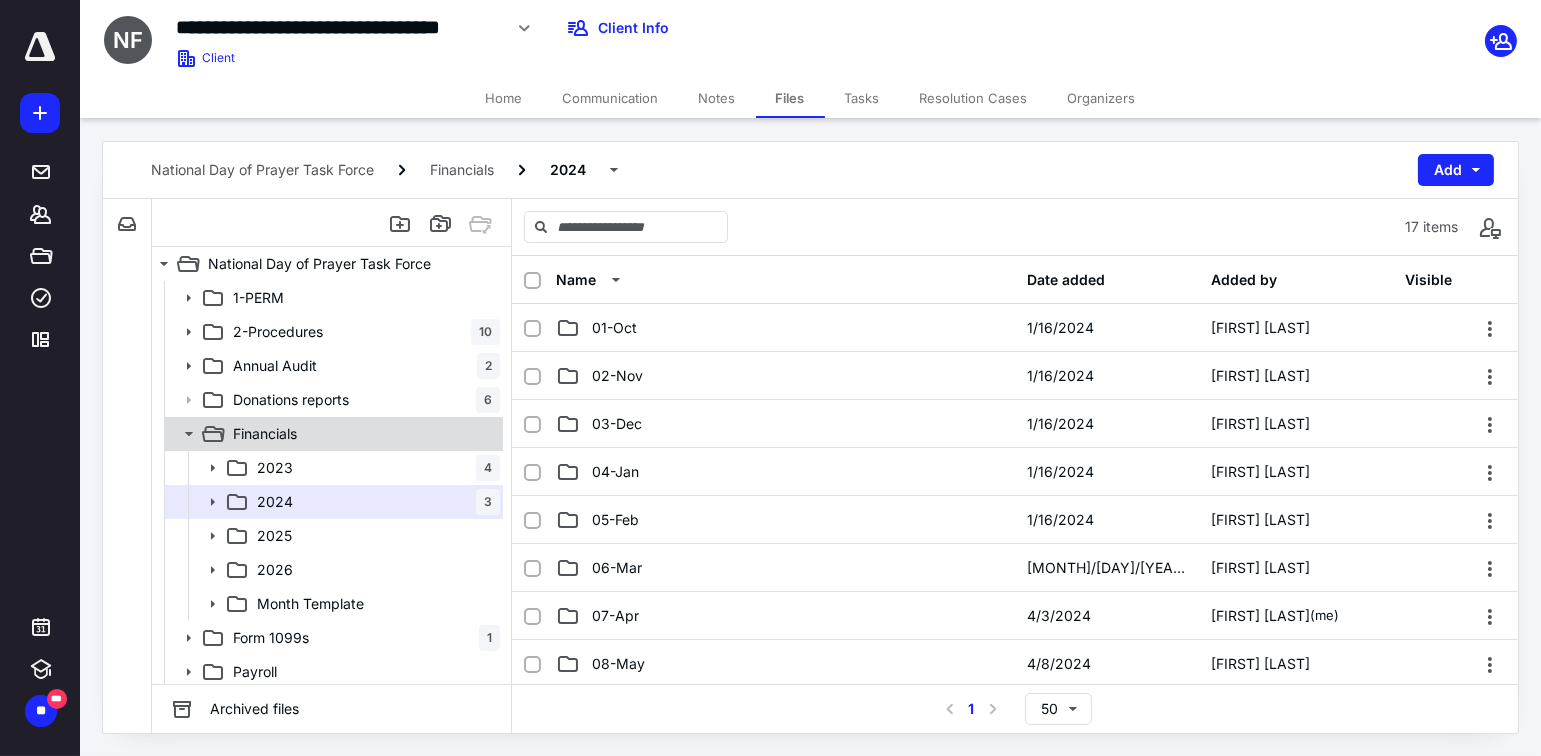 click 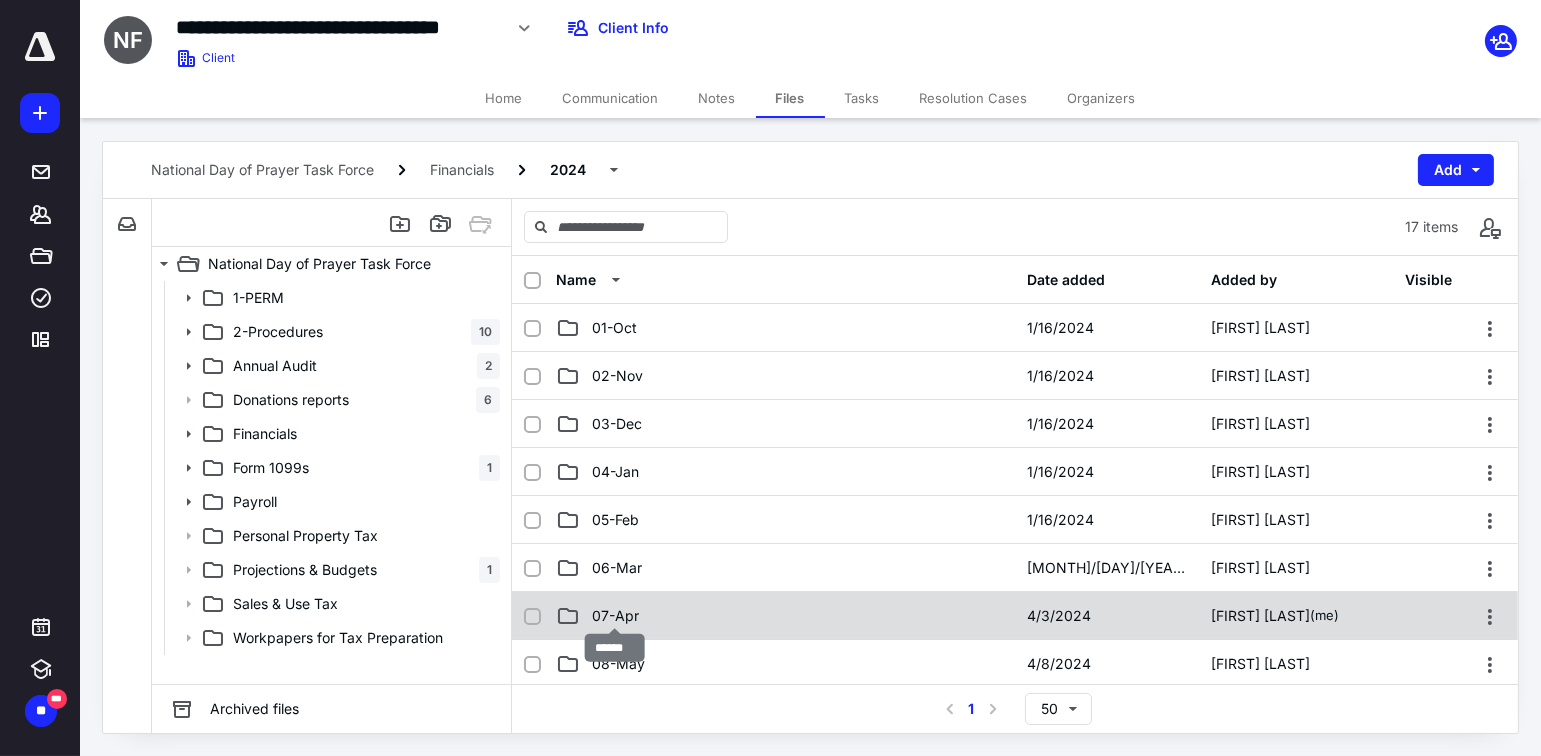 click on "07-Apr" at bounding box center [615, 616] 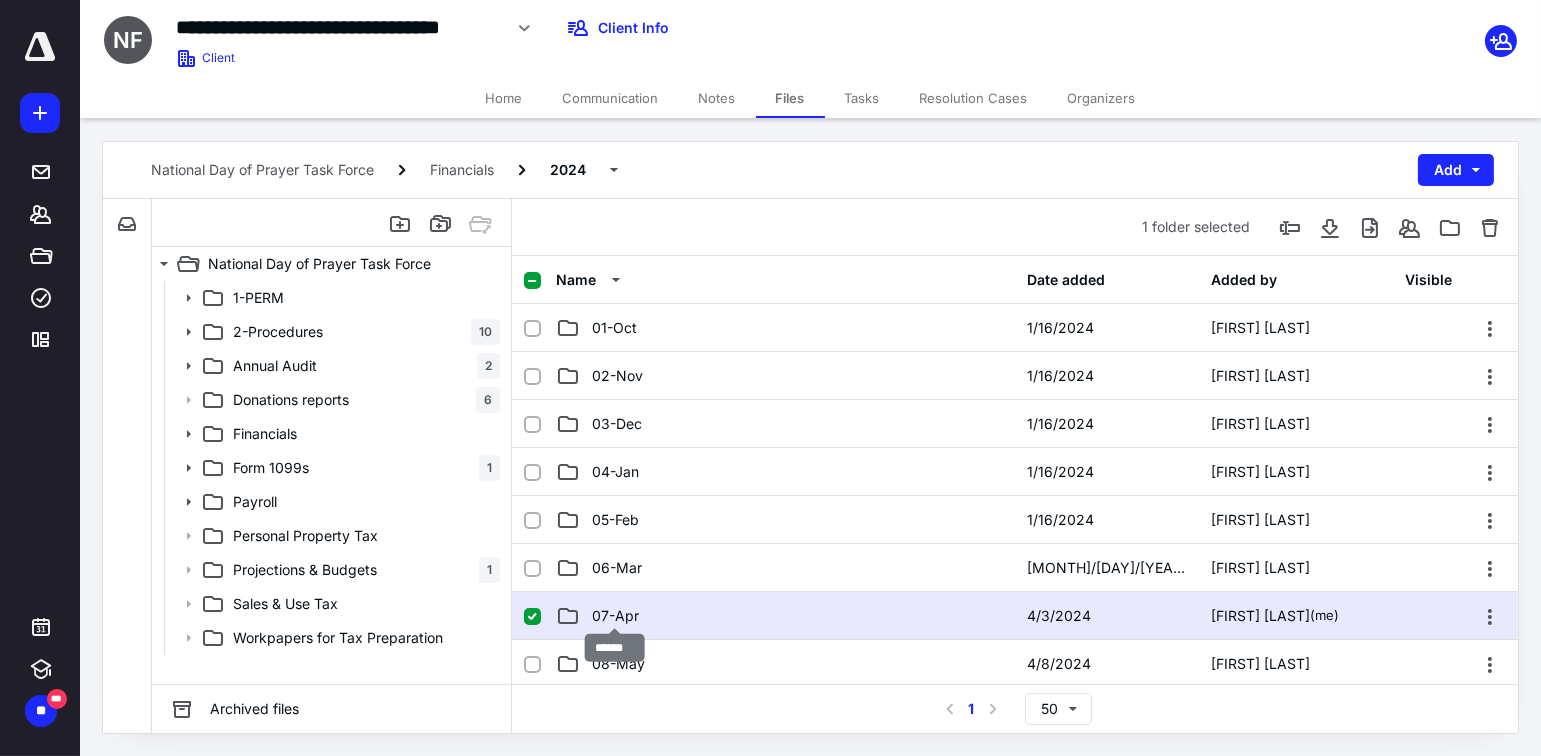 click on "07-Apr" at bounding box center [615, 616] 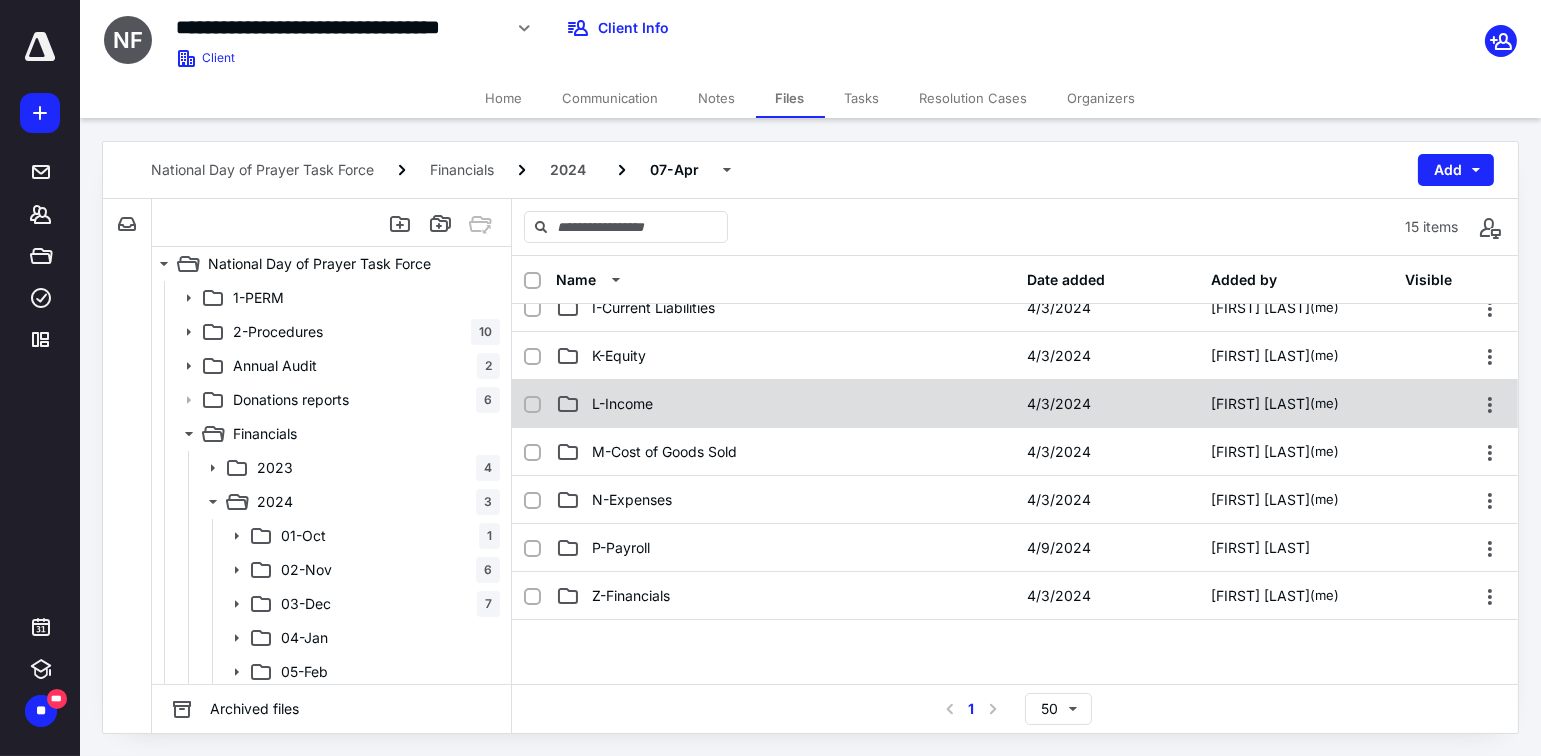 scroll, scrollTop: 400, scrollLeft: 0, axis: vertical 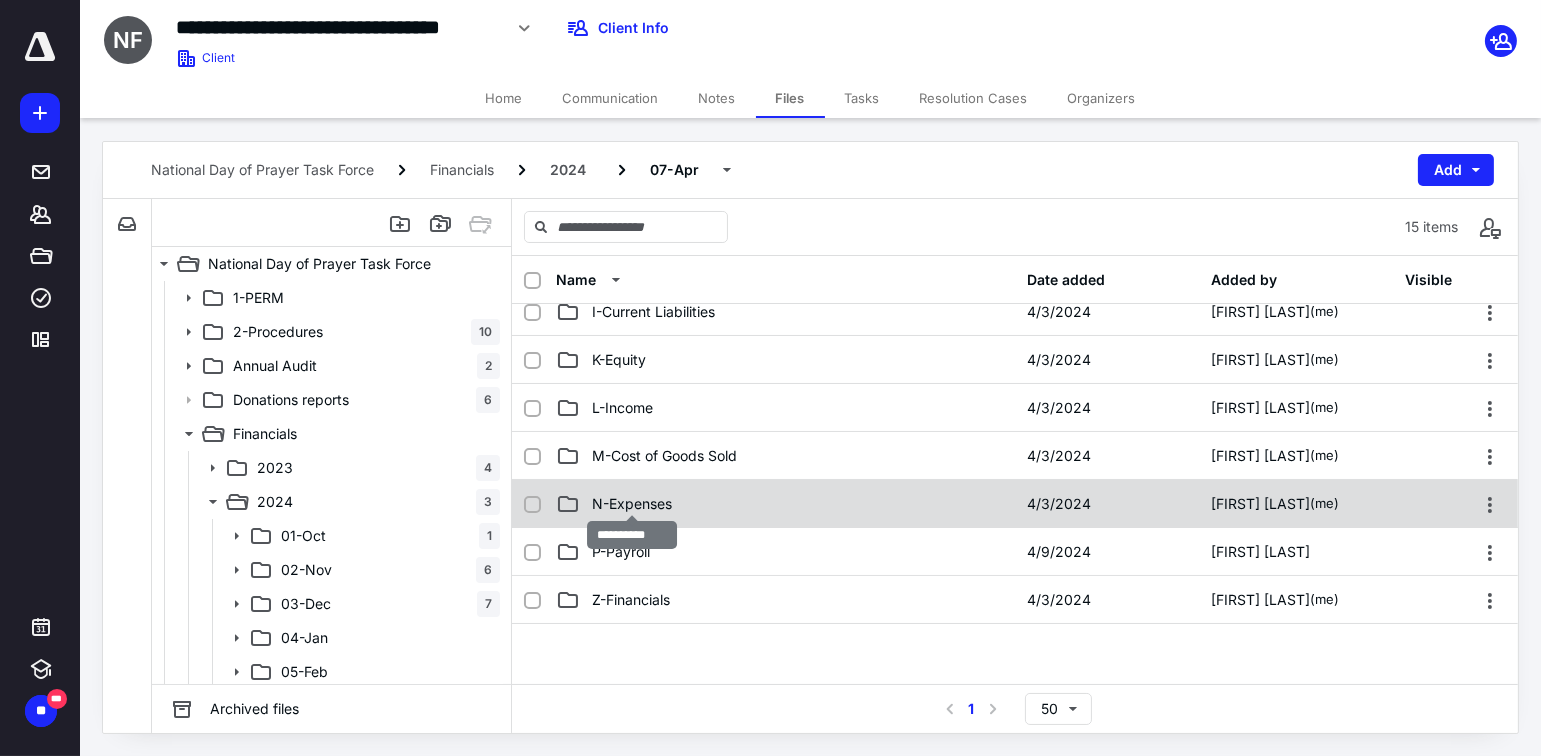 click on "N-Expenses" at bounding box center (632, 504) 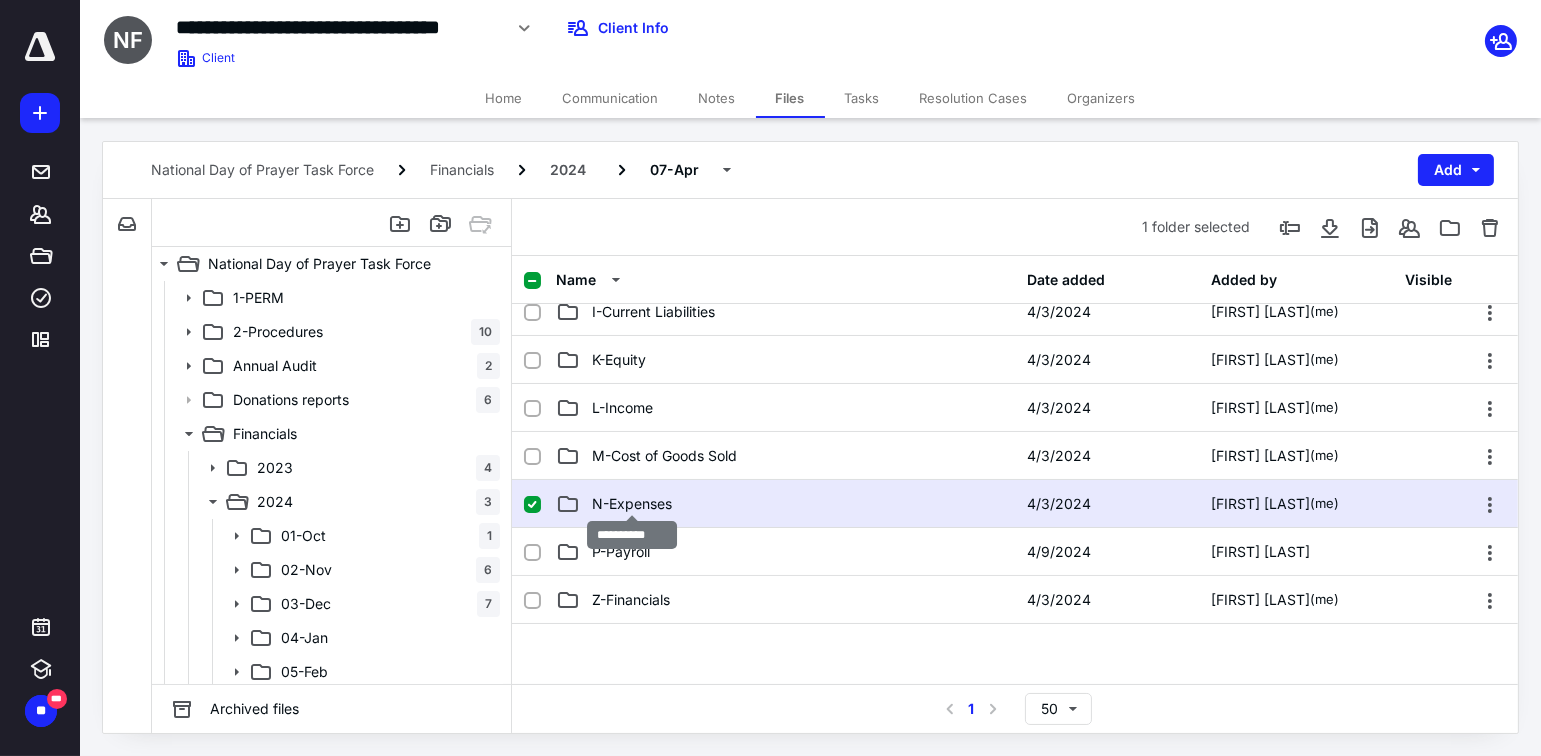 click on "N-Expenses" at bounding box center [632, 504] 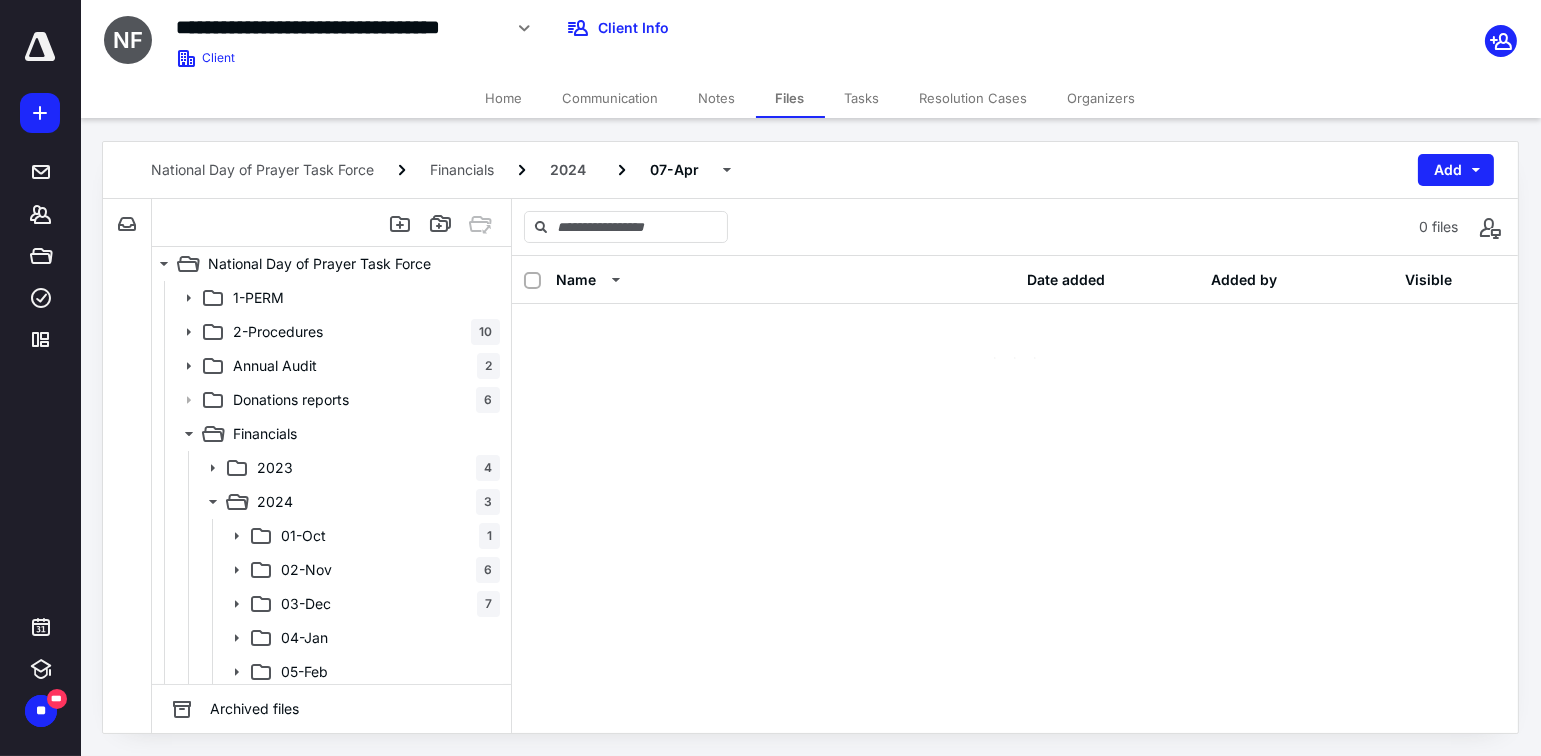 scroll, scrollTop: 0, scrollLeft: 0, axis: both 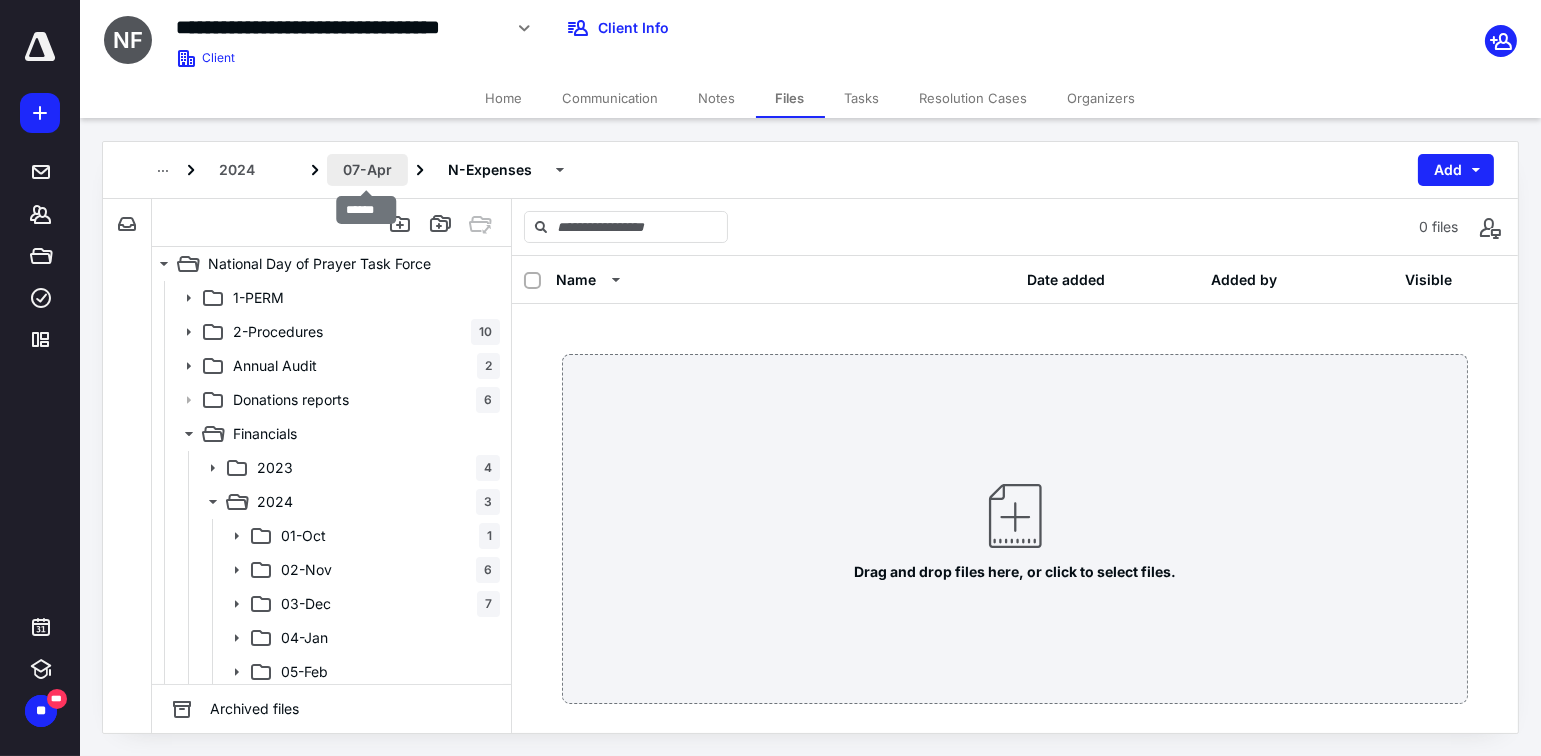 click on "07-Apr" at bounding box center (367, 170) 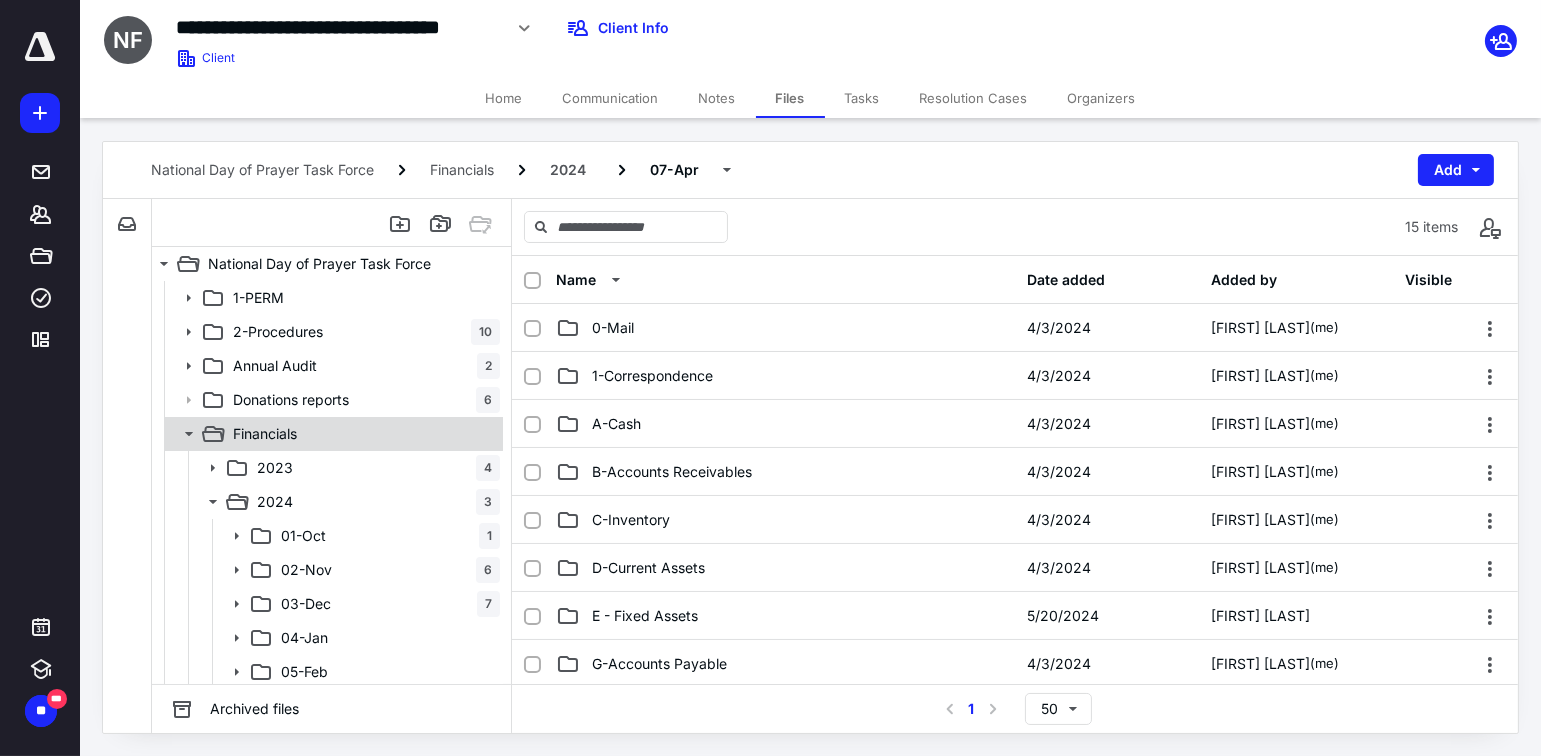 click 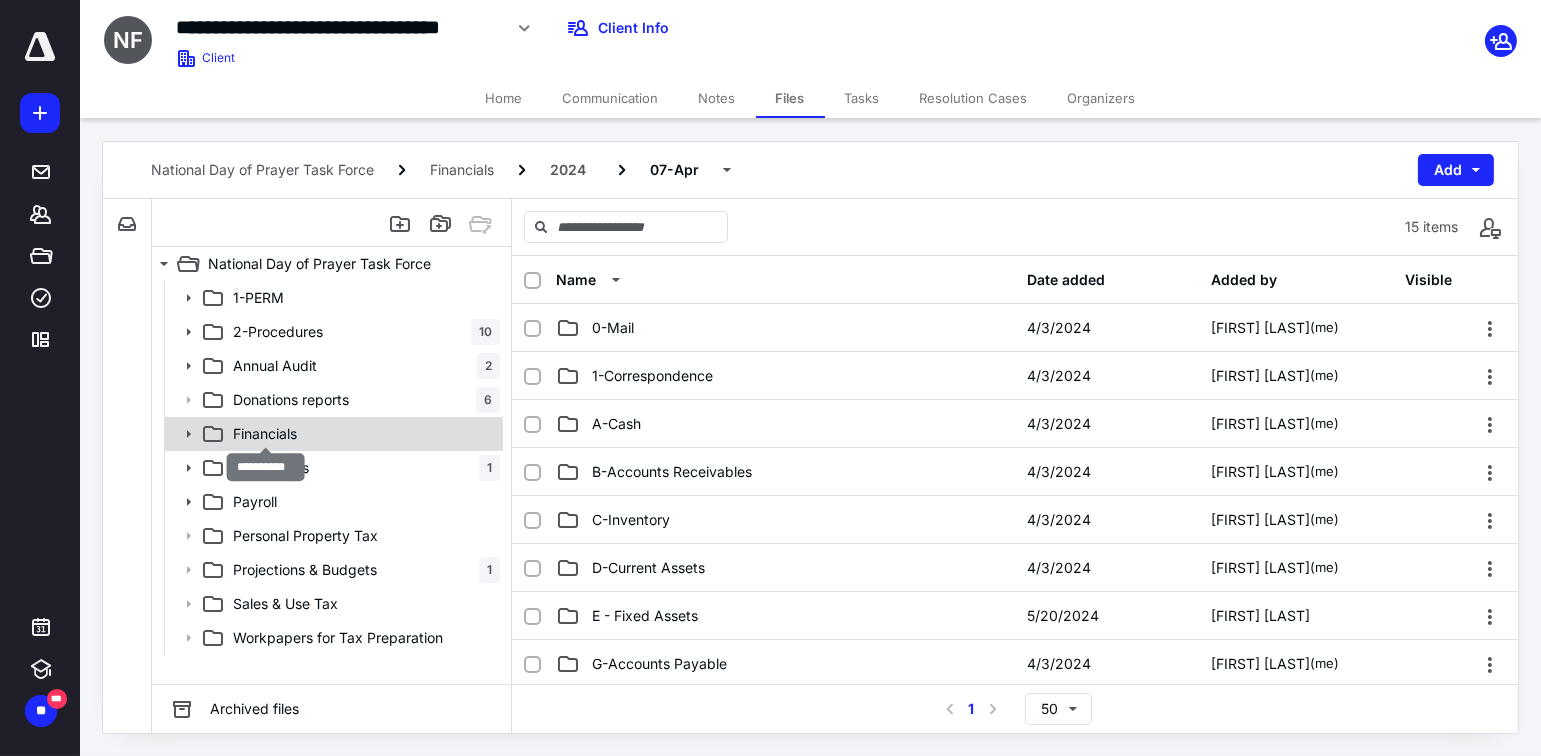 click on "Financials" at bounding box center (265, 434) 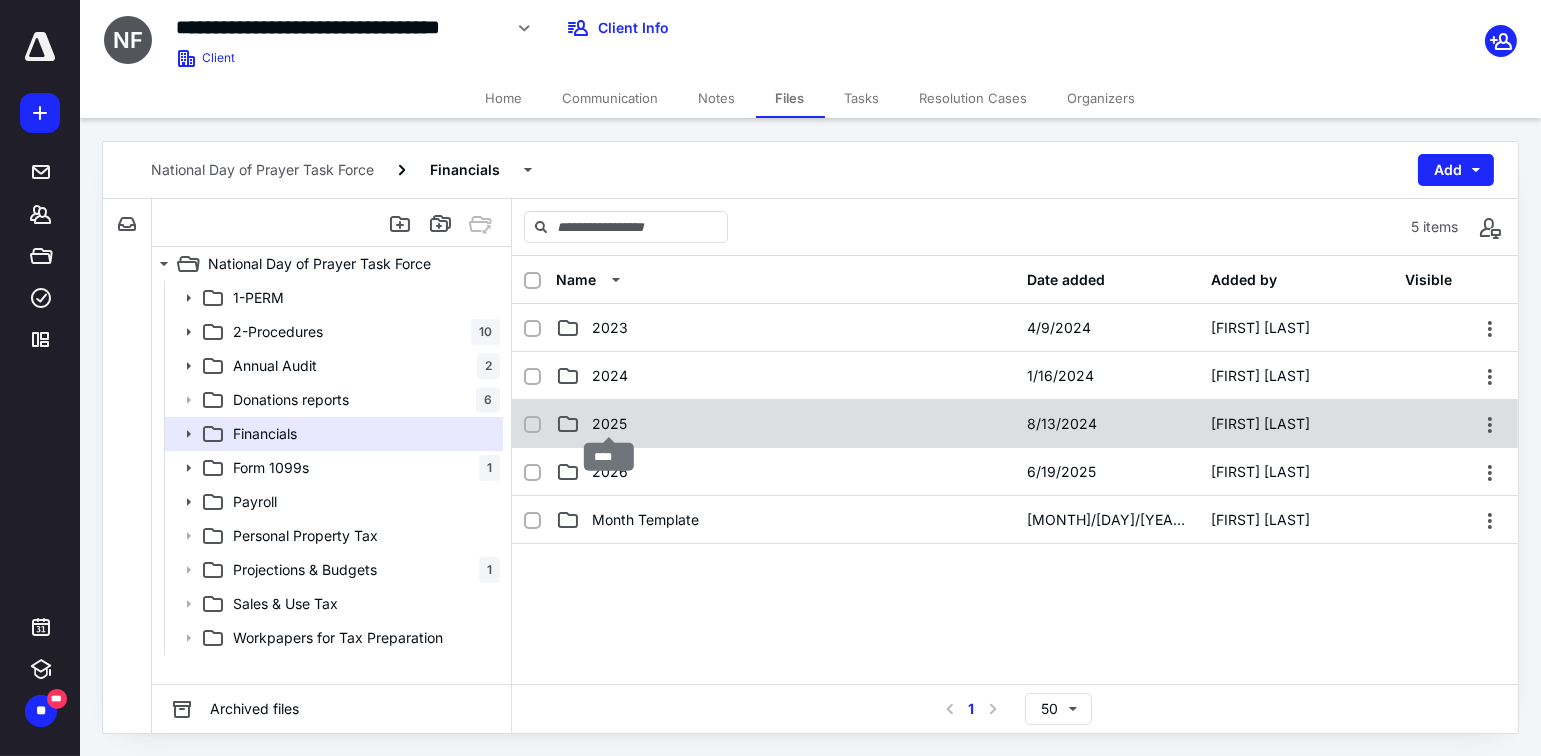 click on "2025" at bounding box center (609, 424) 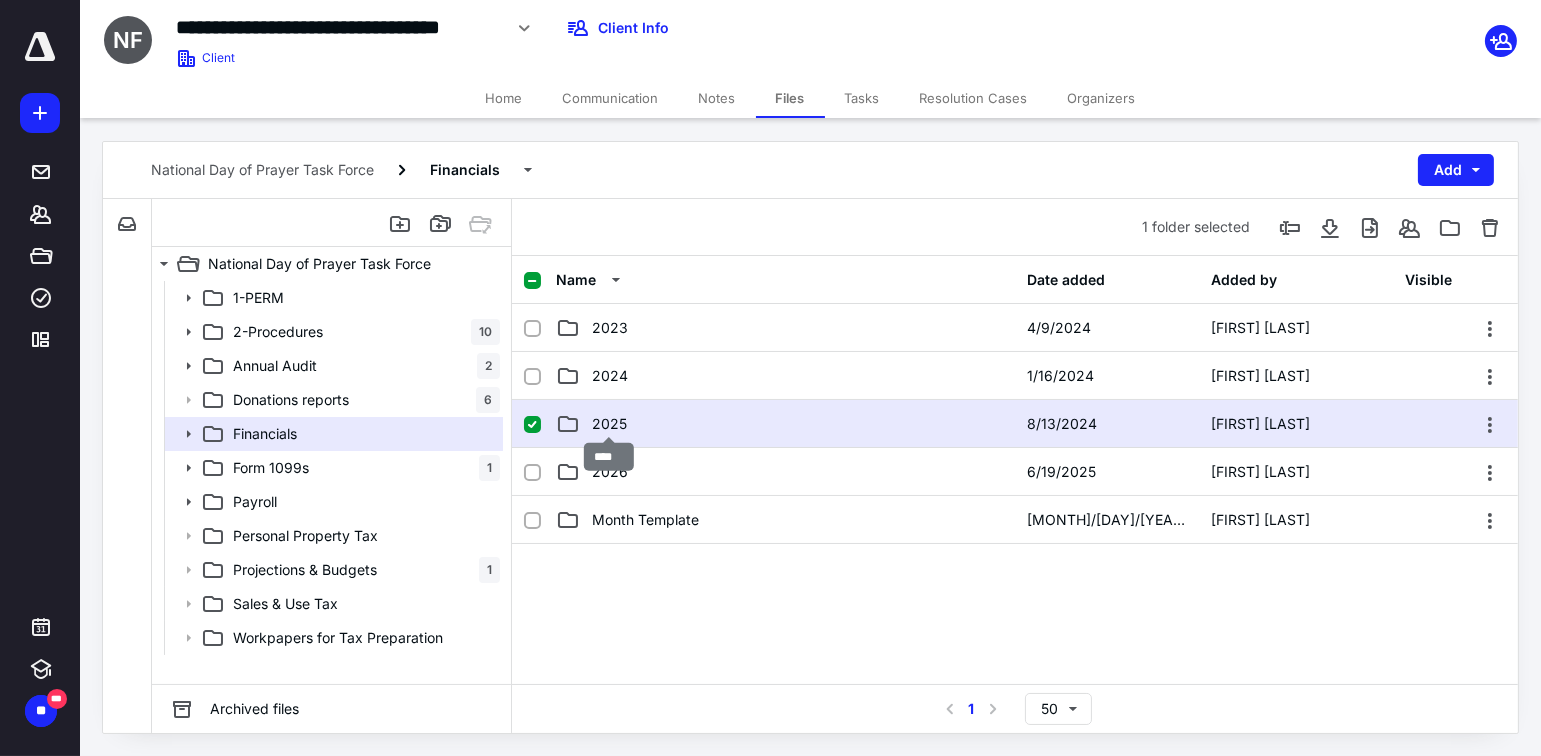 click on "2025" at bounding box center [609, 424] 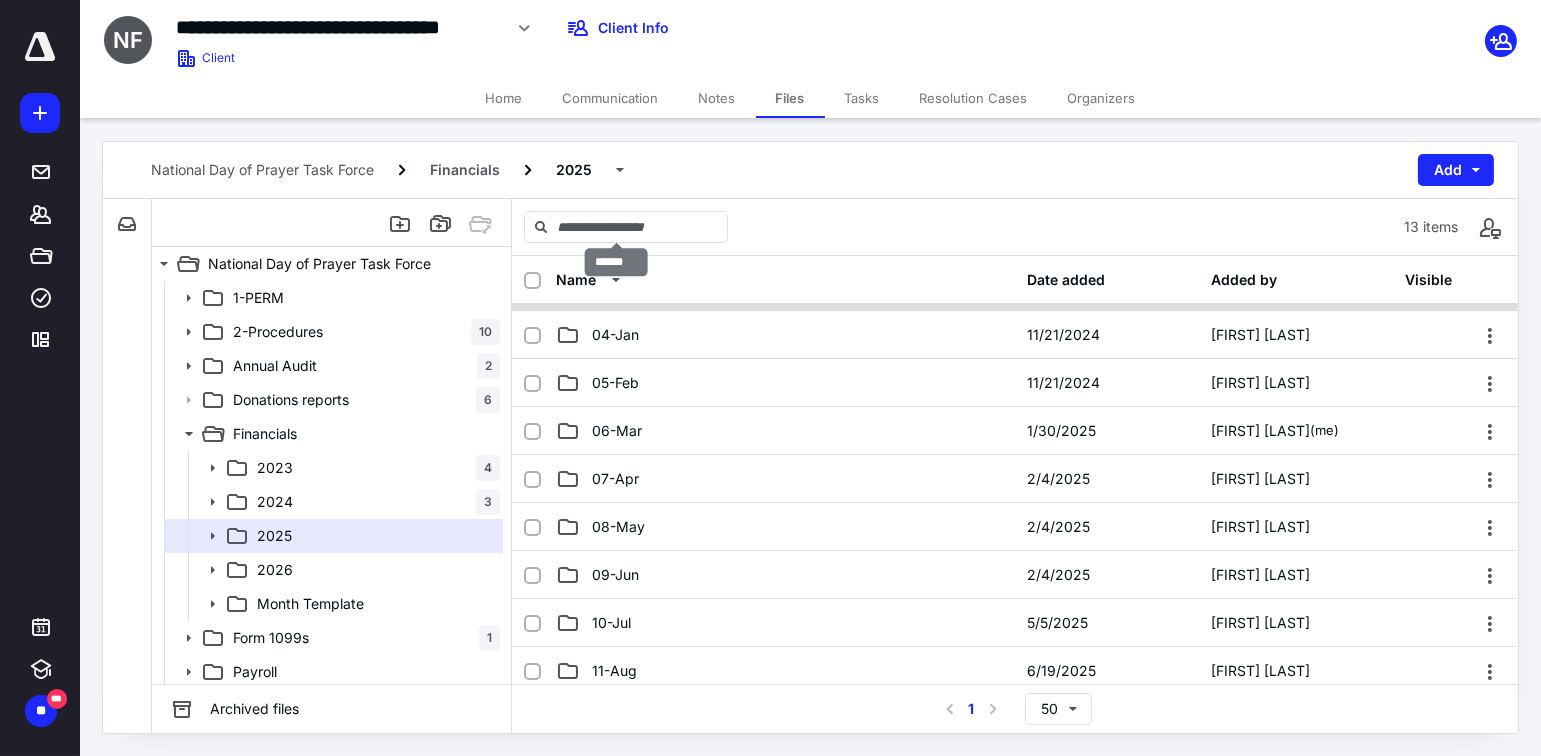 scroll, scrollTop: 300, scrollLeft: 0, axis: vertical 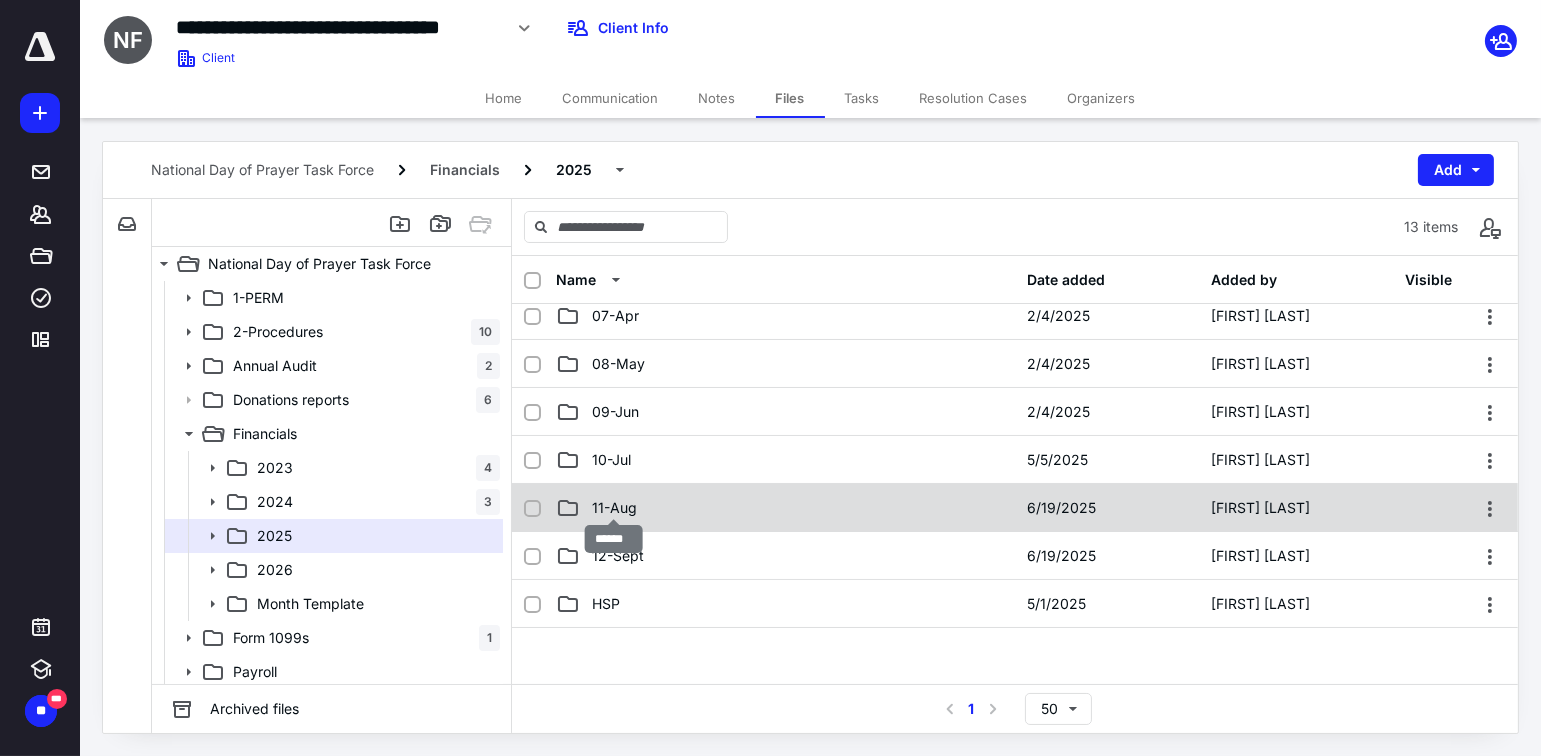 click on "11-Aug" at bounding box center (614, 508) 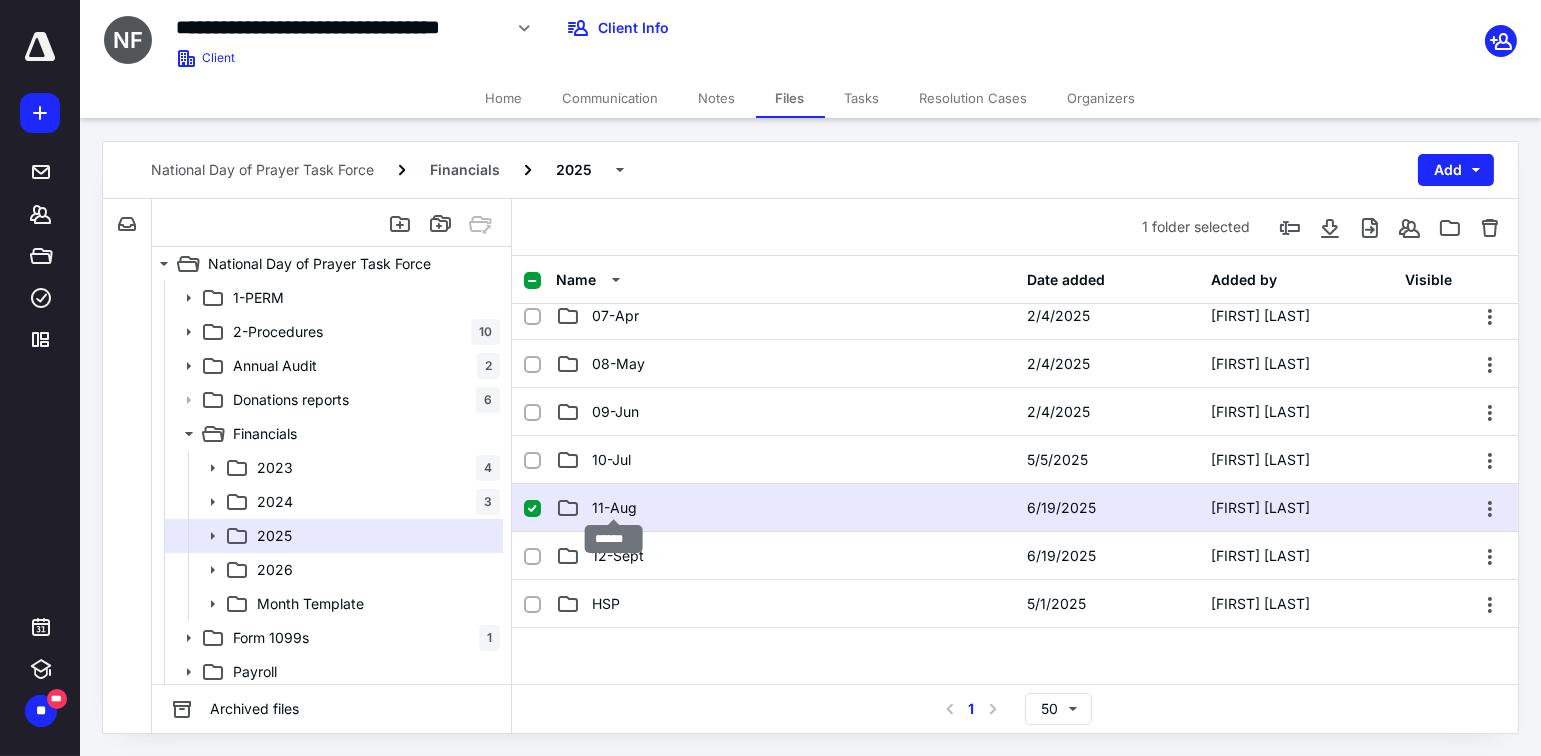 click on "11-Aug" at bounding box center [614, 508] 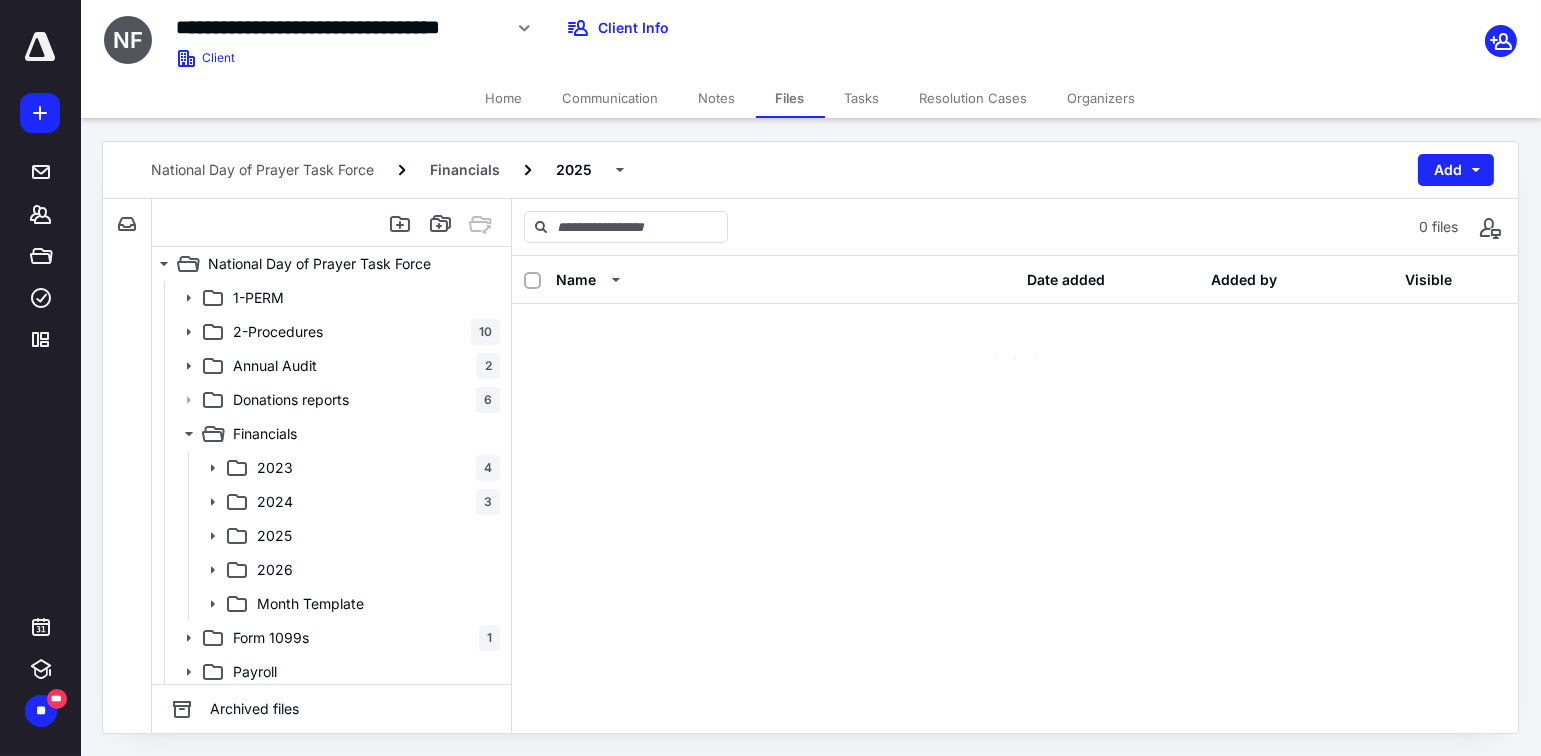 scroll, scrollTop: 0, scrollLeft: 0, axis: both 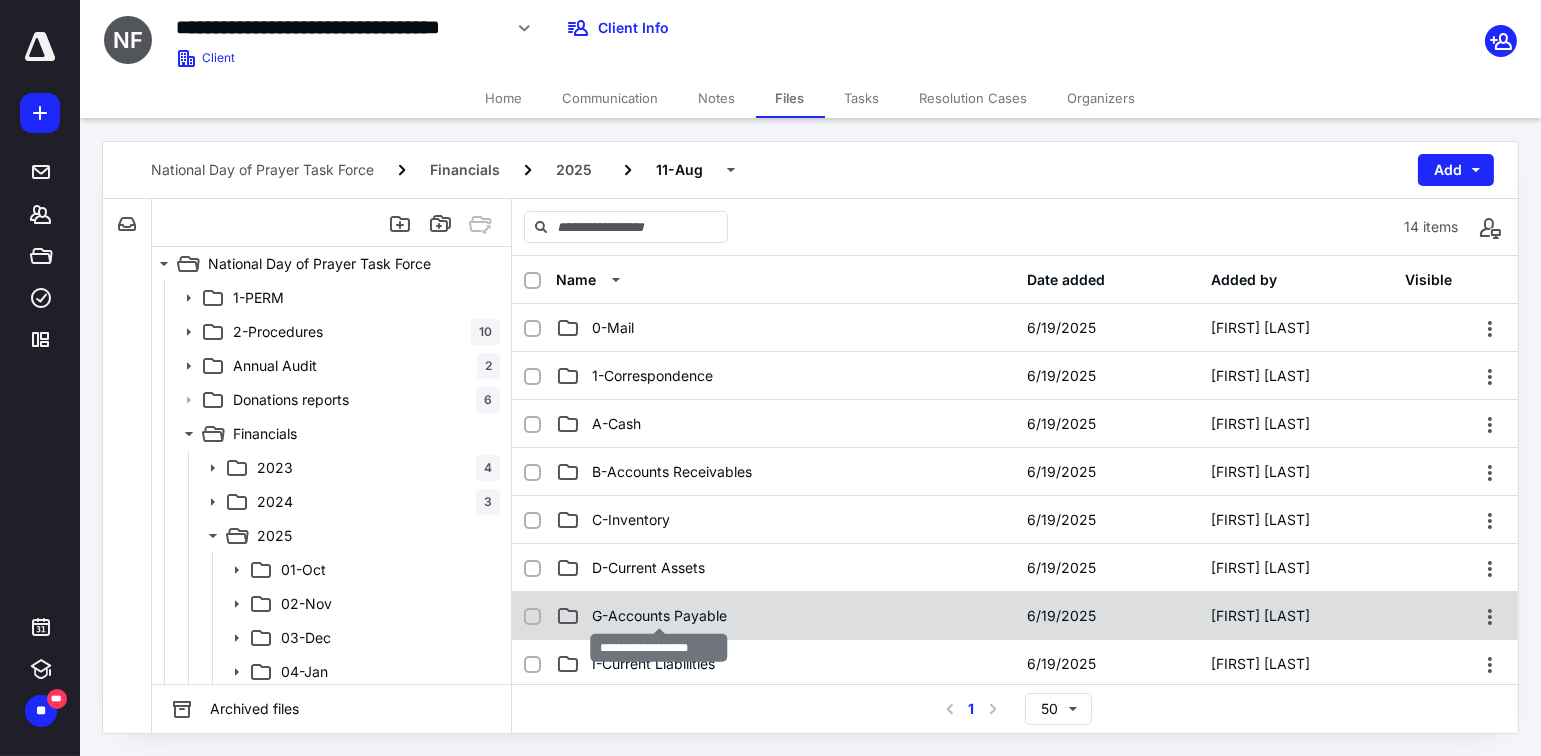 click on "G-Accounts Payable" at bounding box center [659, 616] 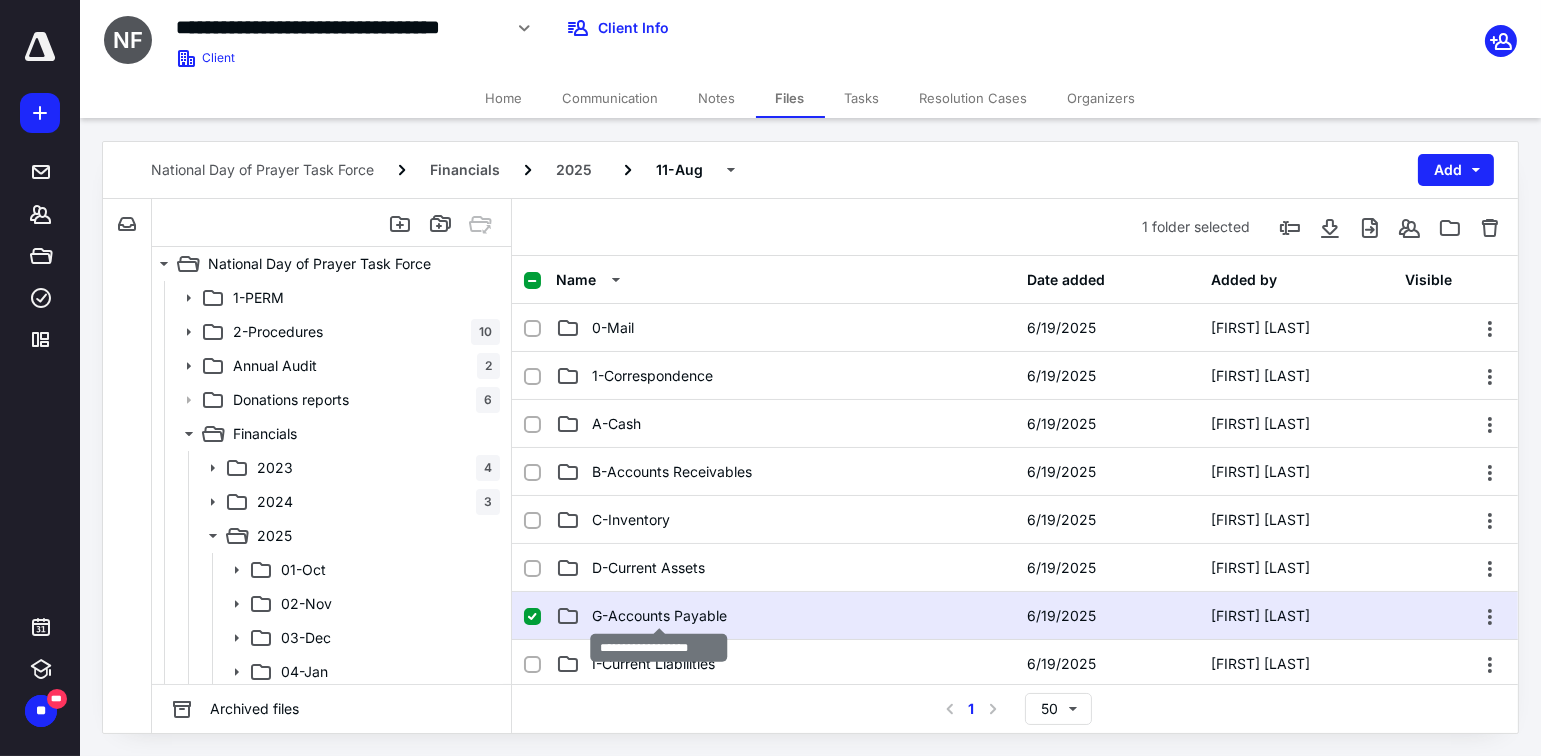click on "G-Accounts Payable" at bounding box center (659, 616) 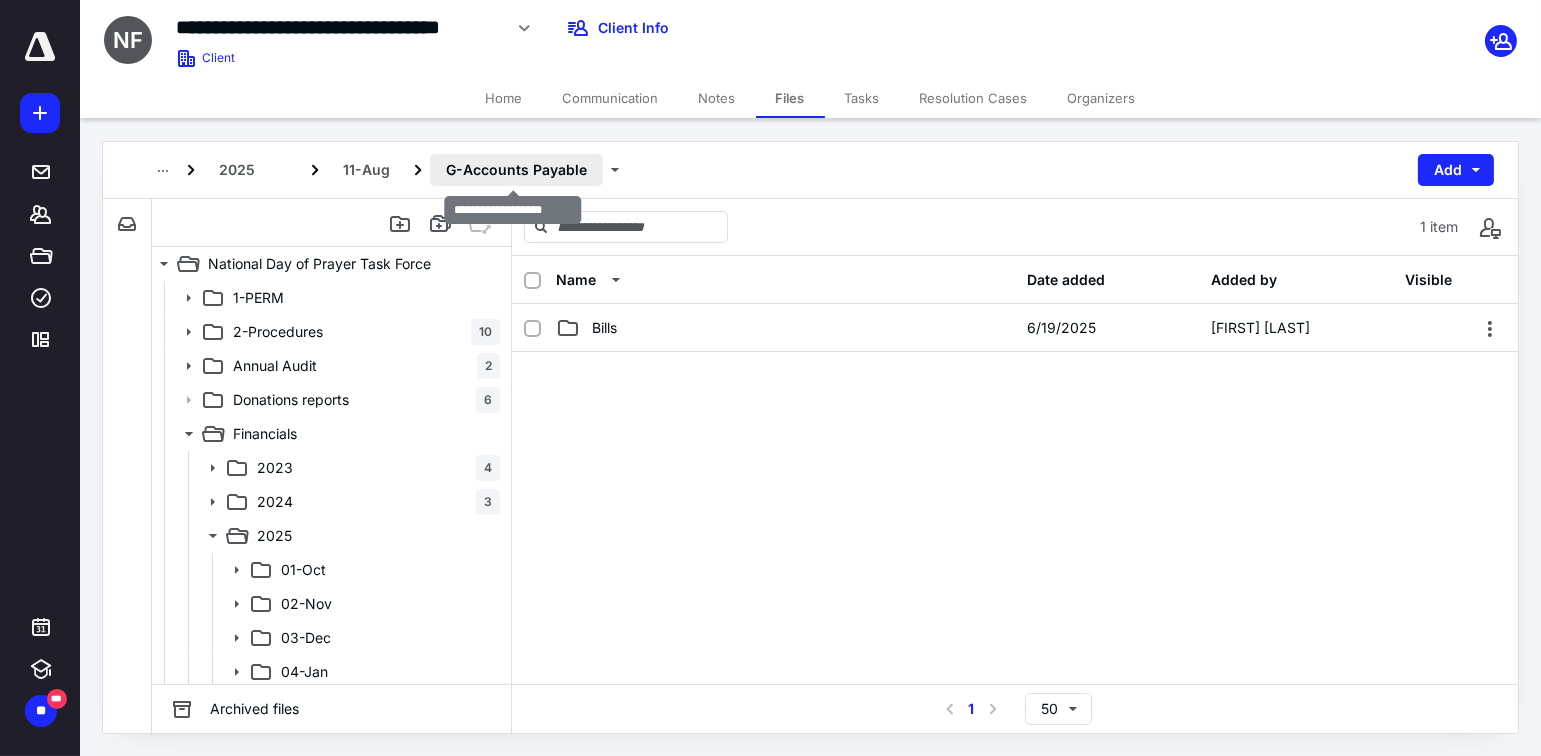 click on "G-Accounts Payable" at bounding box center (516, 170) 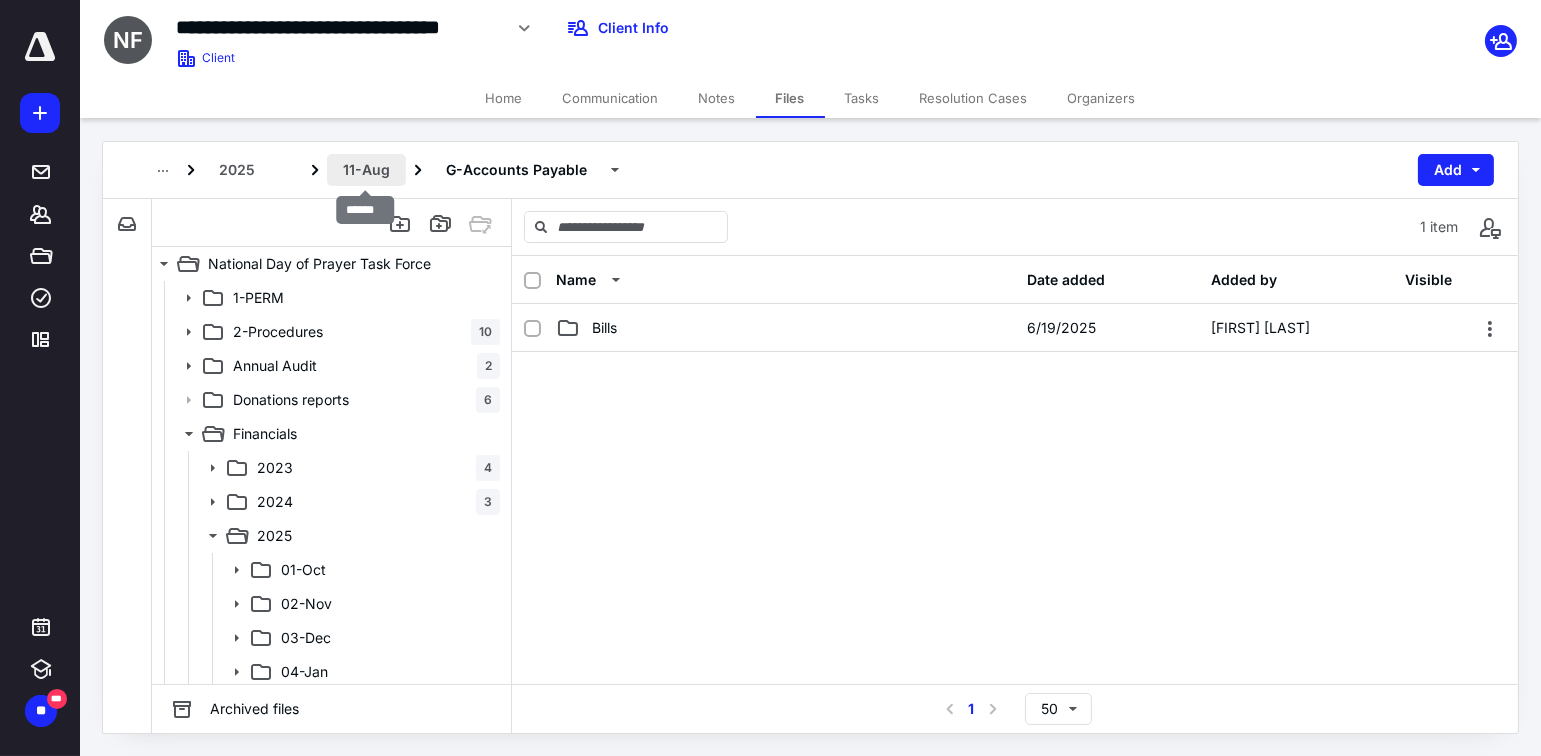 click on "11-Aug" at bounding box center [366, 170] 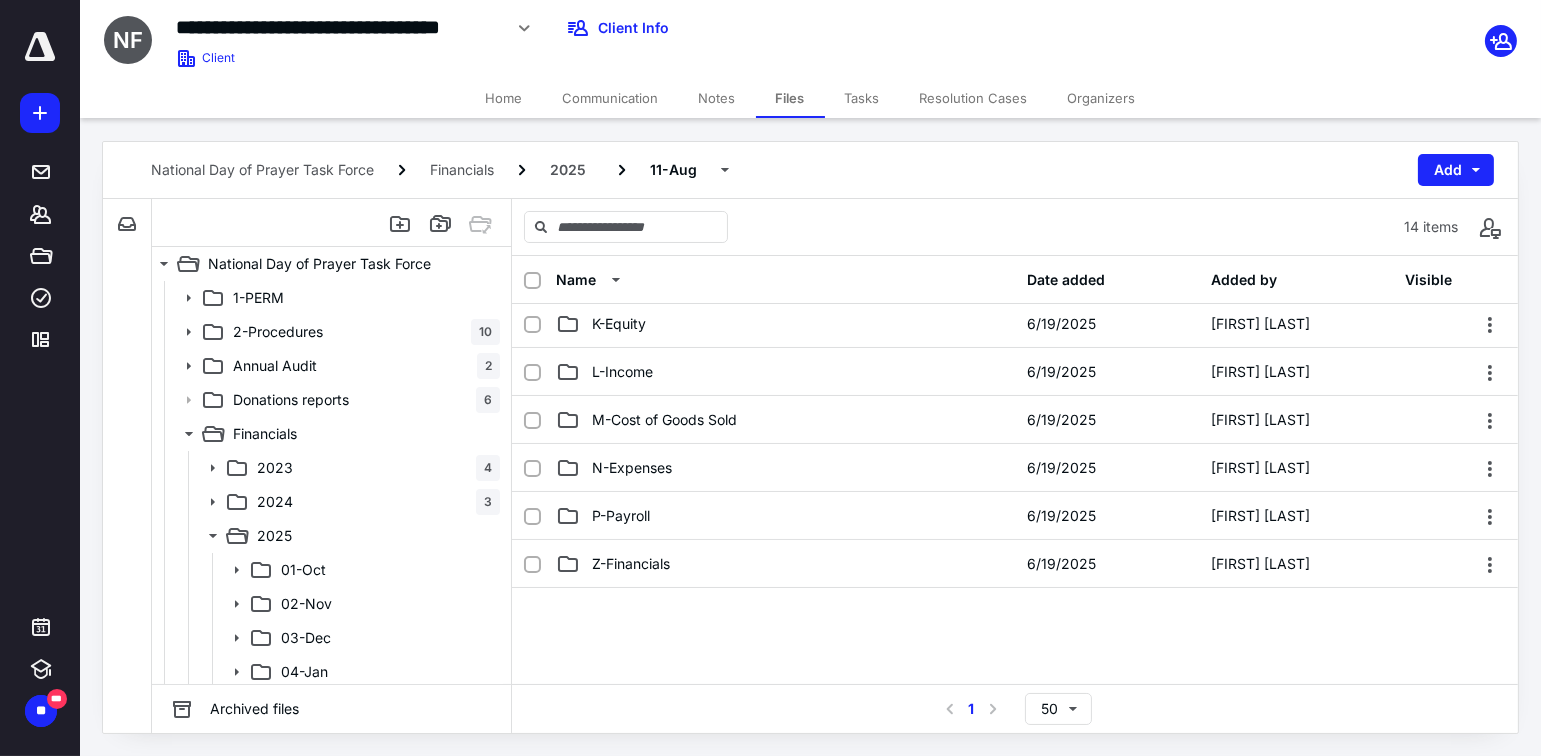 scroll, scrollTop: 400, scrollLeft: 0, axis: vertical 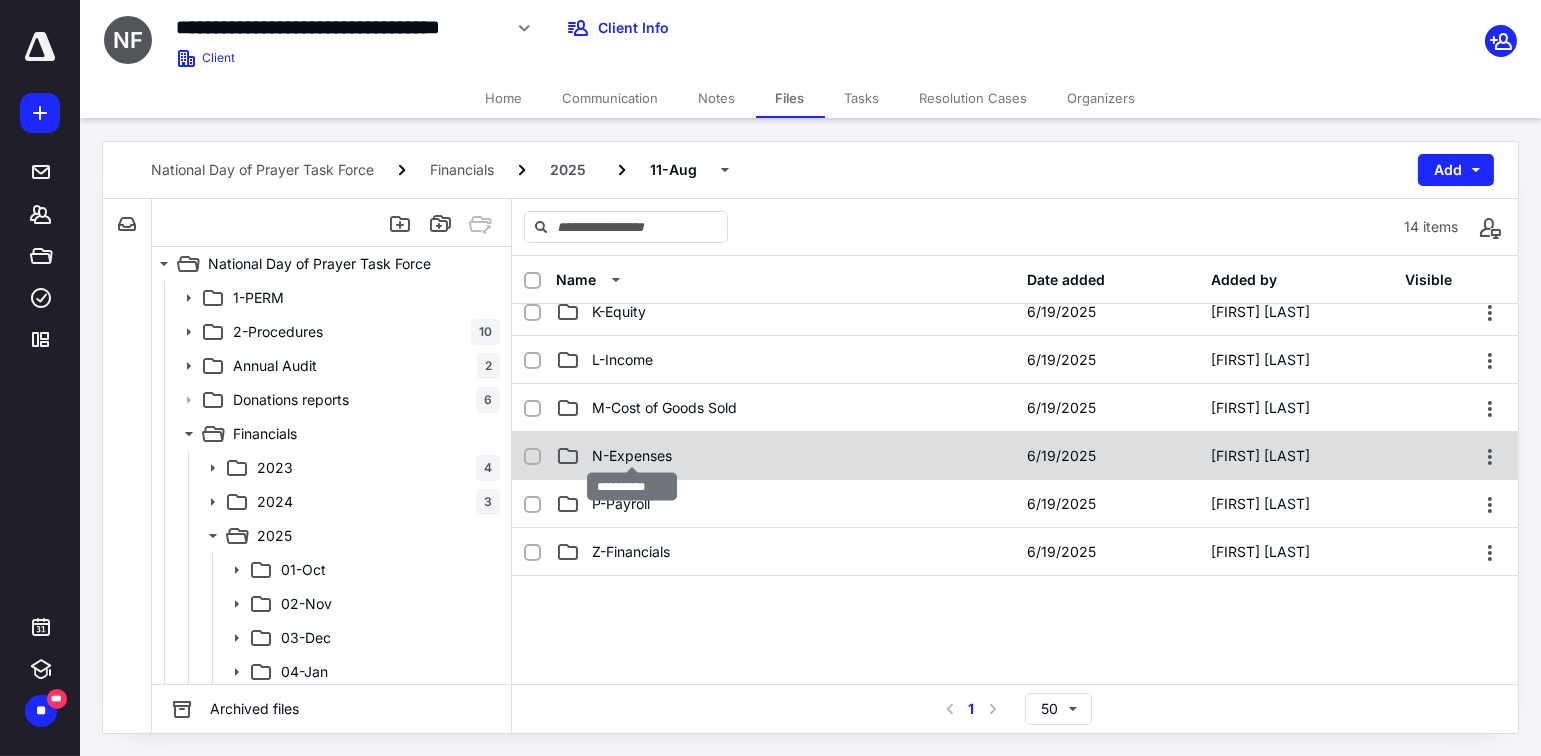 click on "N-Expenses" at bounding box center [632, 456] 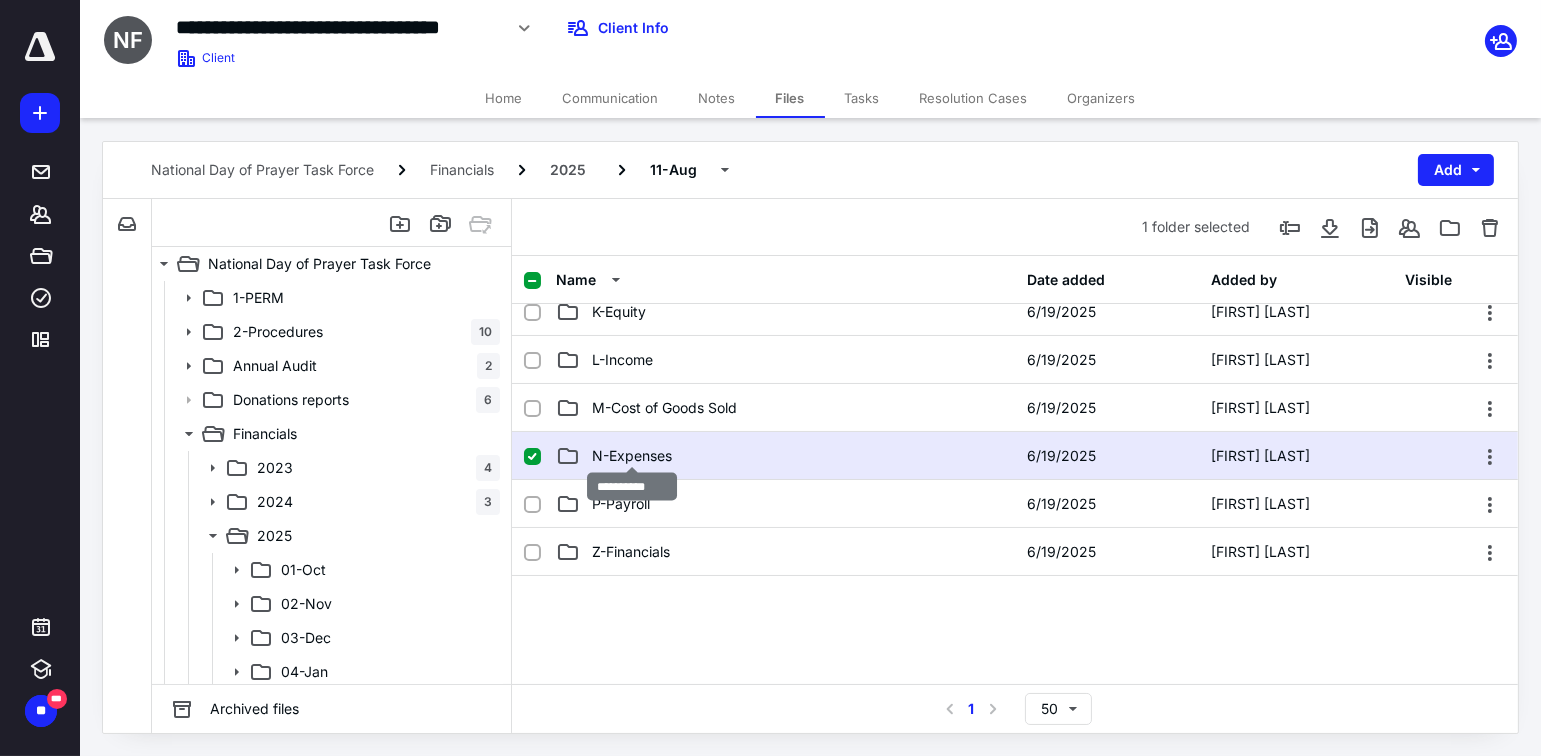 click on "N-Expenses" at bounding box center (632, 456) 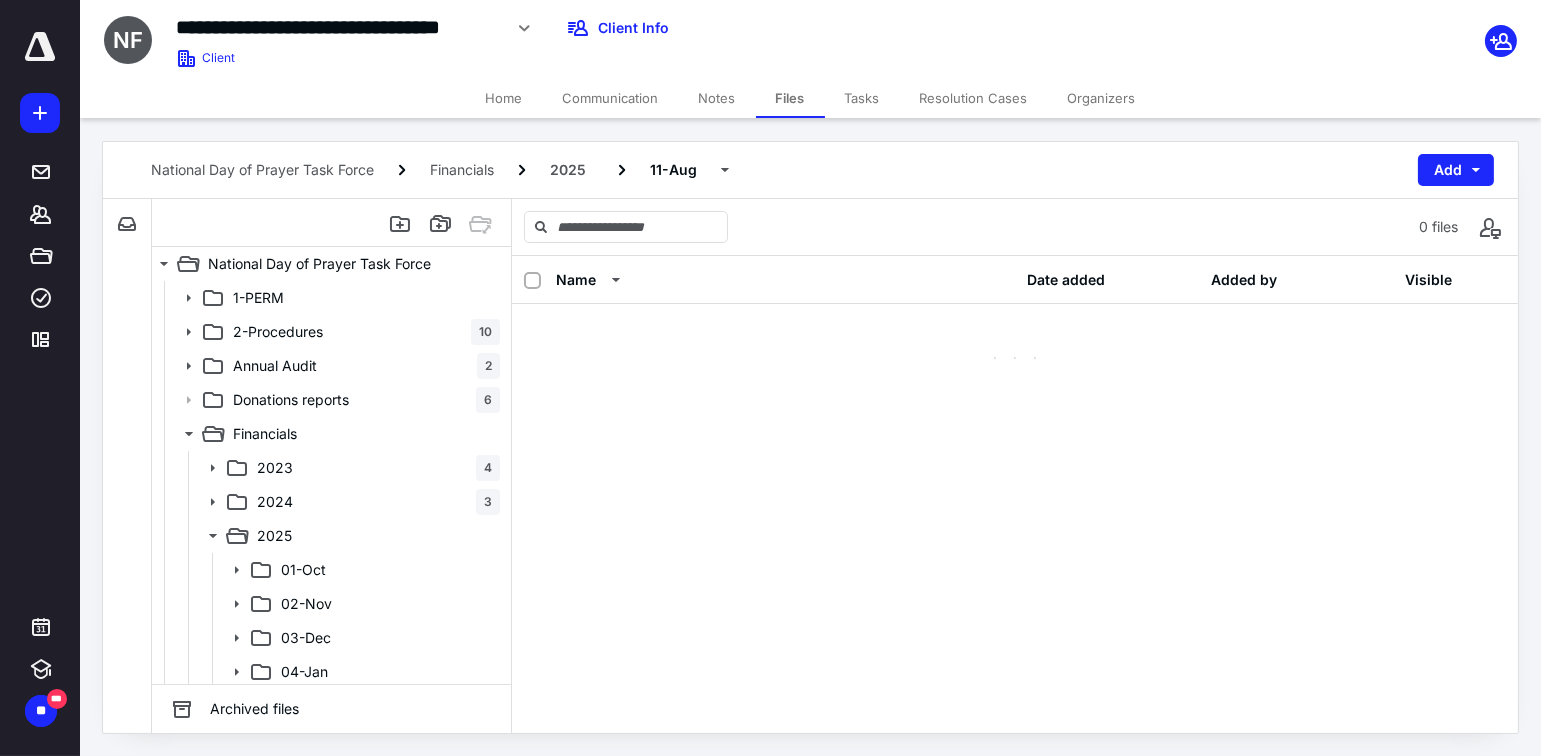scroll, scrollTop: 0, scrollLeft: 0, axis: both 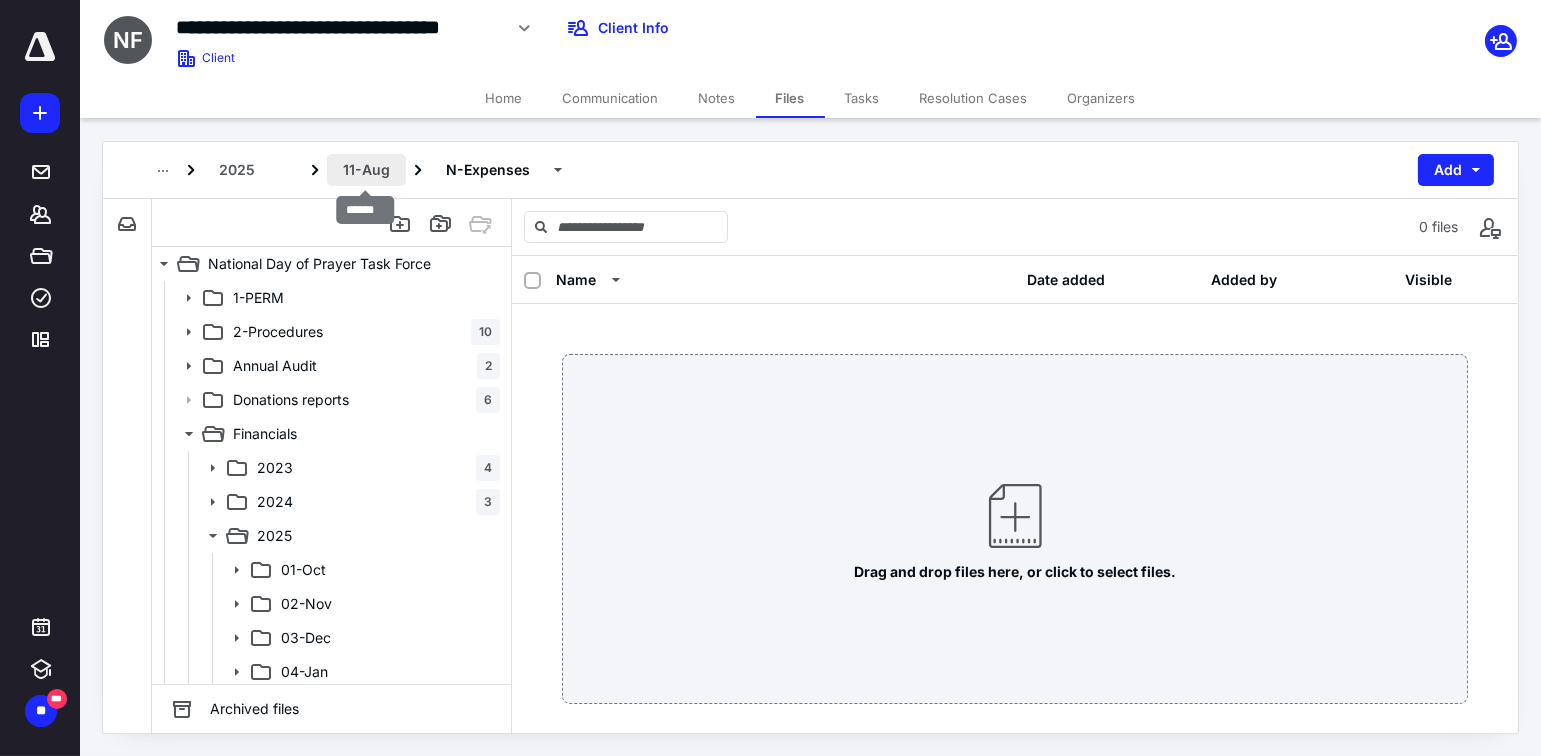 click on "11-Aug" at bounding box center (366, 170) 